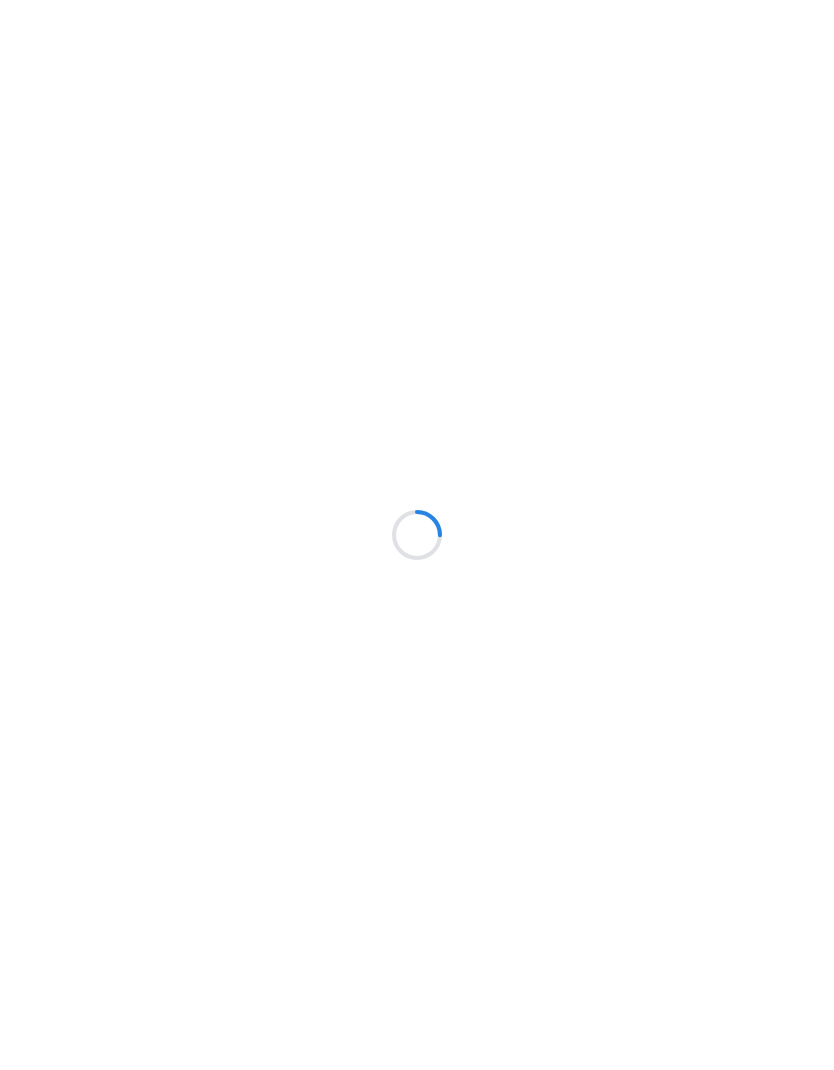 scroll, scrollTop: 0, scrollLeft: 0, axis: both 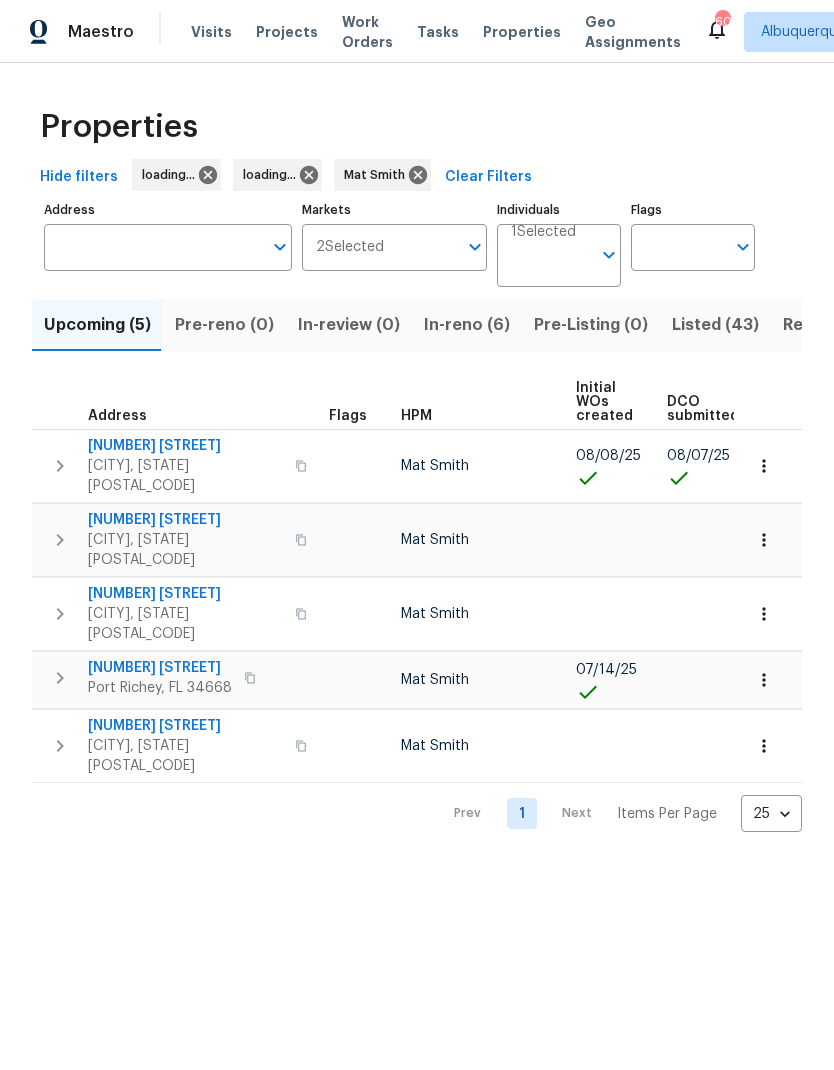 click on "In-reno (6)" at bounding box center [467, 325] 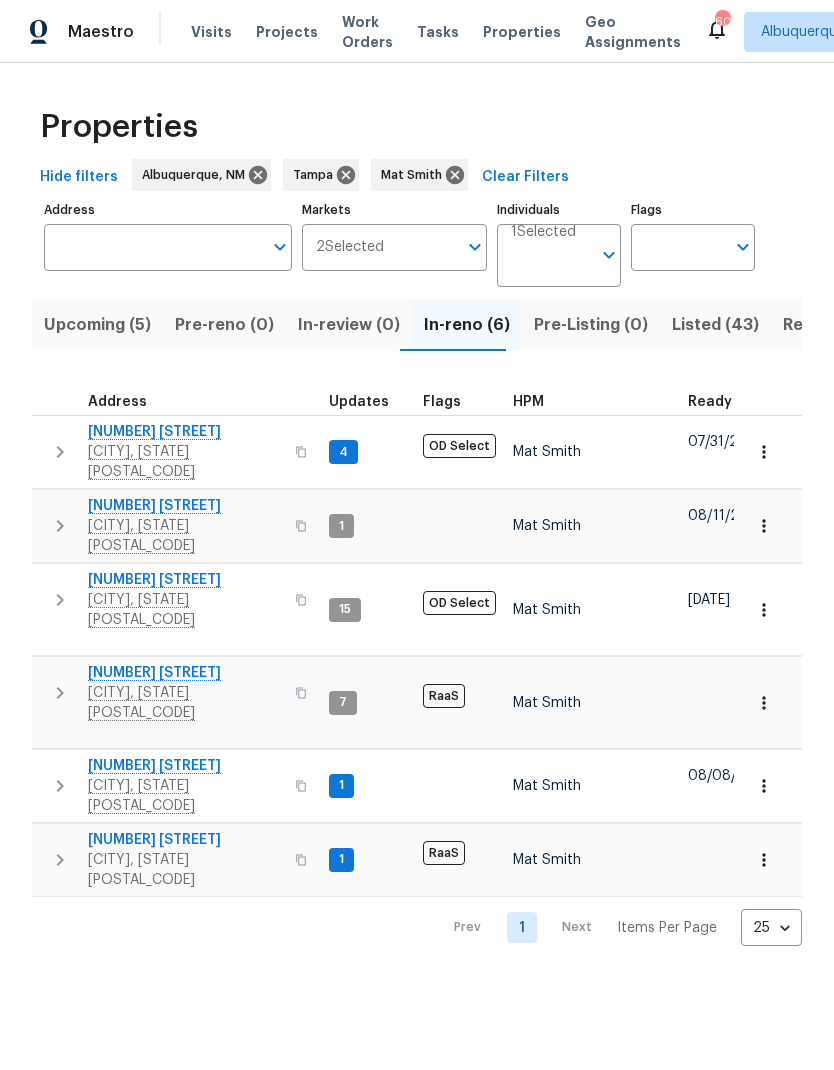 click on "[CITY], [STATE] [POSTAL_CODE]" at bounding box center (185, 536) 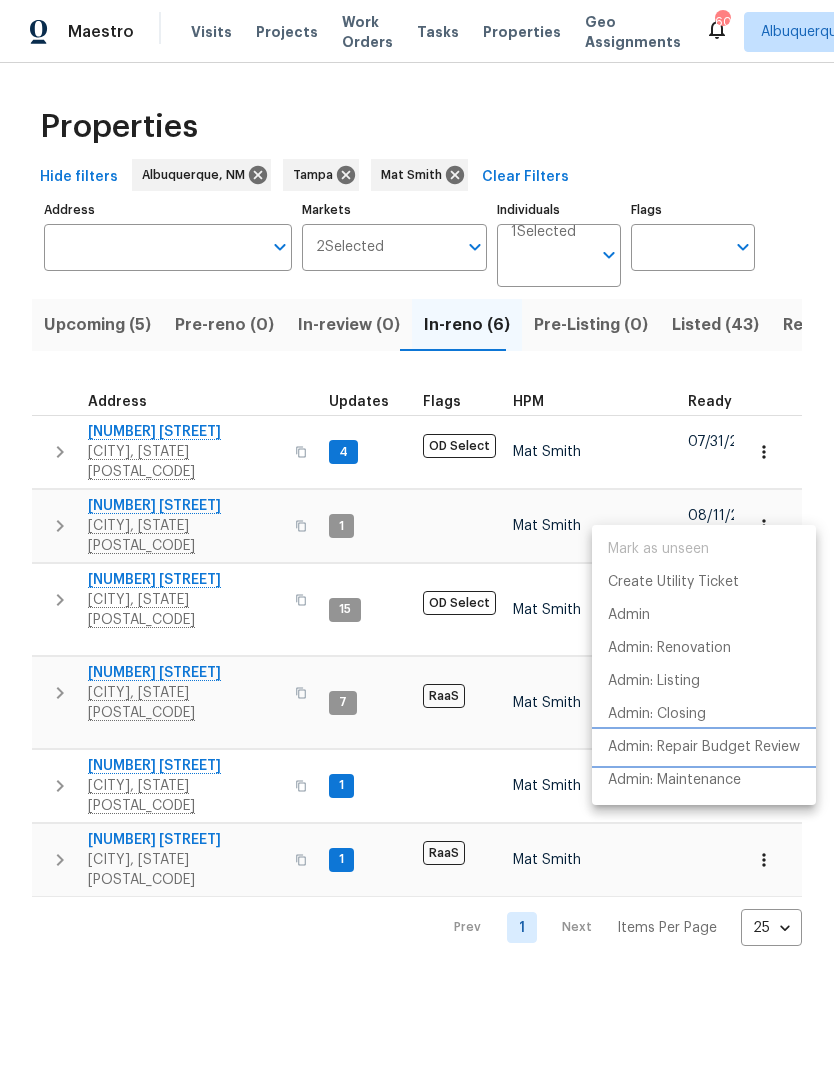 click on "Admin: Repair Budget Review" at bounding box center [704, 747] 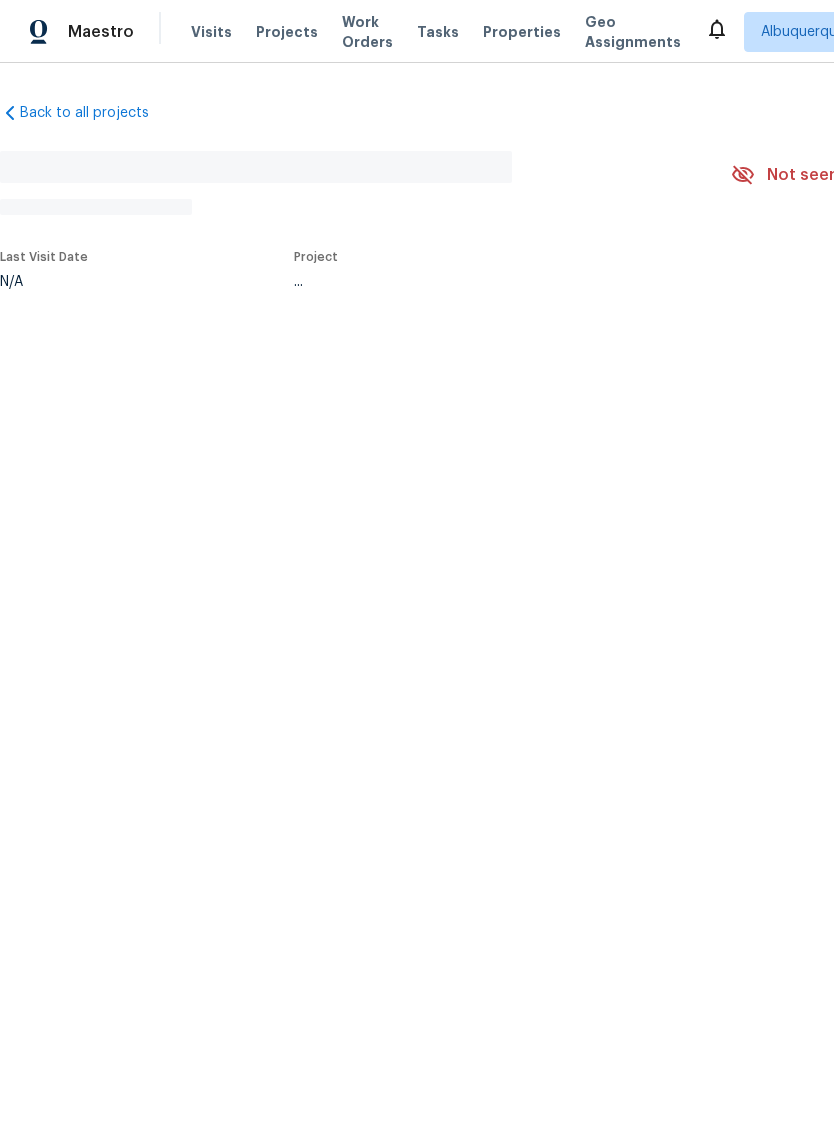 scroll, scrollTop: 0, scrollLeft: 0, axis: both 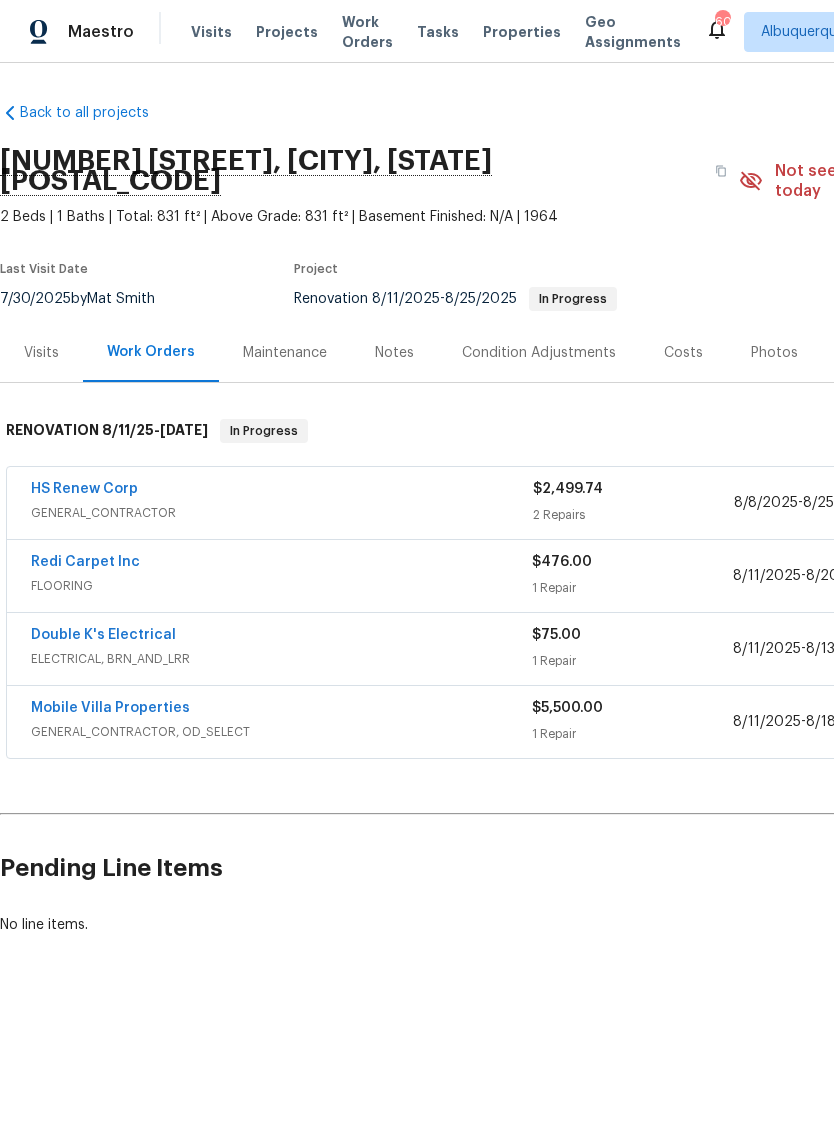 click on "GENERAL_CONTRACTOR" at bounding box center (282, 513) 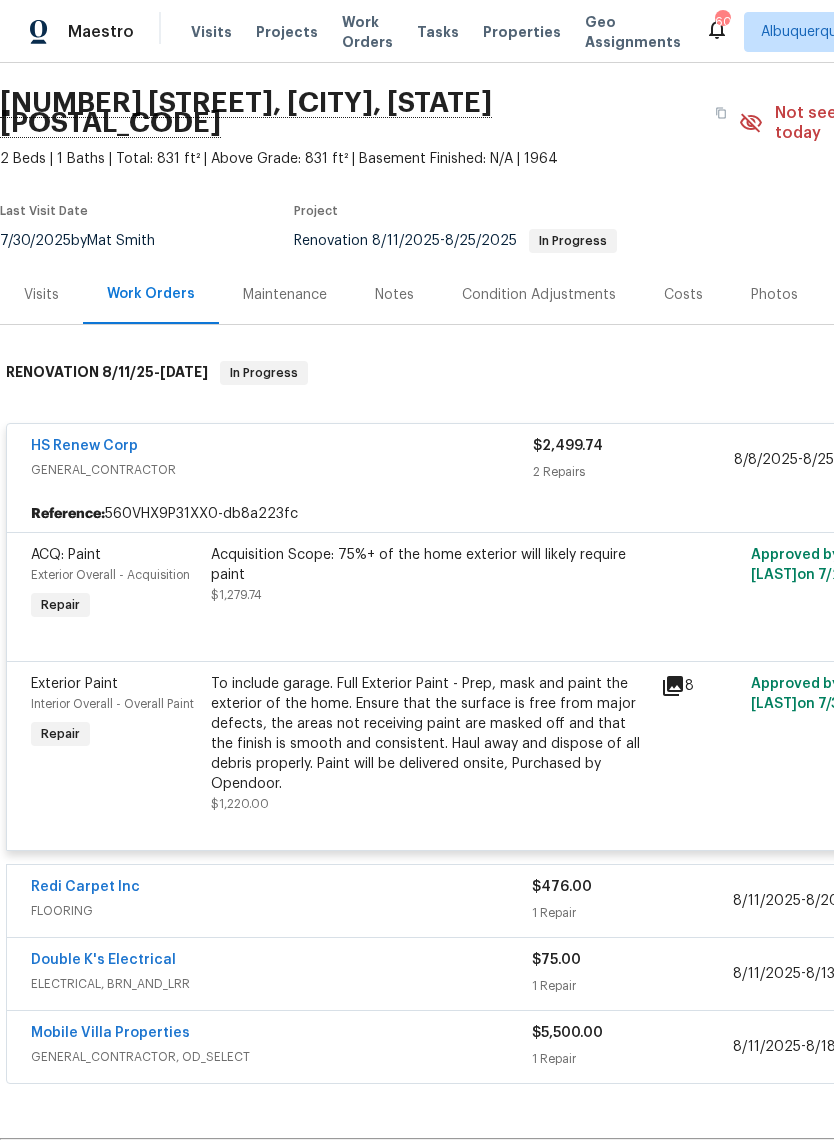 scroll, scrollTop: 88, scrollLeft: 0, axis: vertical 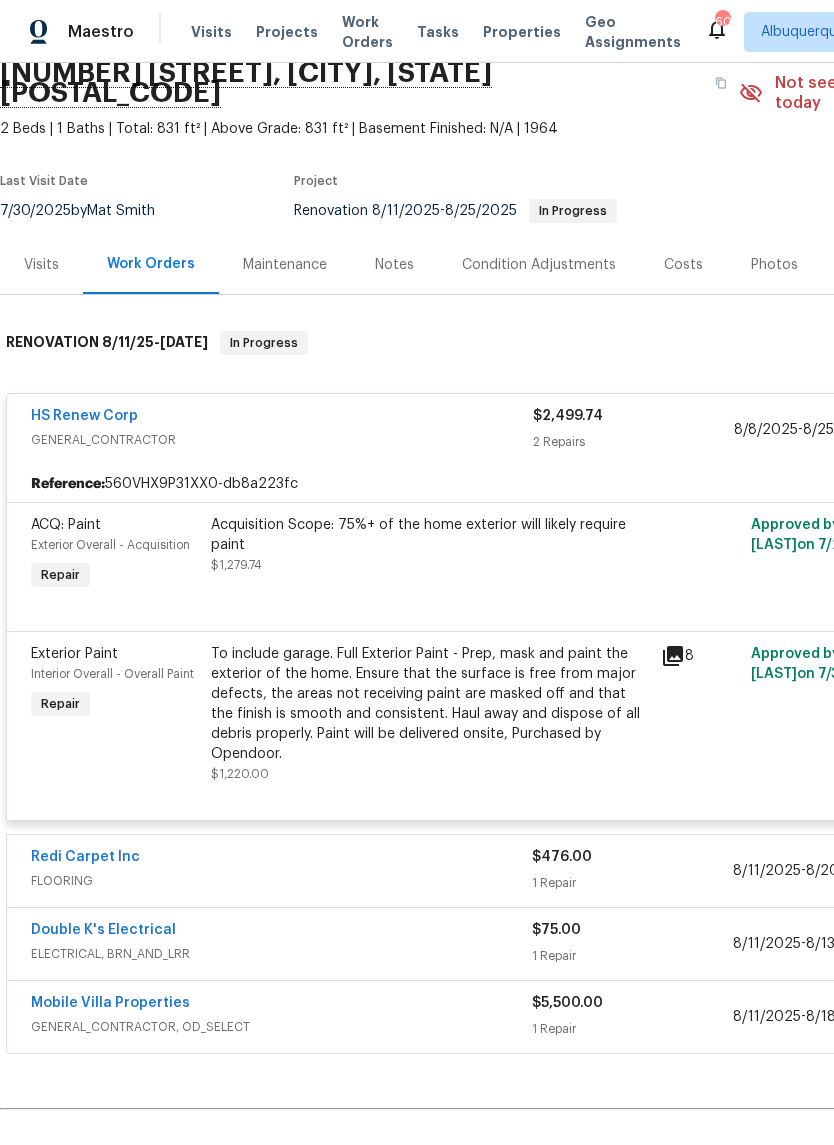 click on "HS Renew Corp" at bounding box center (84, 416) 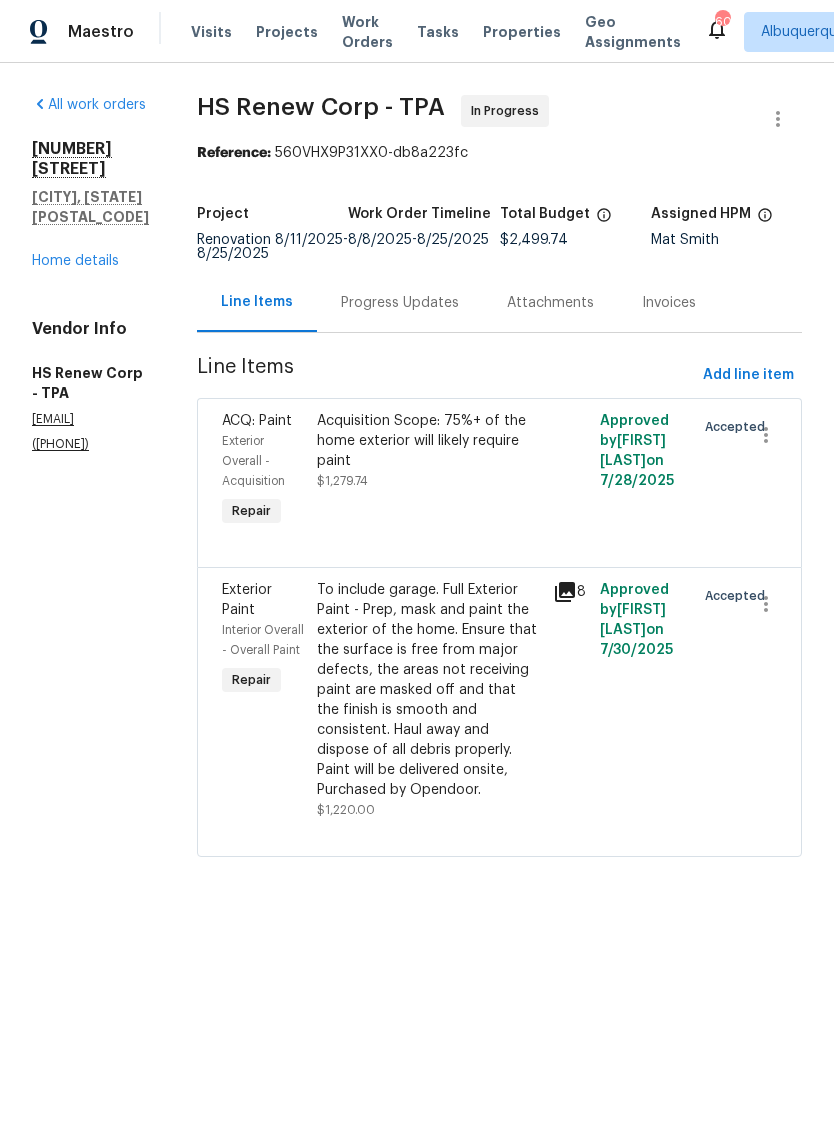 click on "To include garage.
Full Exterior Paint - Prep, mask and paint the exterior of the home. Ensure that the surface is free from major defects, the areas not receiving paint are masked off and that the finish is smooth and consistent. Haul away and dispose of all debris properly. Paint will be delivered onsite, Purchased by Opendoor." at bounding box center [429, 690] 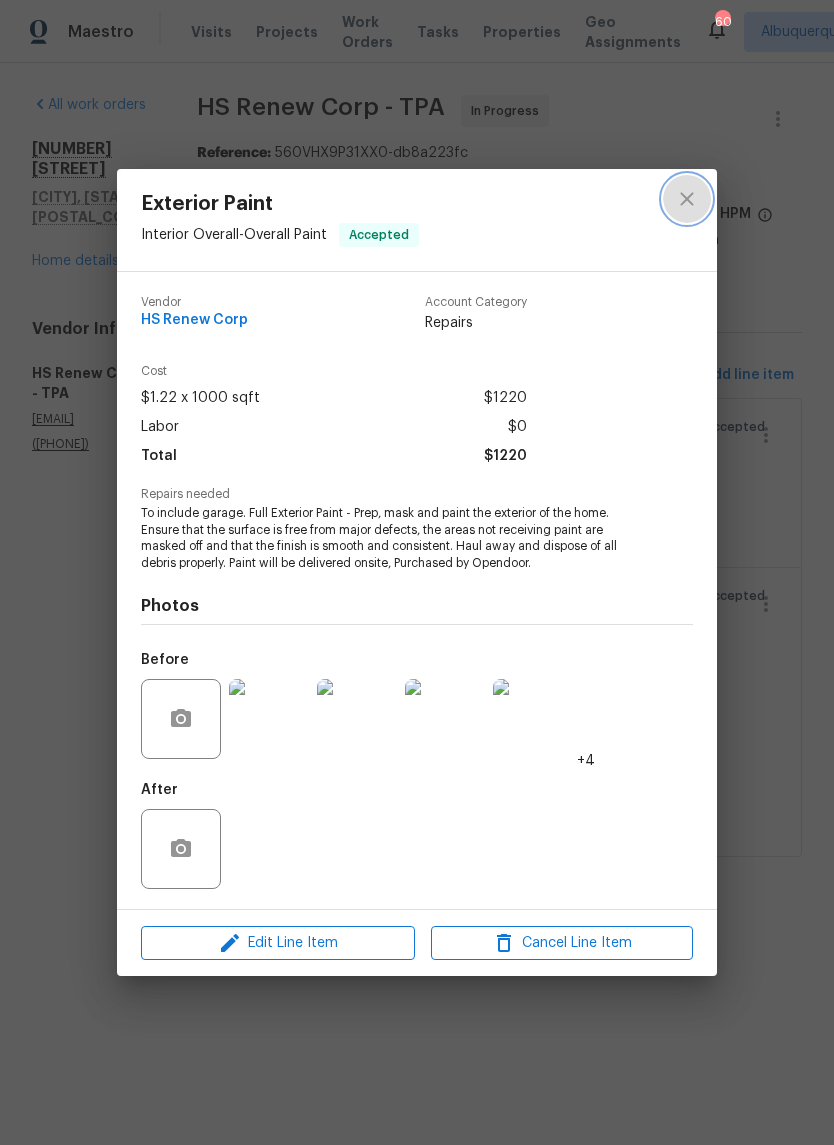 click at bounding box center [687, 199] 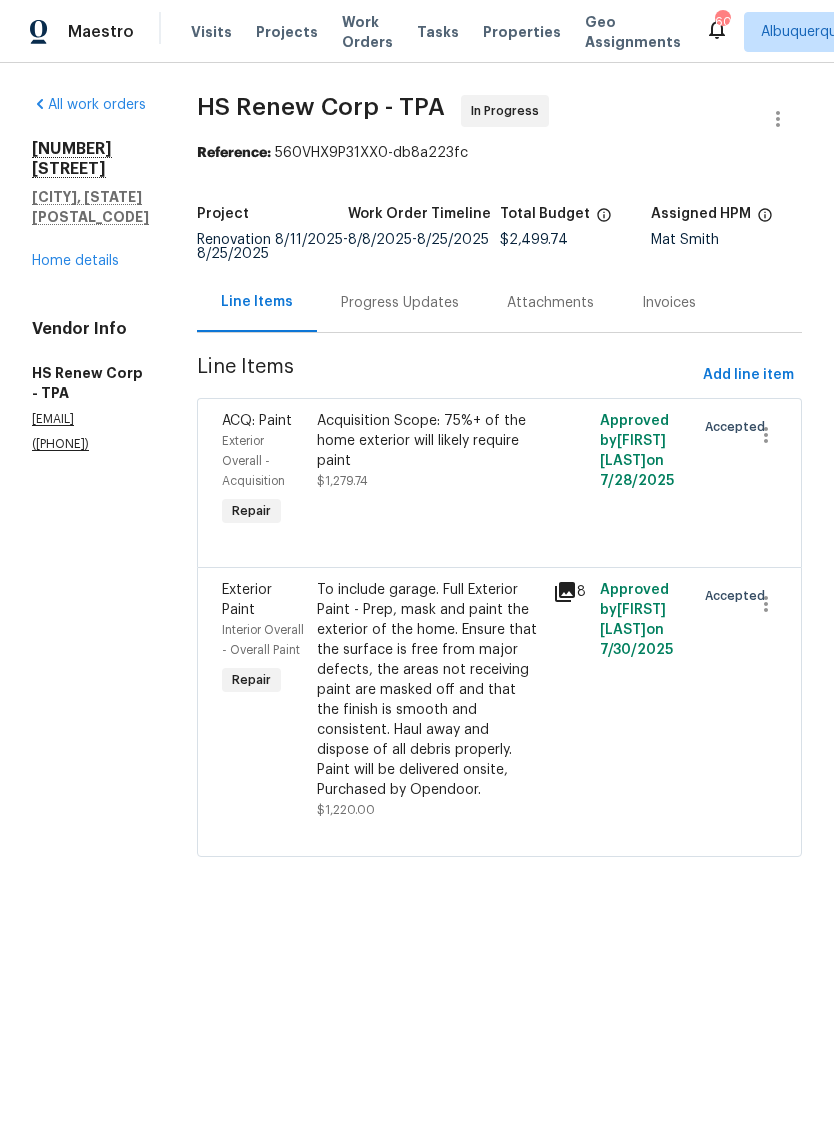click on "Acquisition Scope: 75%+ of the home exterior will likely require paint" at bounding box center (429, 441) 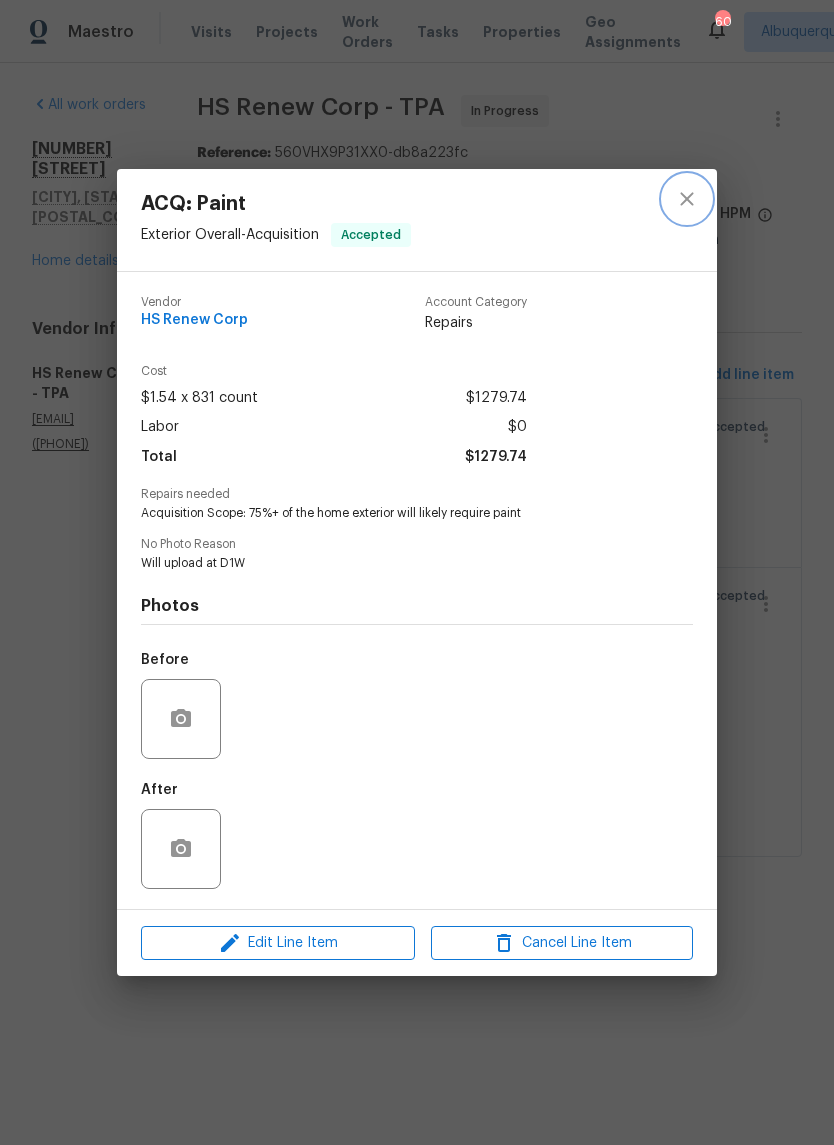 click 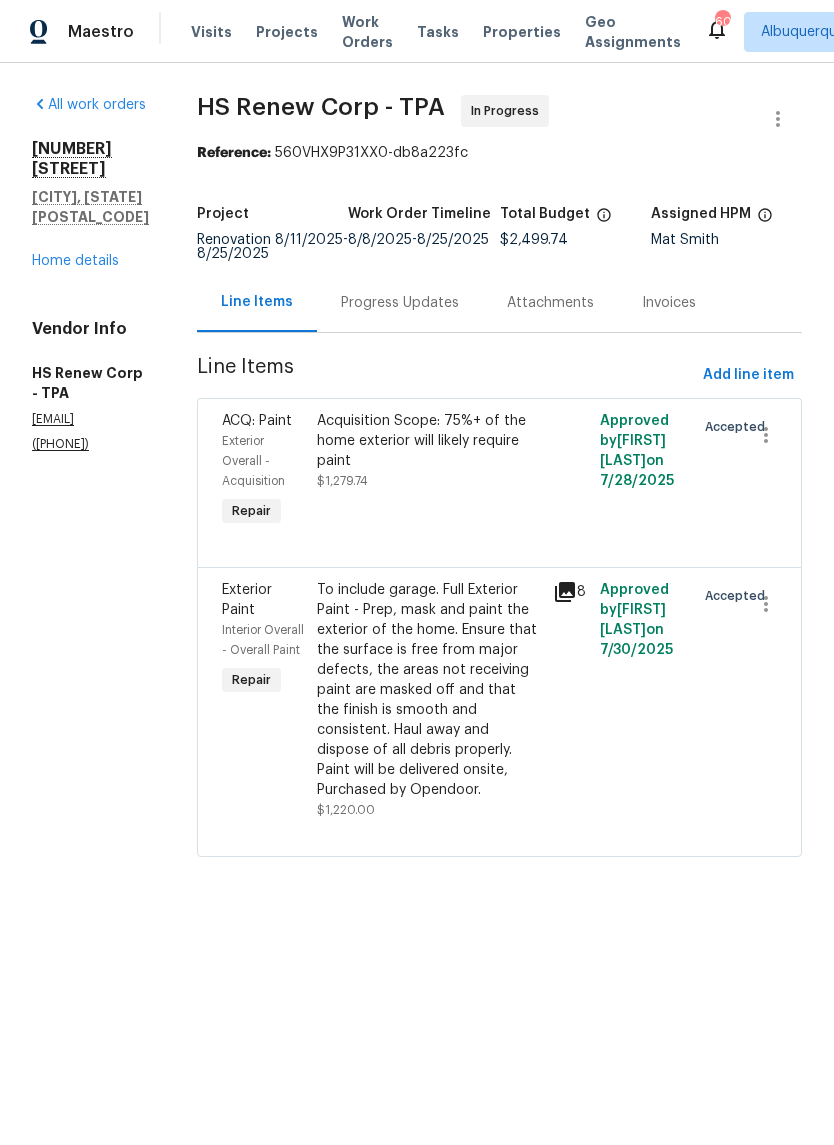 click on "Home details" at bounding box center (75, 261) 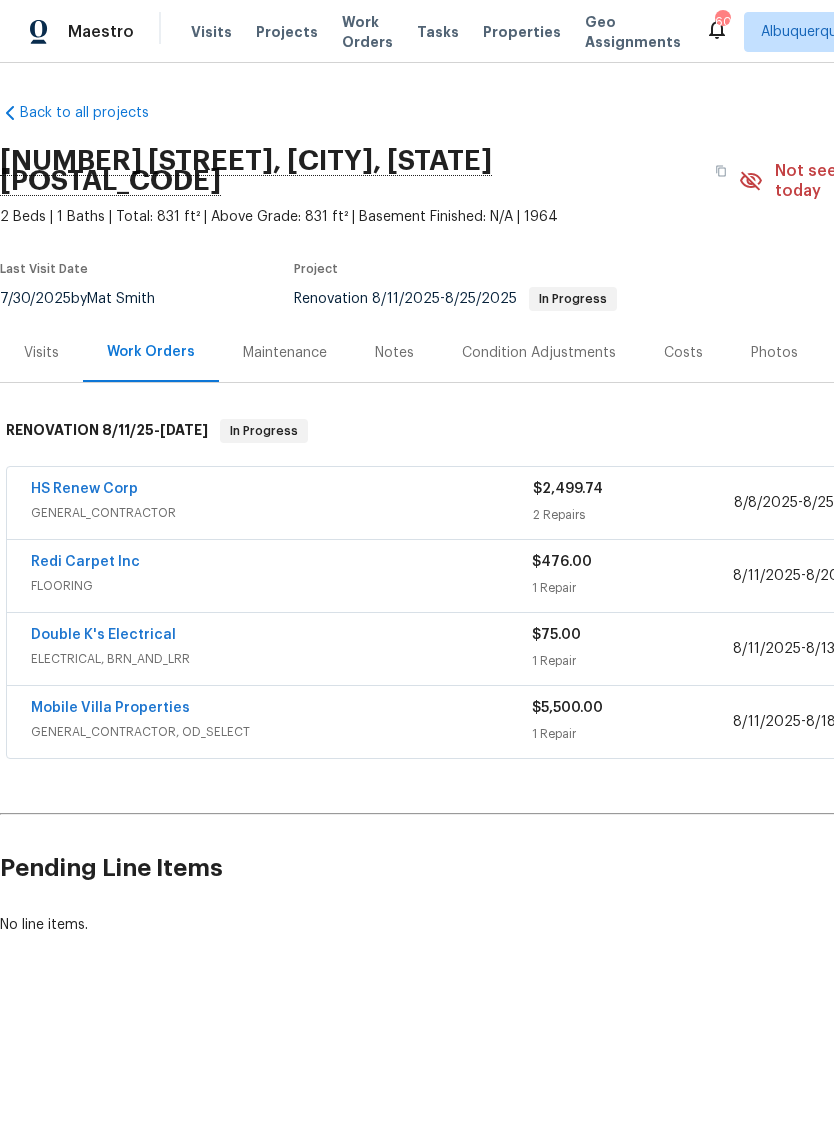 click on "Condition Adjustments" at bounding box center [539, 353] 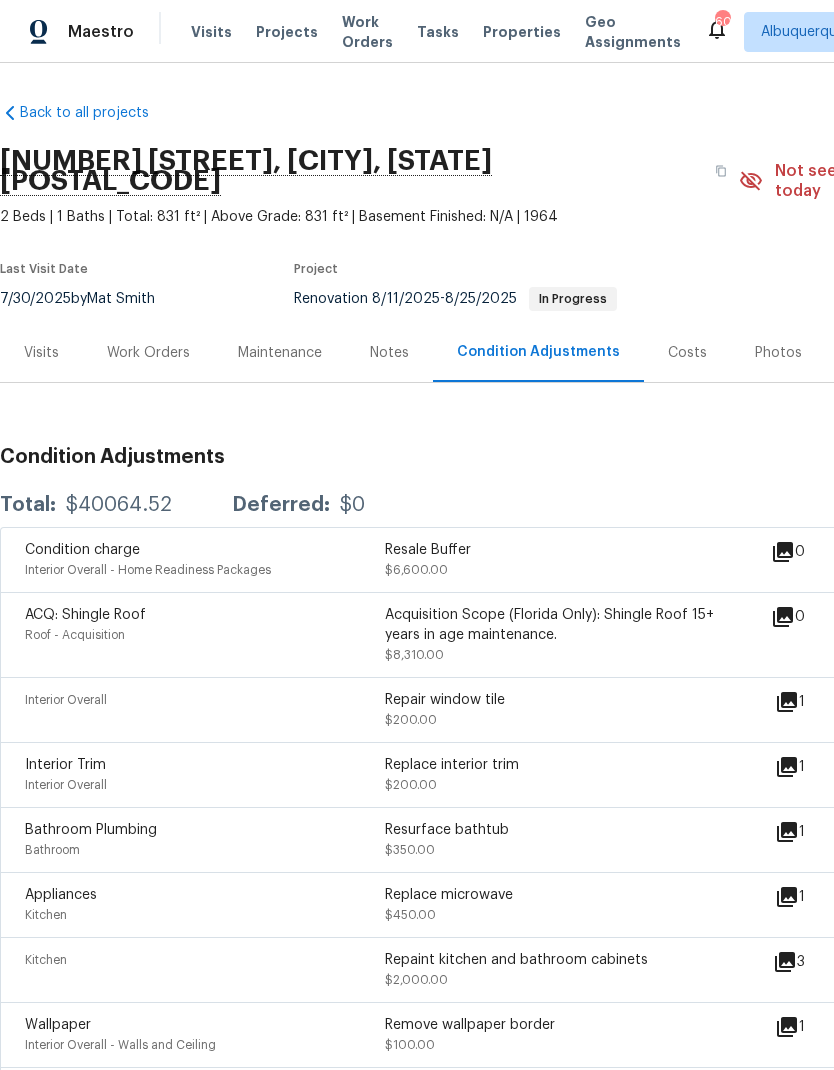 scroll, scrollTop: 0, scrollLeft: 0, axis: both 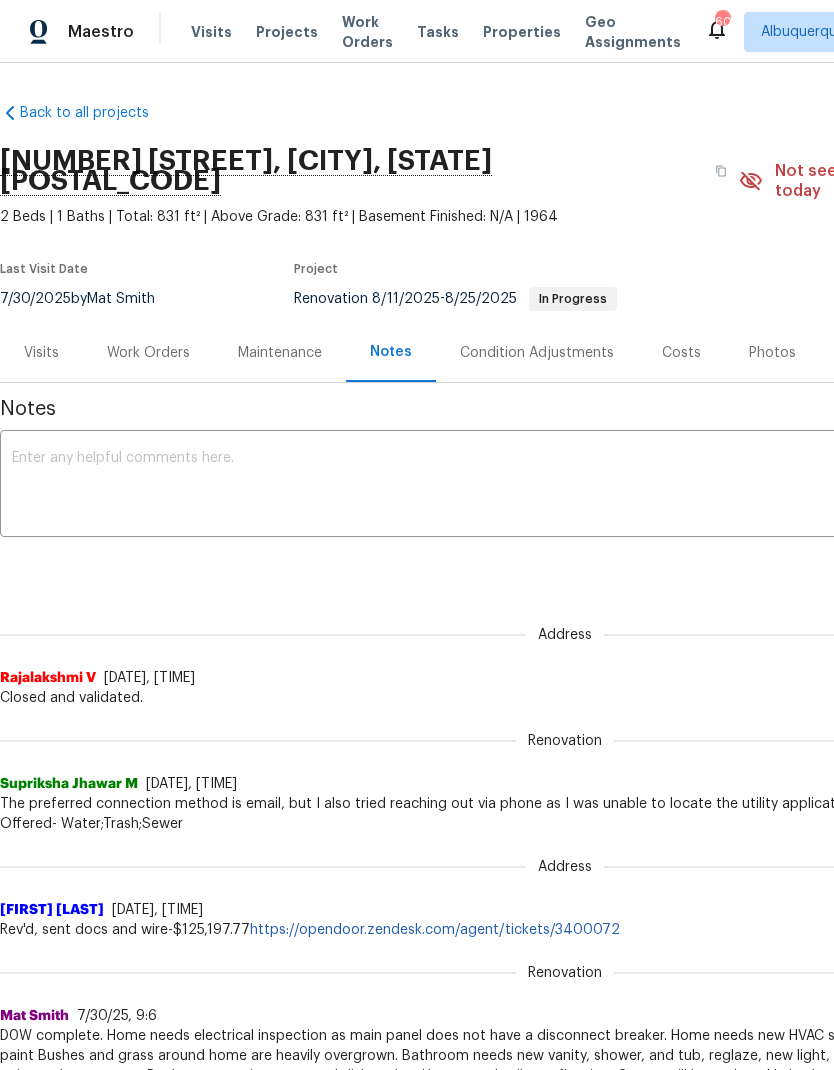 click on "Work Orders" at bounding box center (148, 353) 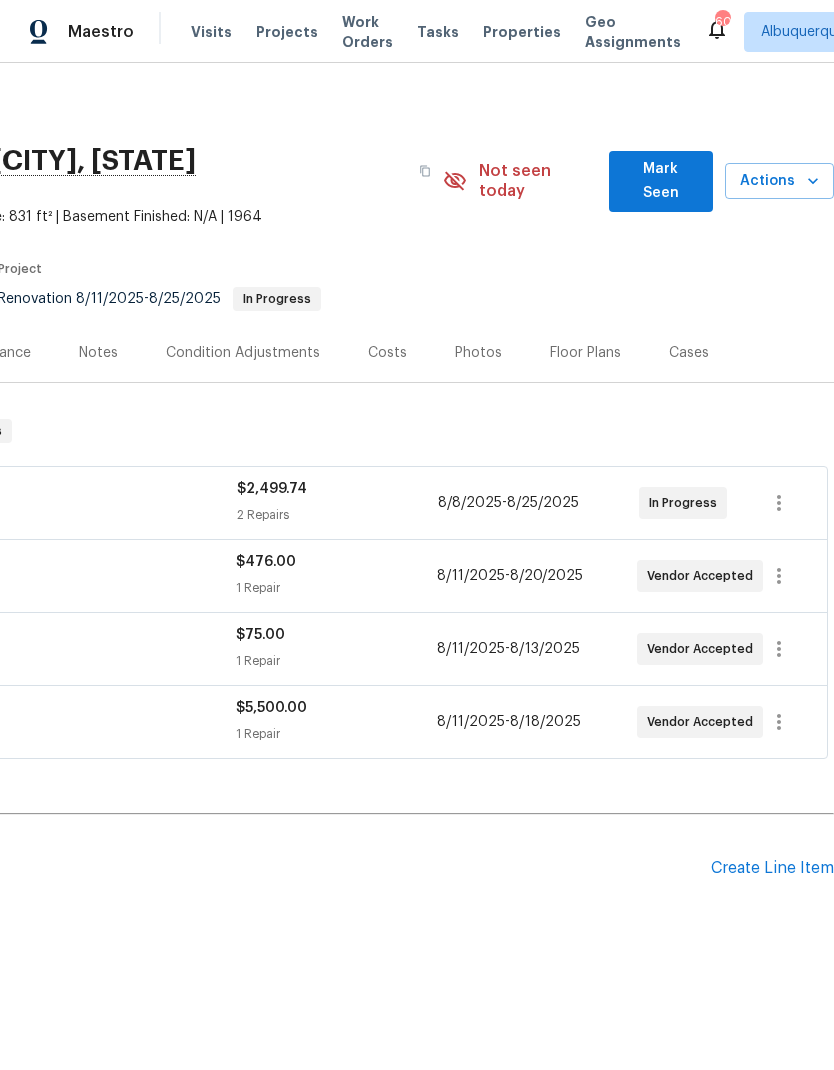 scroll, scrollTop: 0, scrollLeft: 296, axis: horizontal 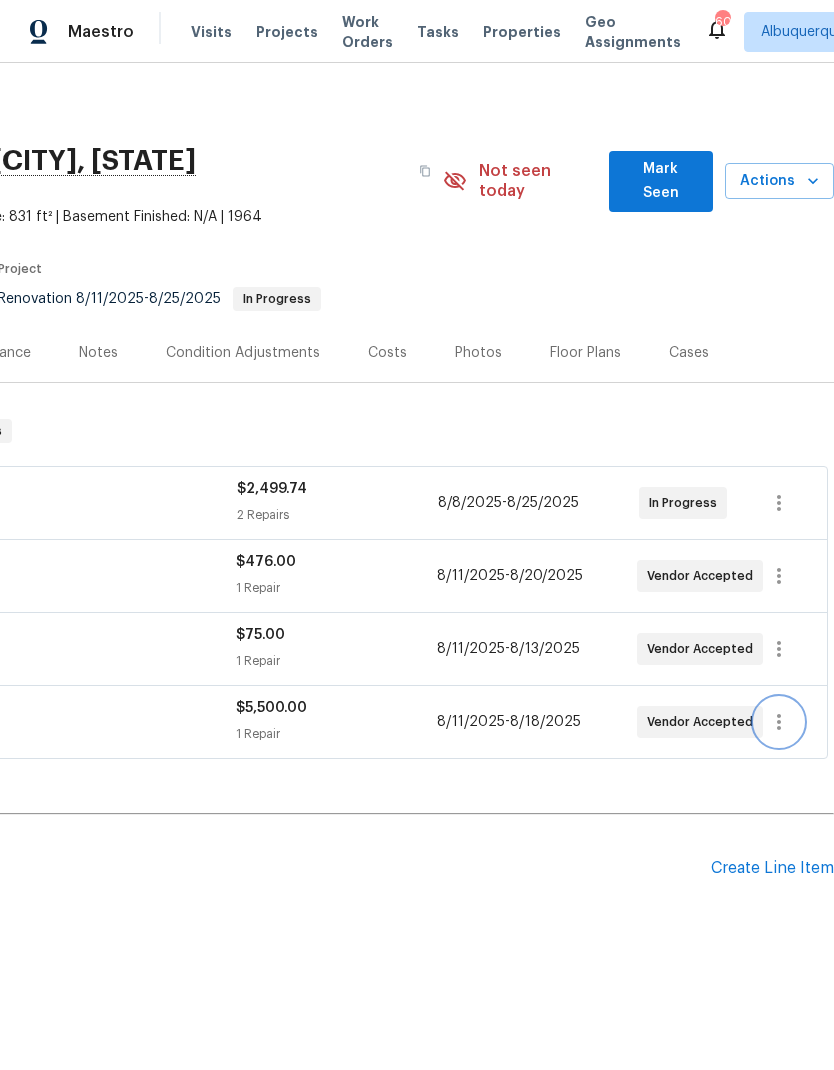 click 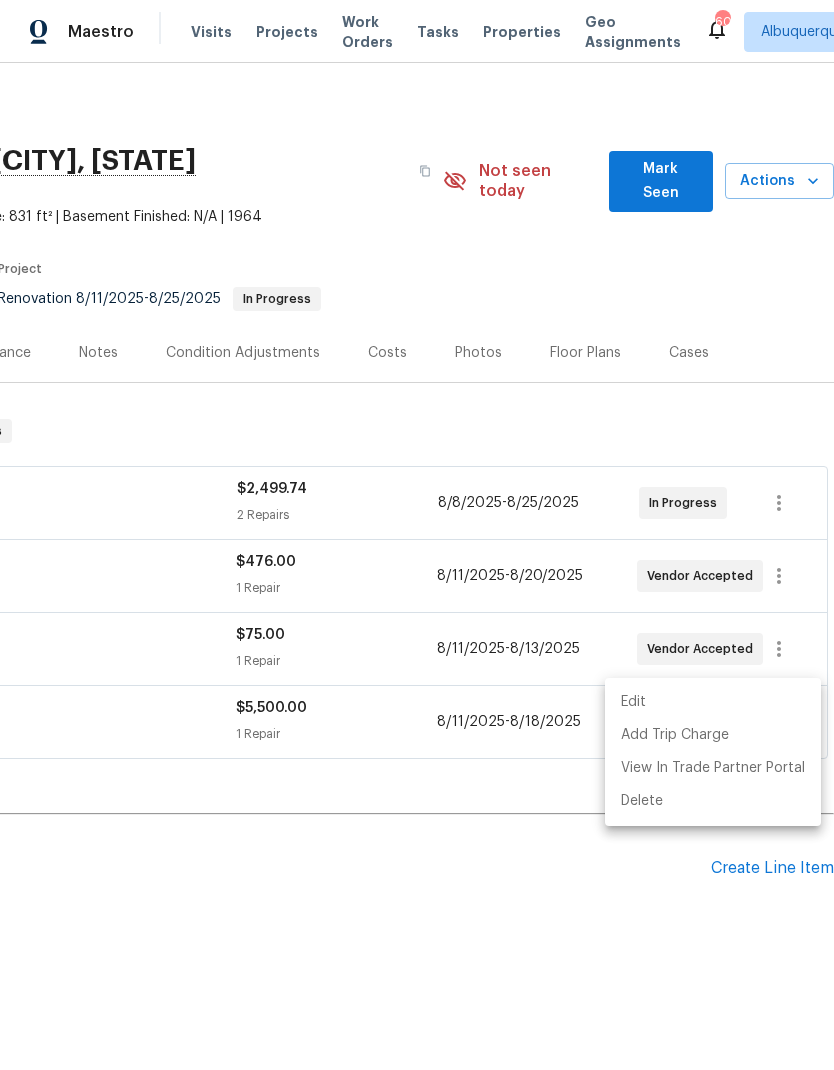click on "Edit" at bounding box center (713, 702) 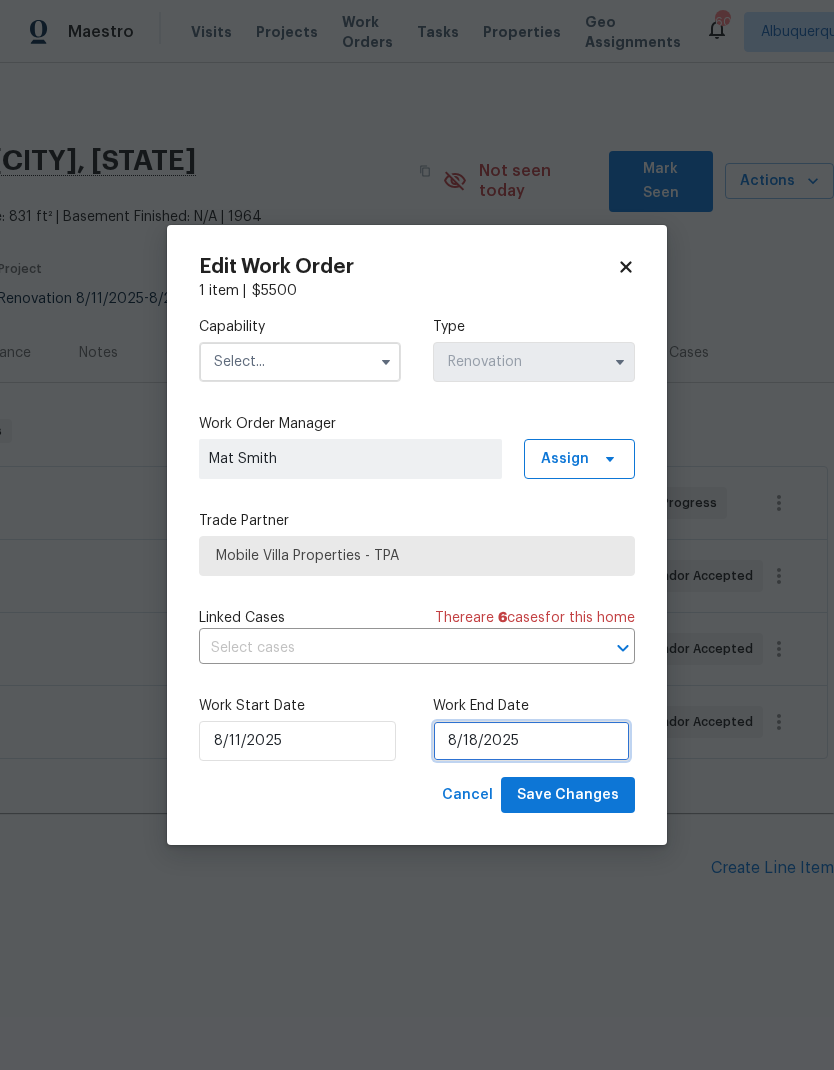 click on "8/18/2025" at bounding box center [531, 741] 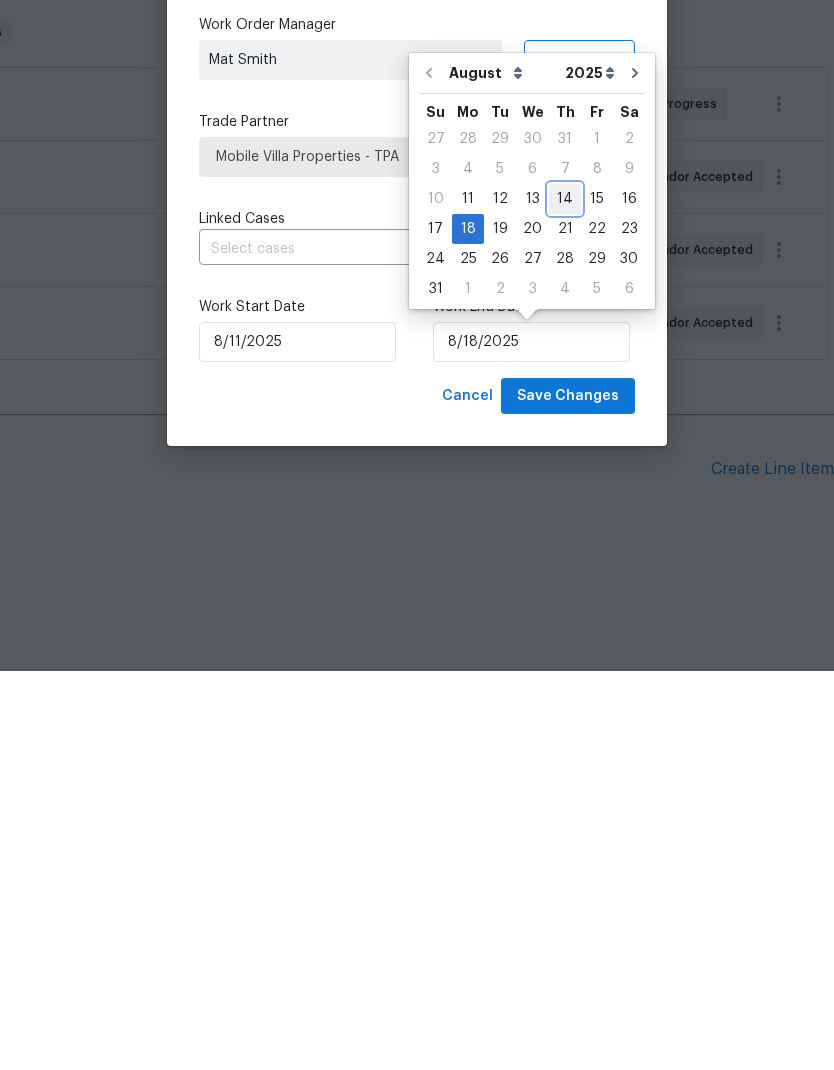 click on "14" at bounding box center (565, 598) 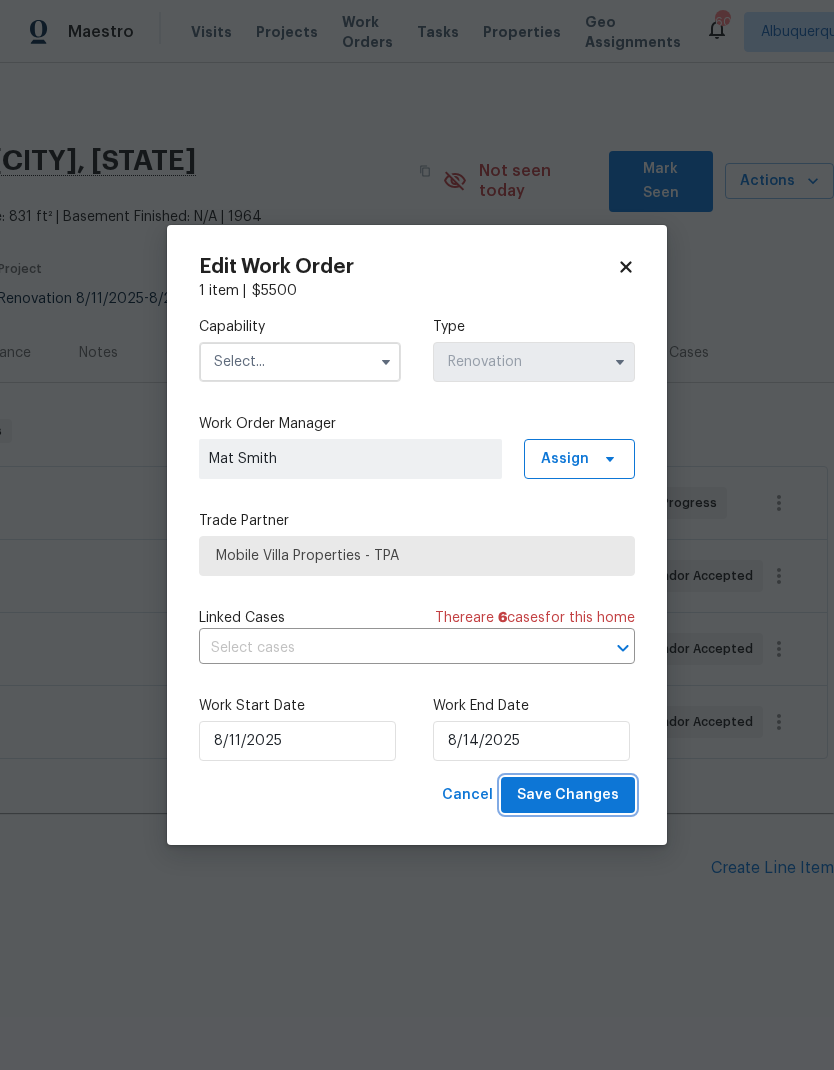 click on "Save Changes" at bounding box center (568, 795) 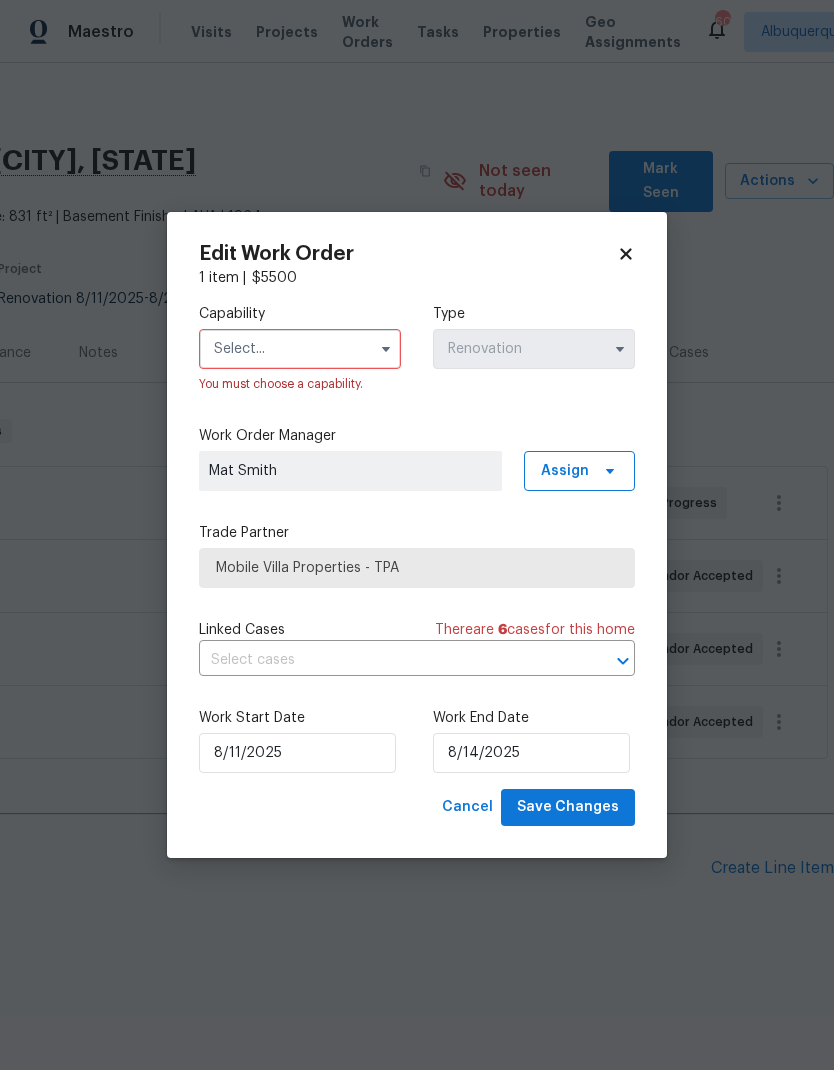 click at bounding box center (300, 349) 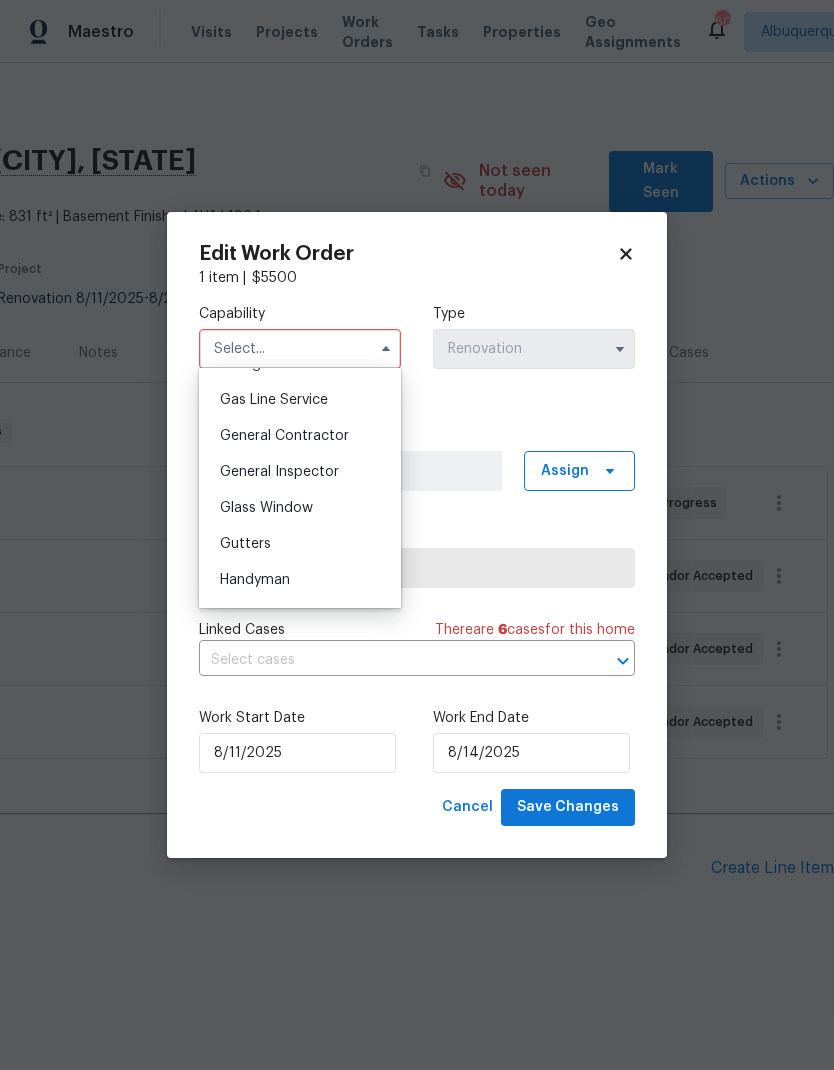 scroll, scrollTop: 904, scrollLeft: 0, axis: vertical 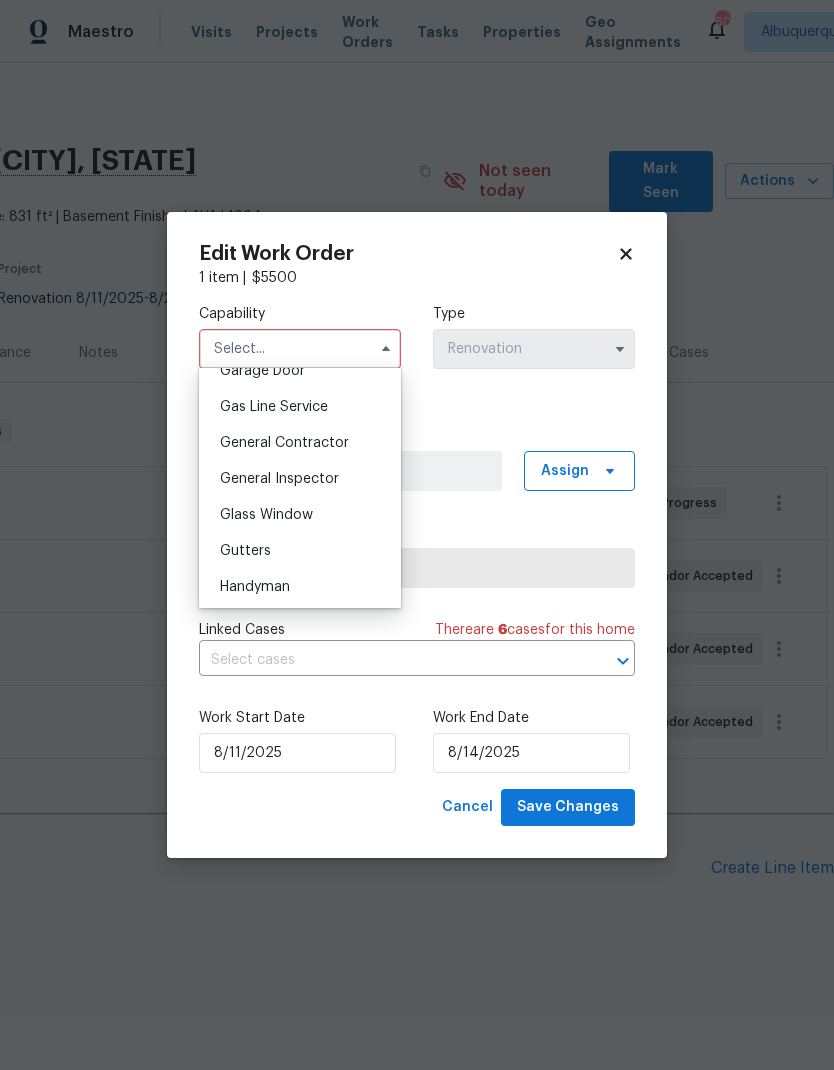 click on "General Contractor" at bounding box center [300, 443] 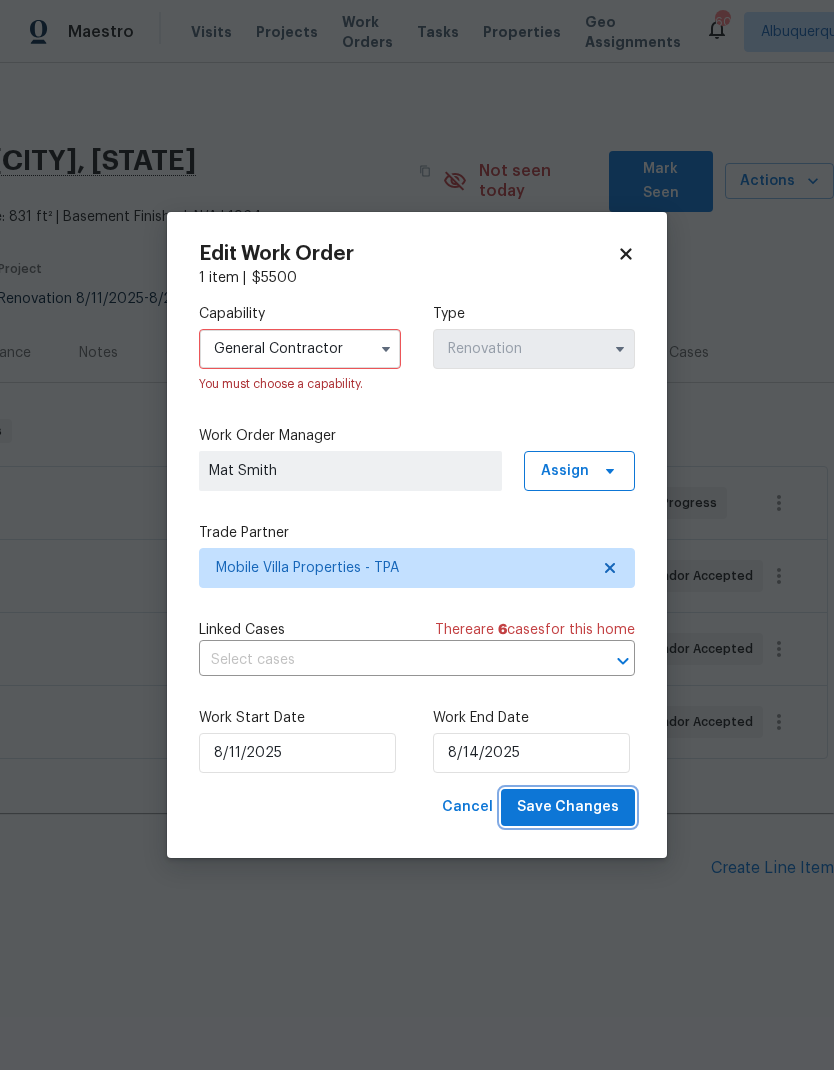click on "Save Changes" at bounding box center (568, 807) 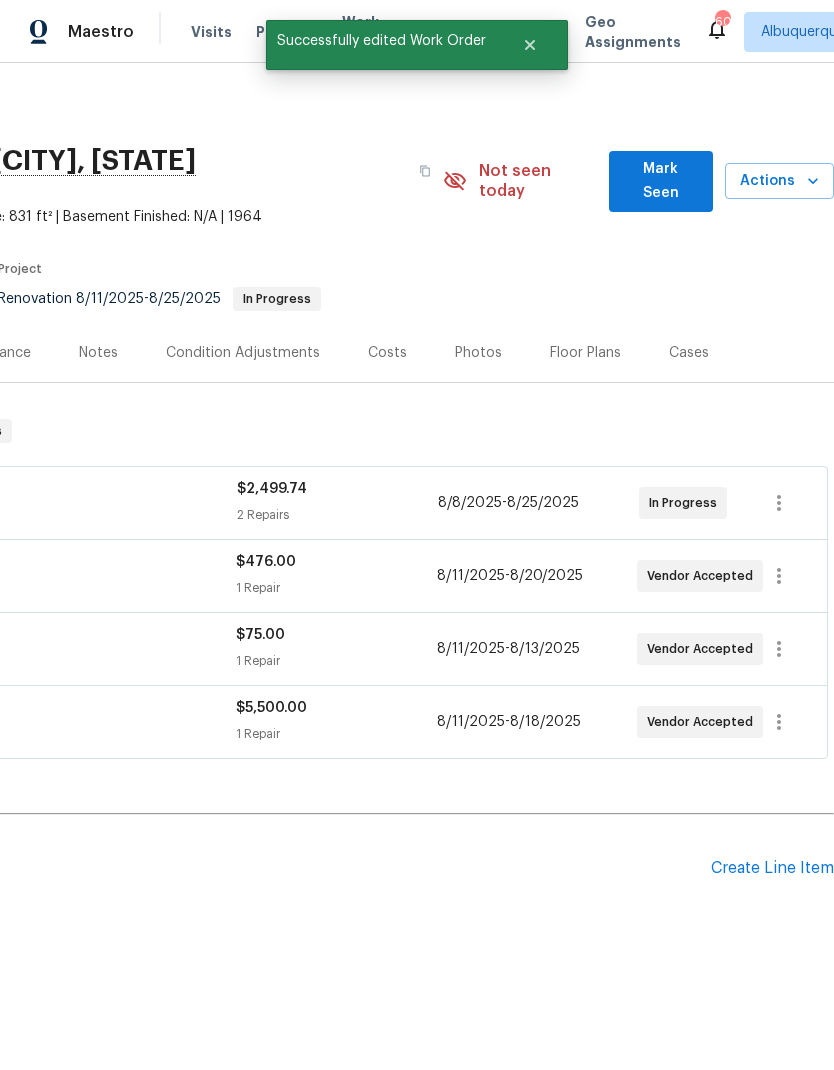 click on "Mark Seen" at bounding box center (661, 181) 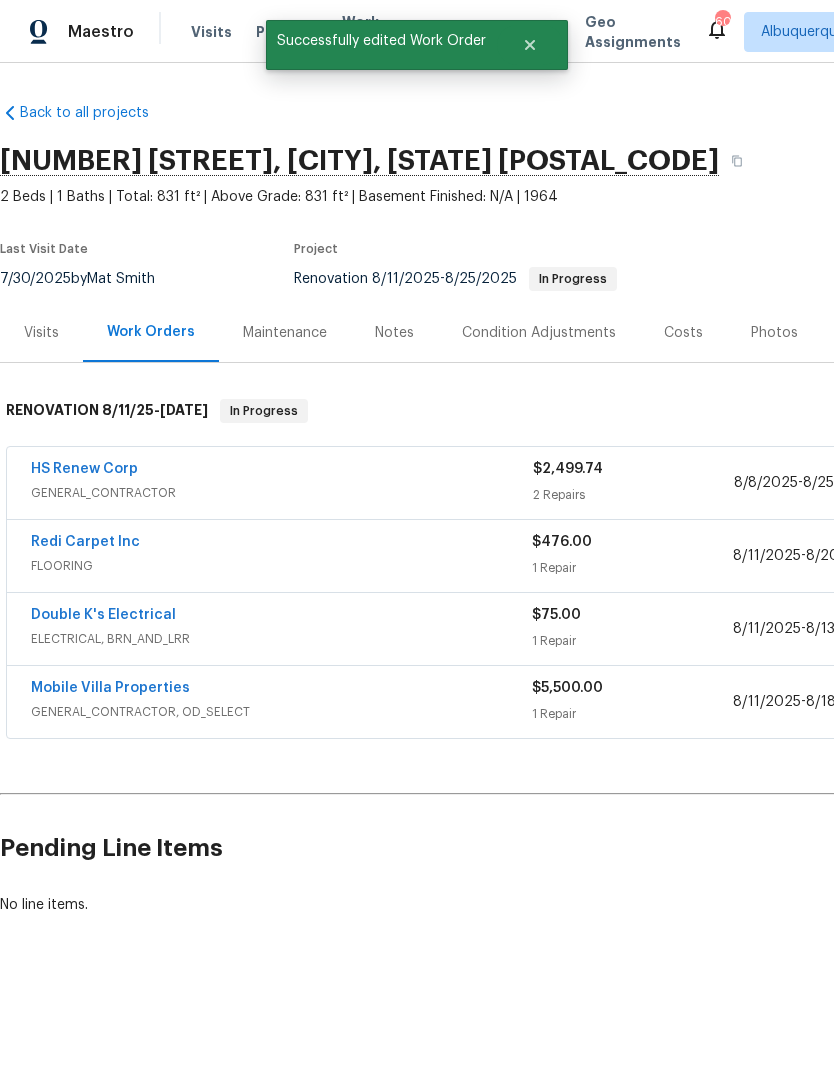 scroll, scrollTop: 0, scrollLeft: 0, axis: both 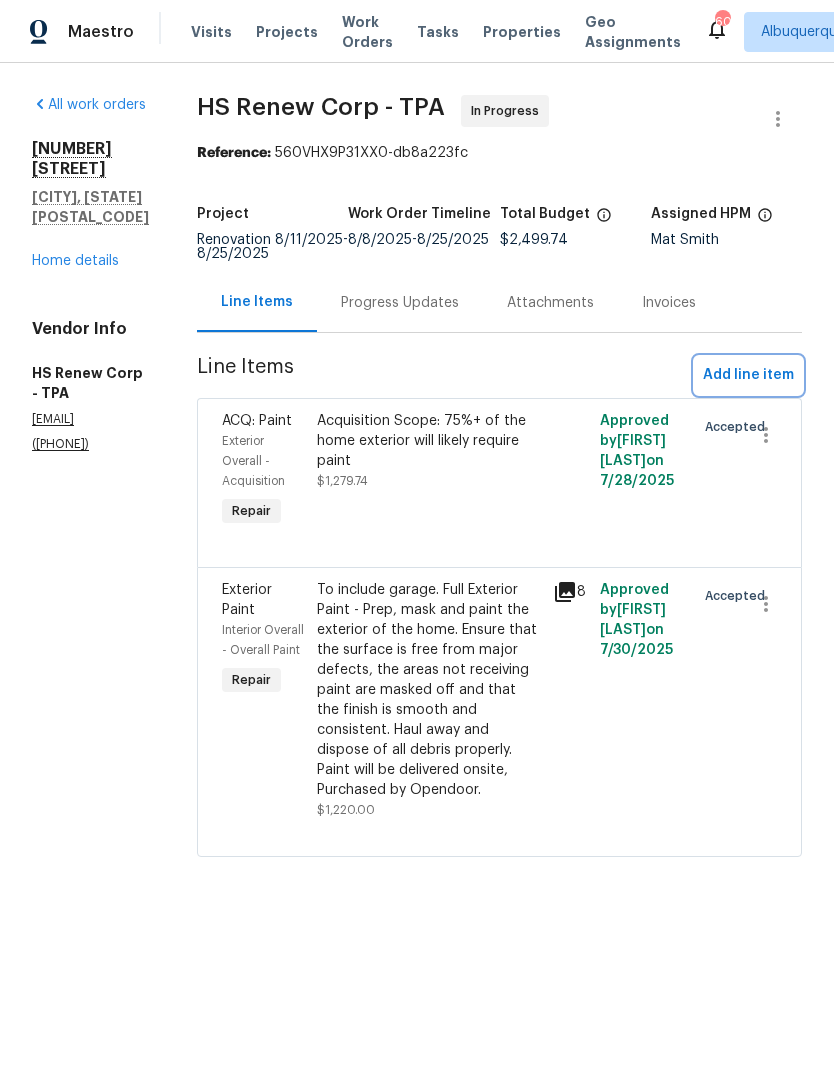 click on "Add line item" at bounding box center (748, 375) 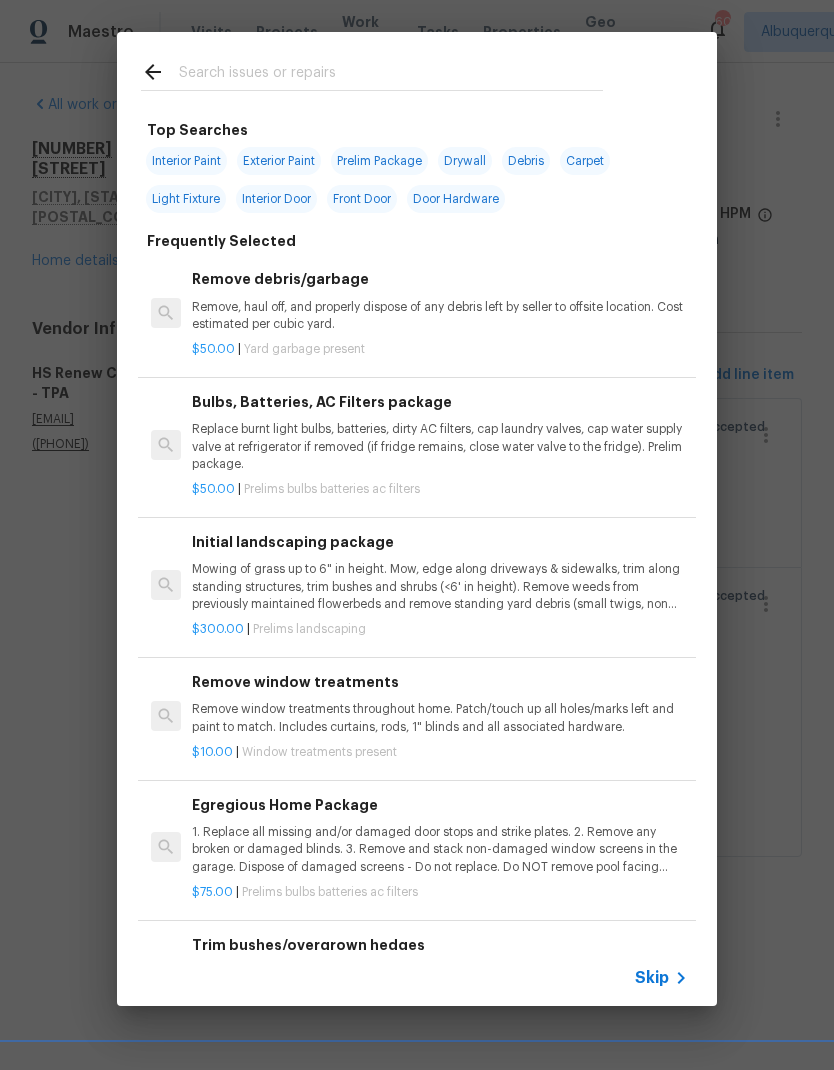 click on "Skip" at bounding box center (652, 978) 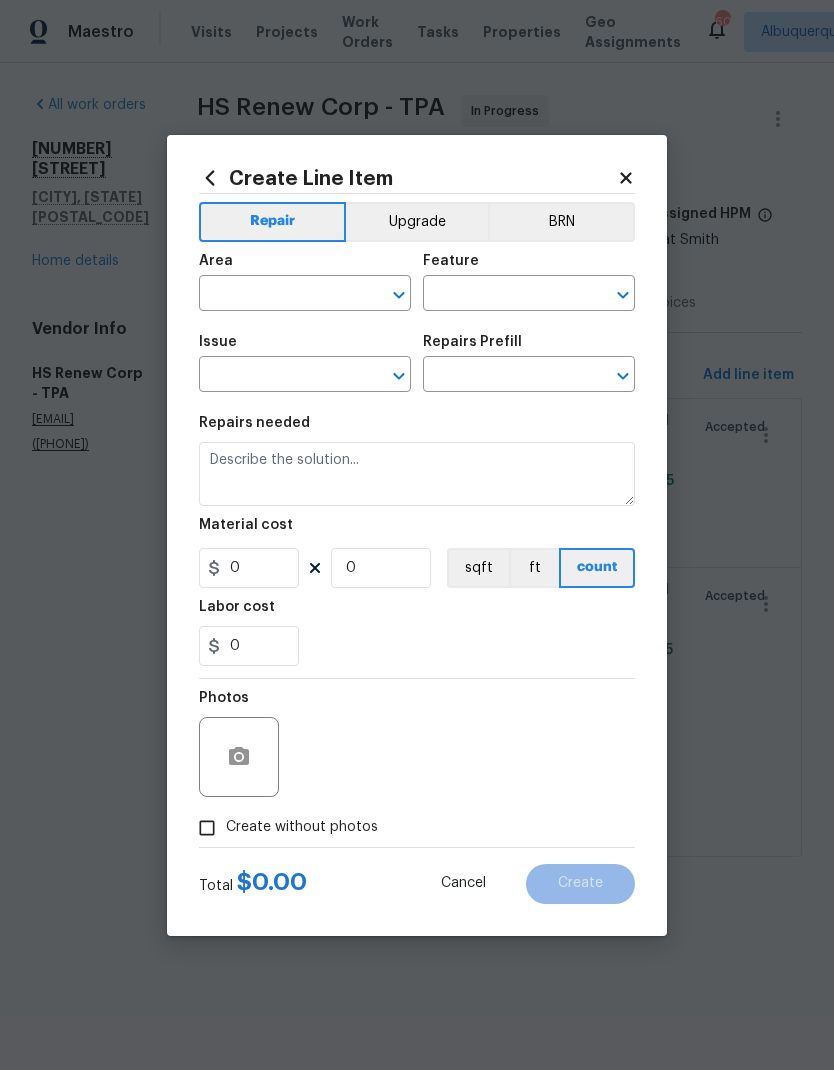 click at bounding box center [277, 295] 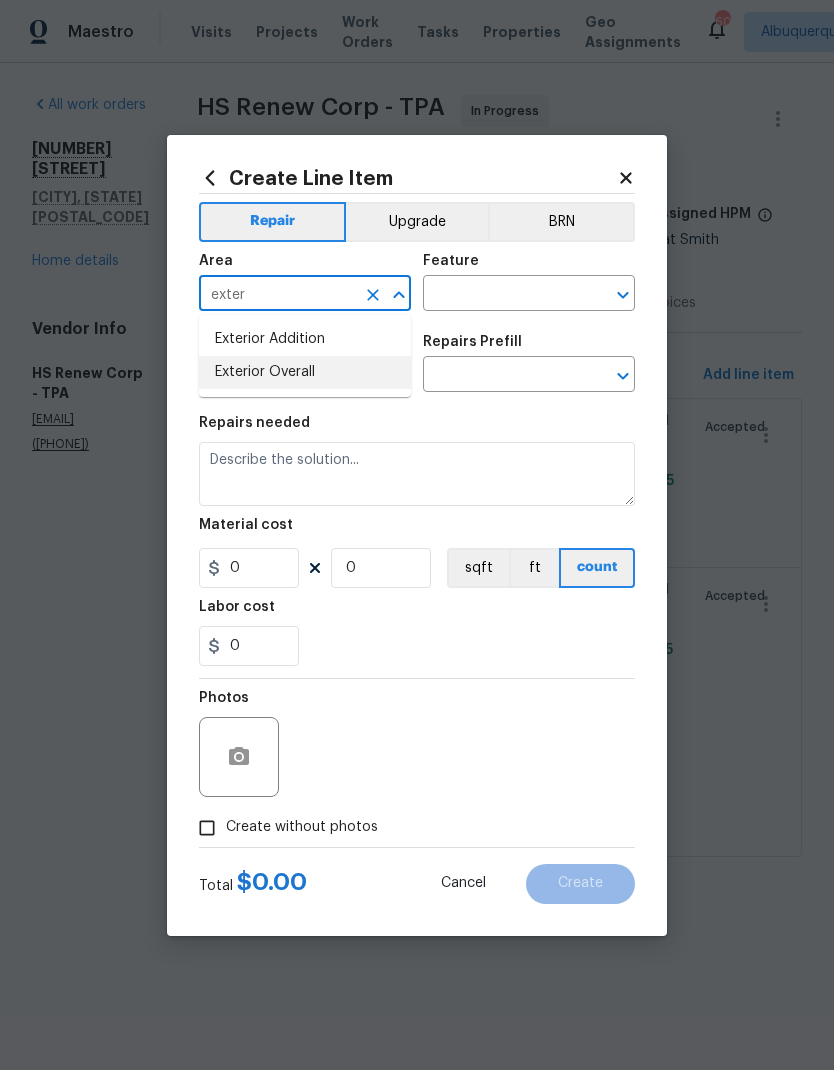click on "Exterior Overall" at bounding box center [305, 372] 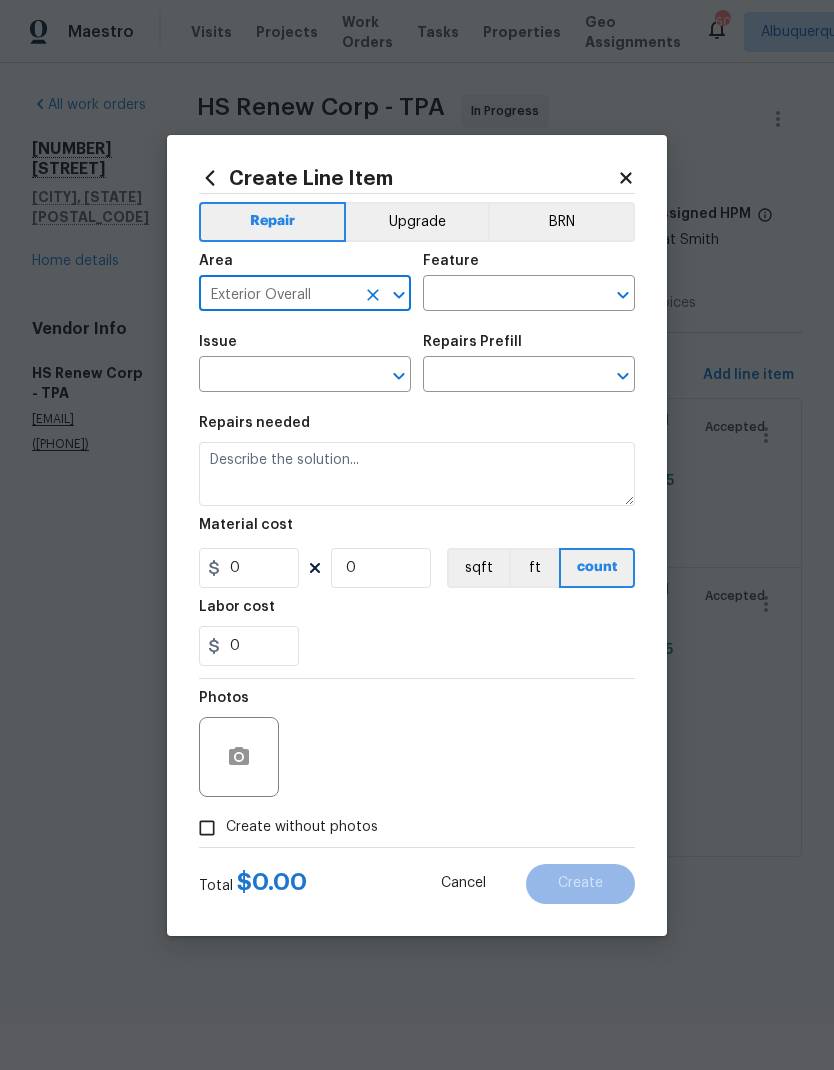click 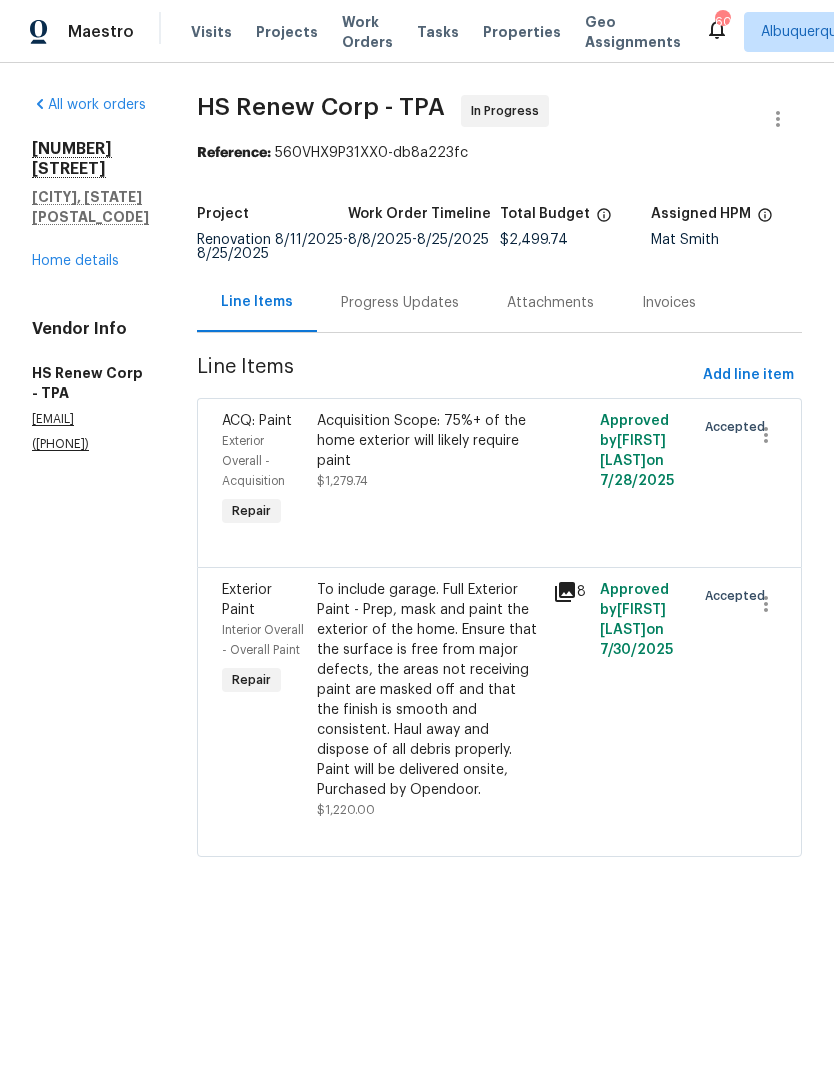 click on "Home details" at bounding box center (75, 261) 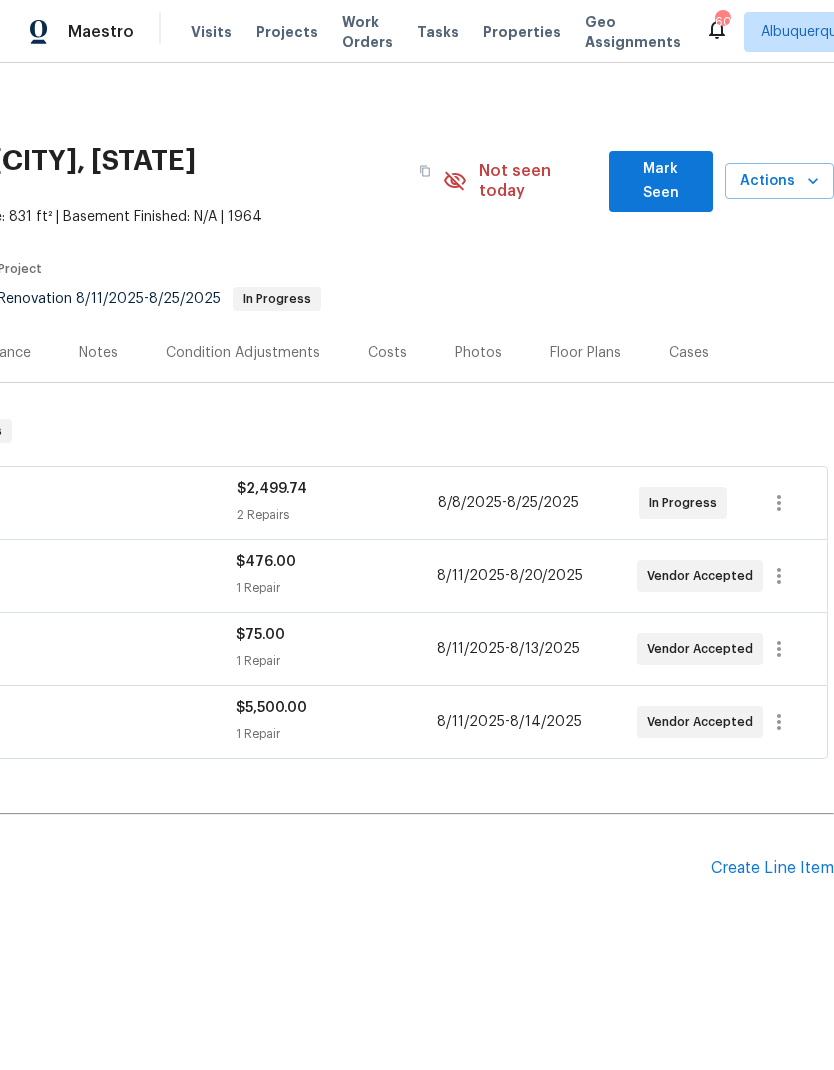 click on "Actions" at bounding box center (779, 181) 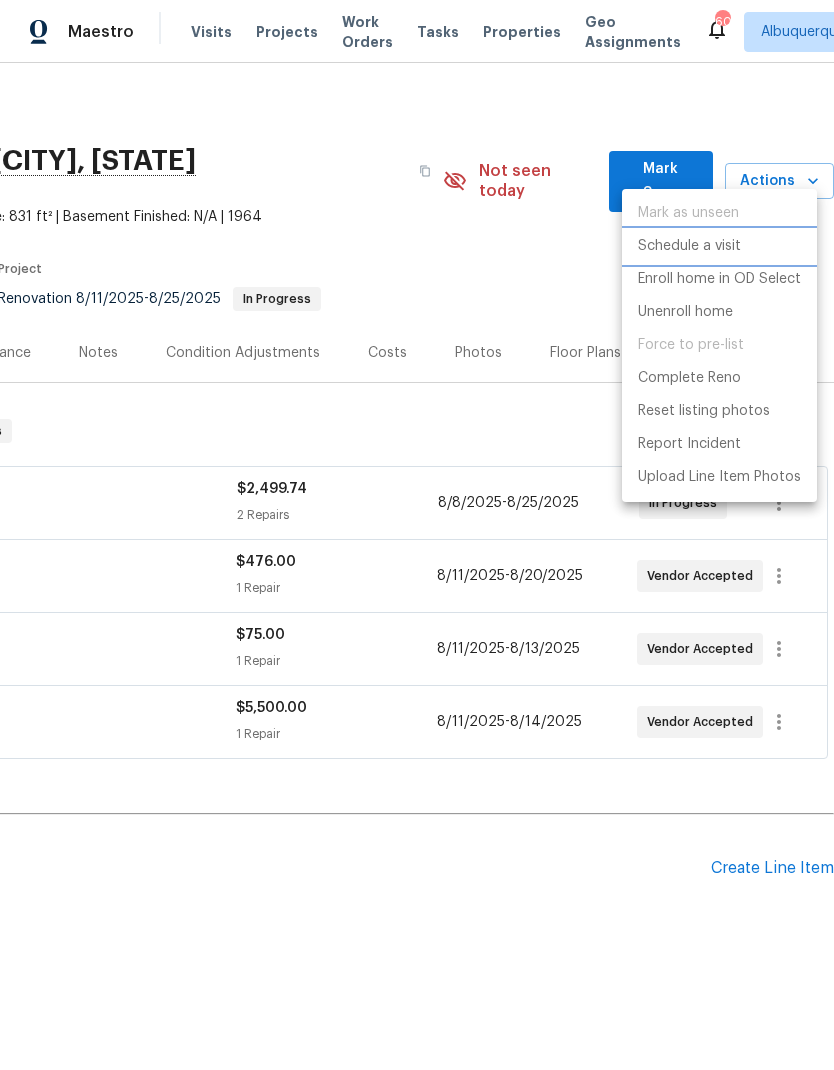 click on "Schedule a visit" at bounding box center [689, 246] 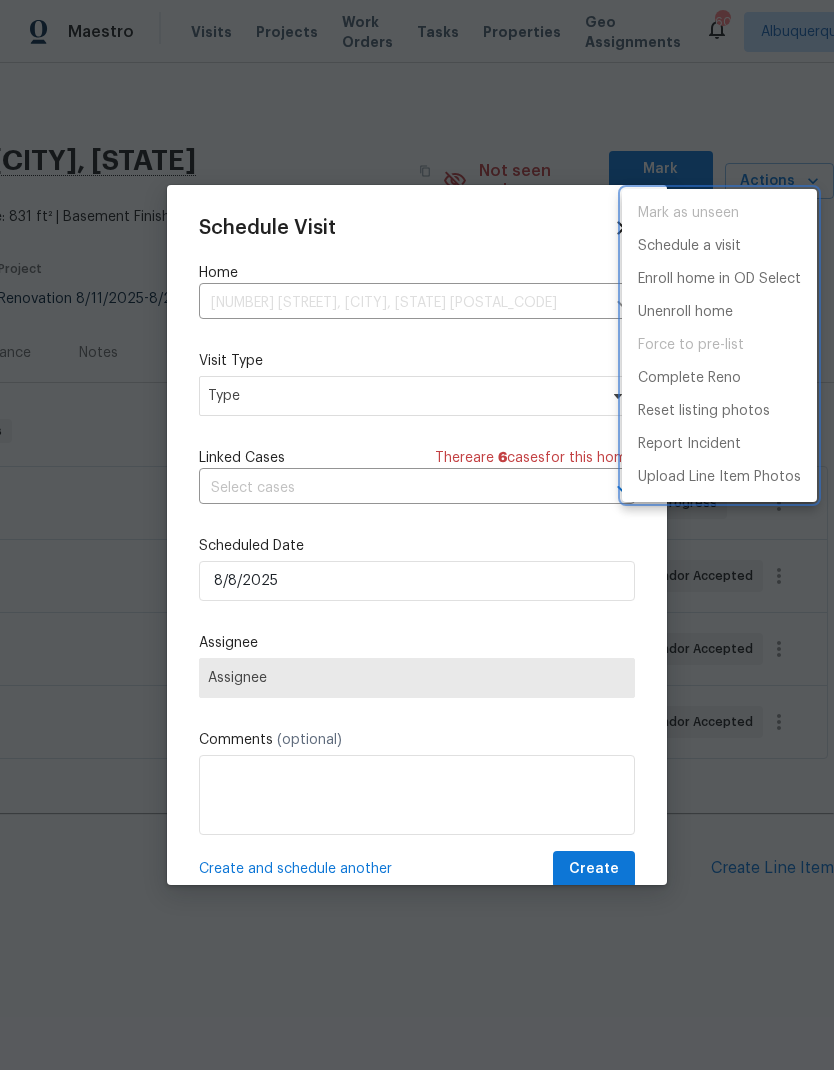 click at bounding box center [417, 535] 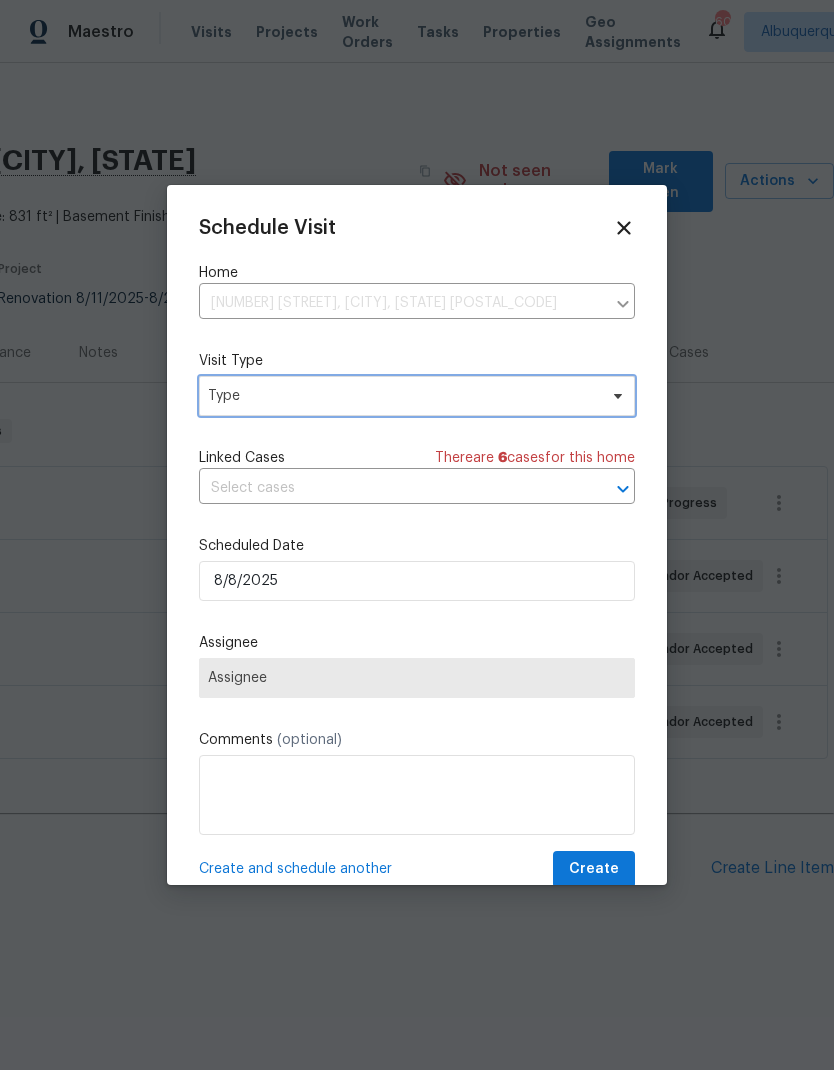 click on "Type" at bounding box center [417, 396] 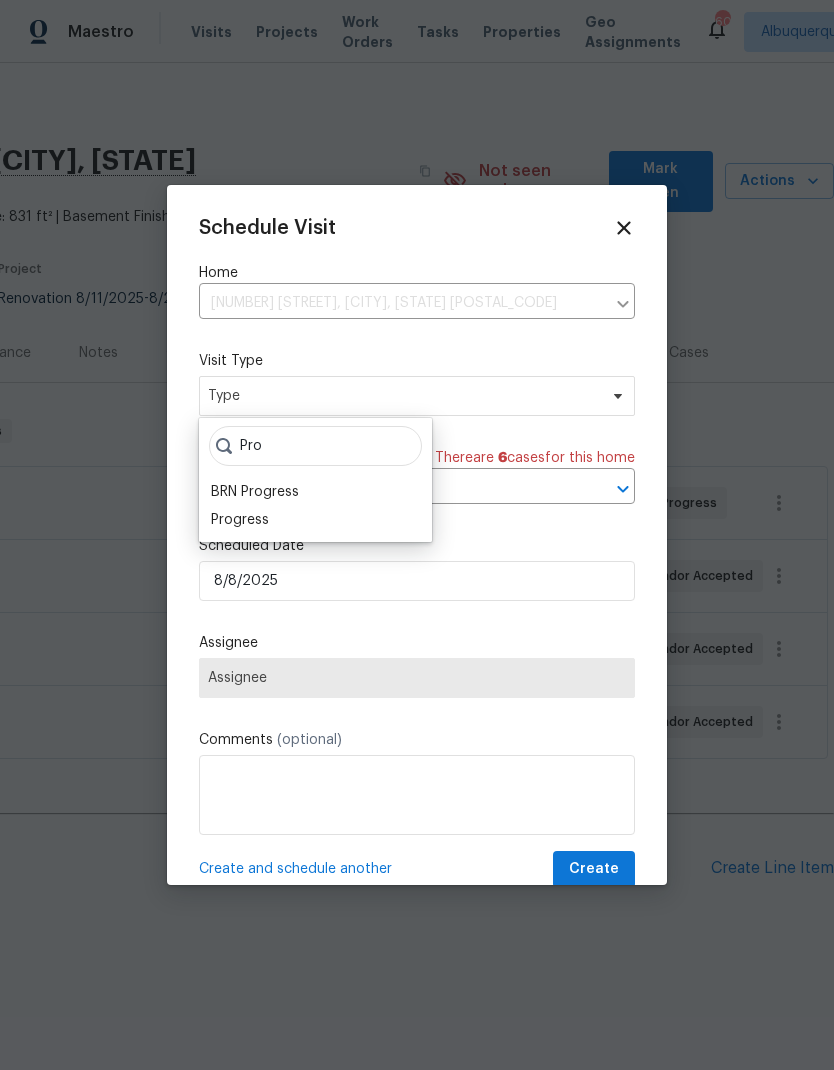 type on "Pro" 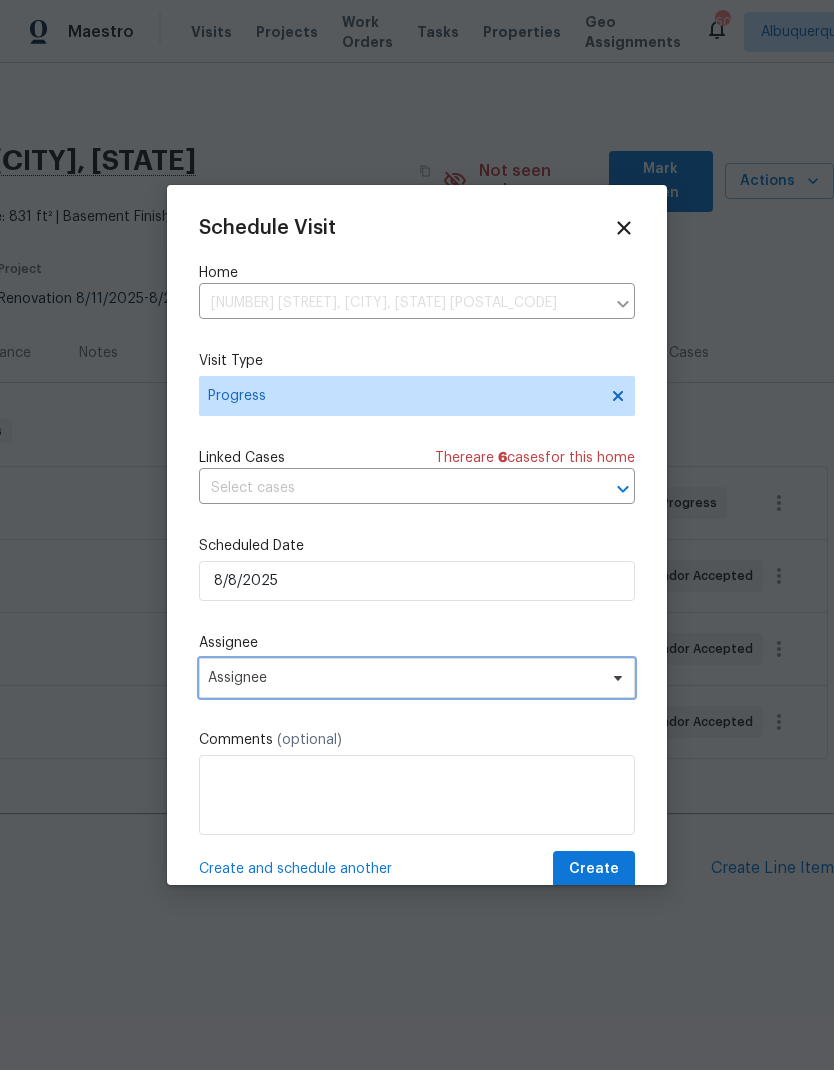click on "Assignee" at bounding box center [404, 678] 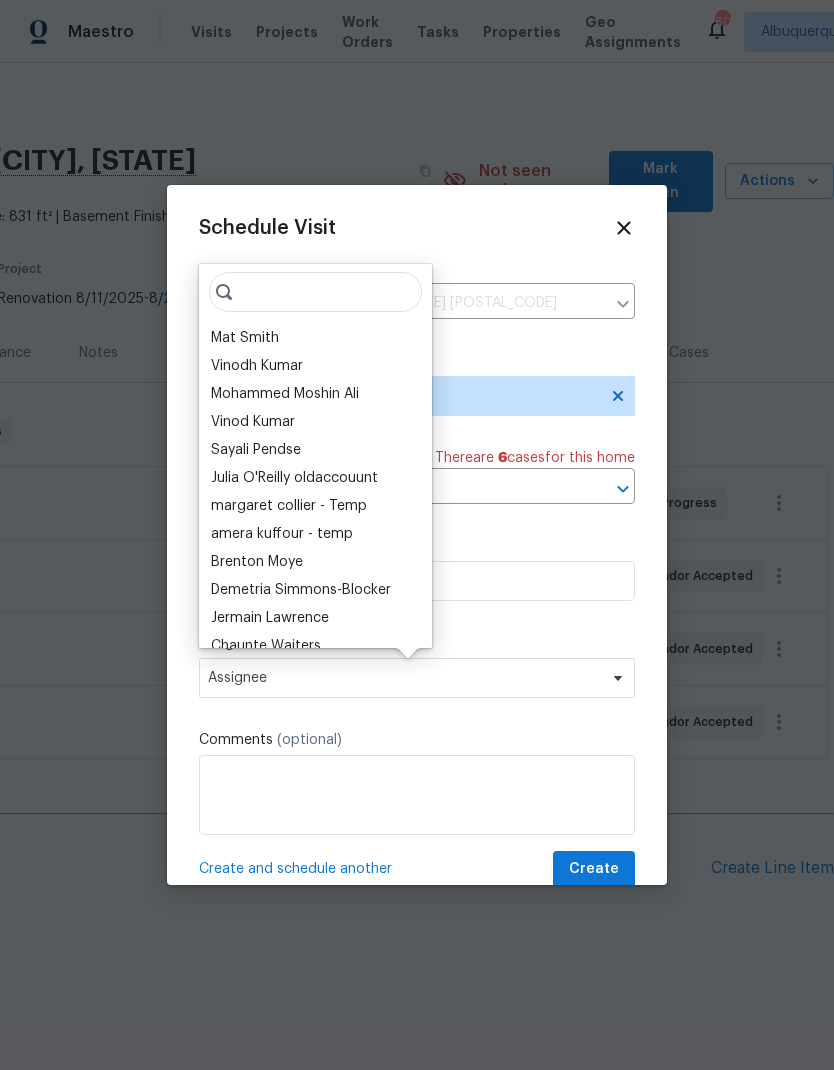 click on "Mat Smith" at bounding box center [245, 338] 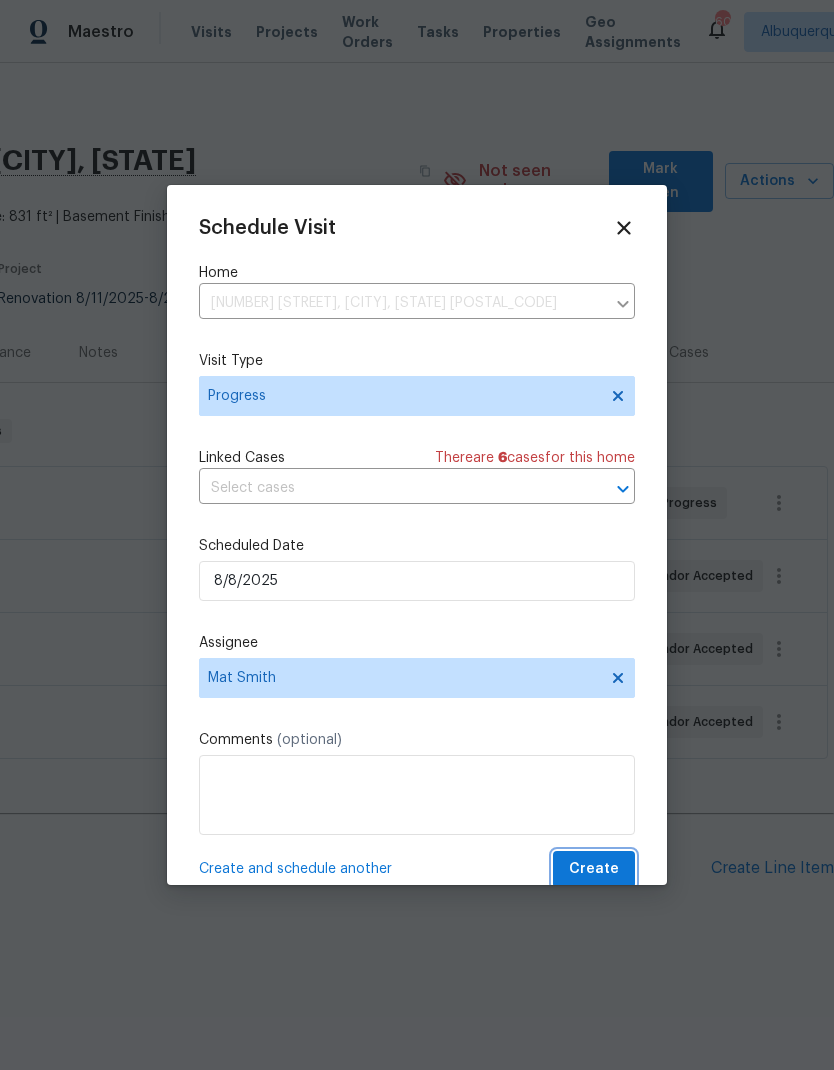 click on "Create" at bounding box center (594, 869) 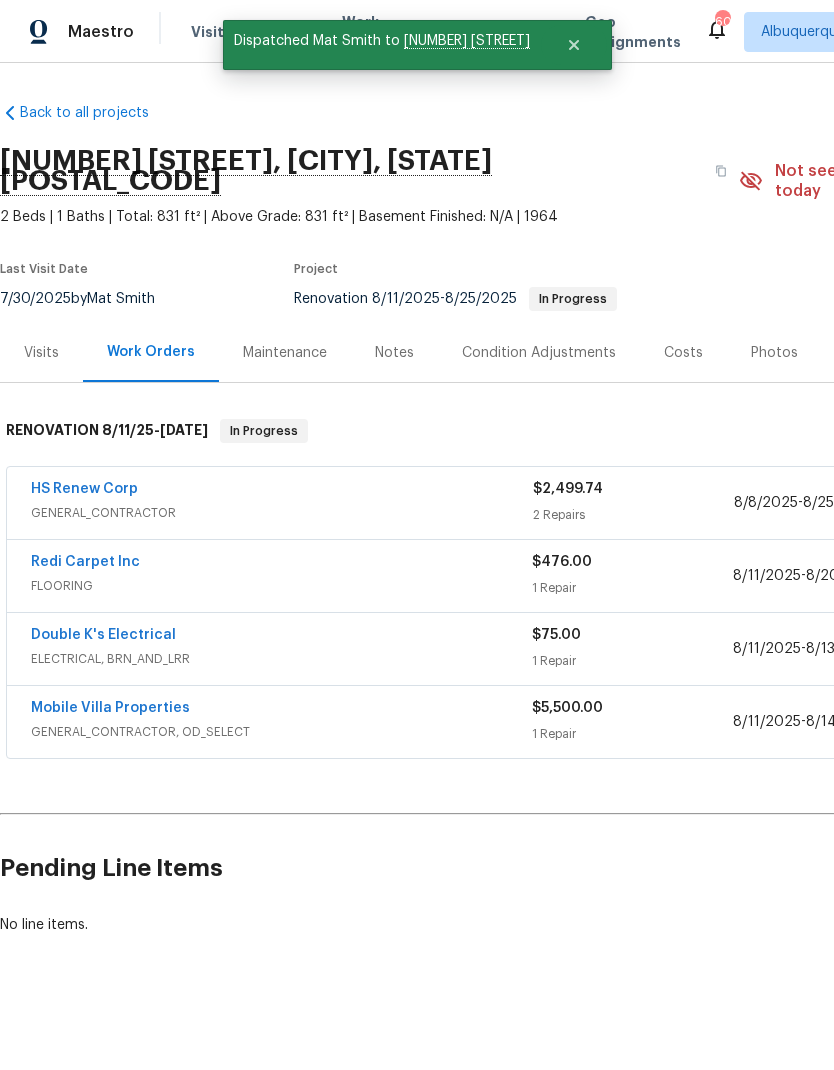 scroll, scrollTop: 0, scrollLeft: 0, axis: both 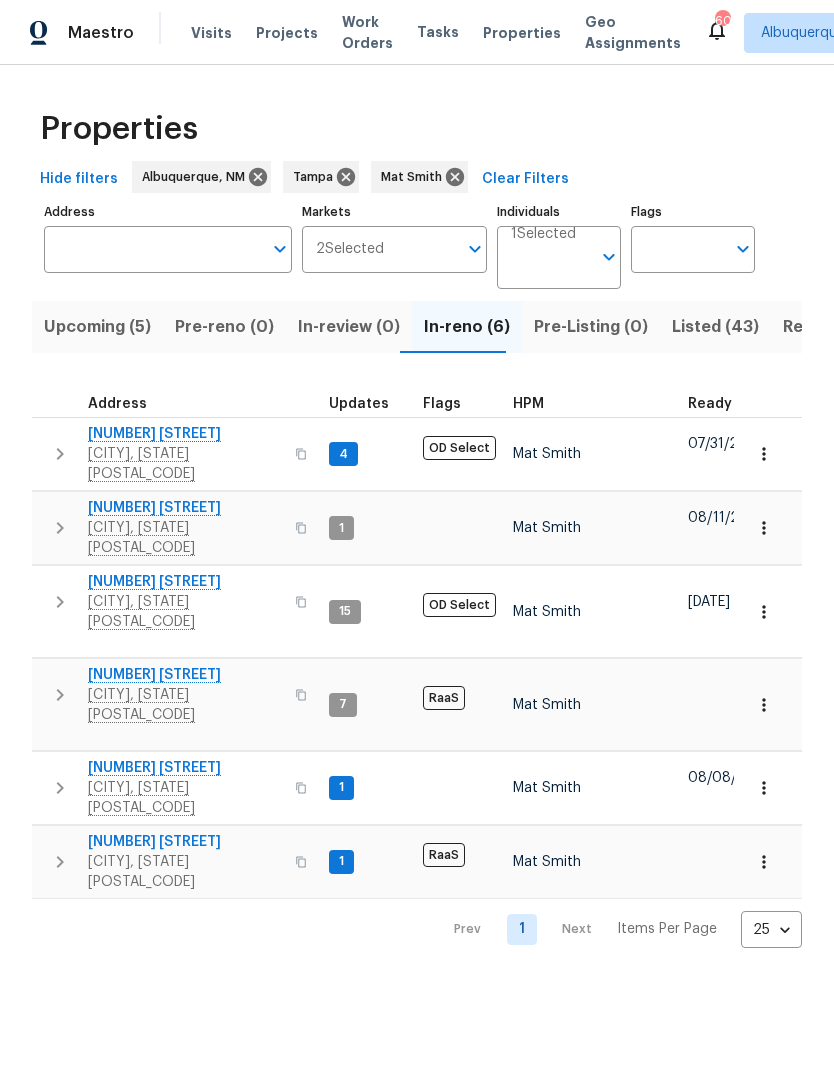 click 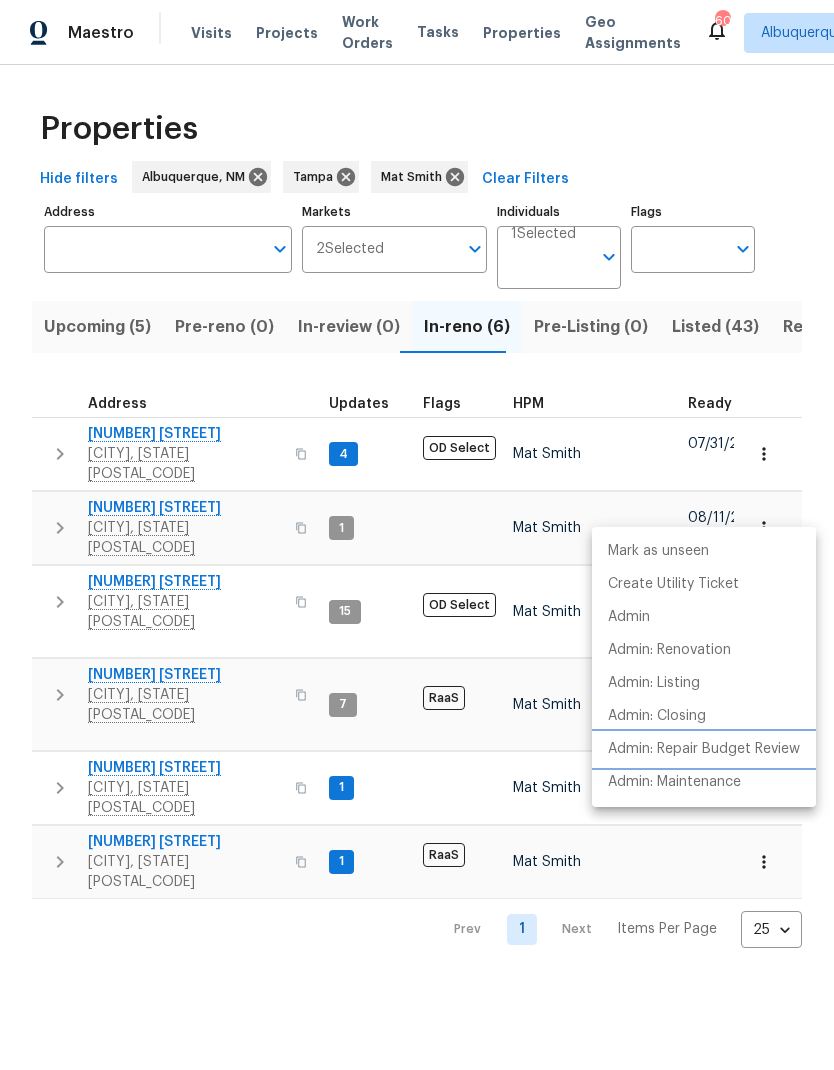 click on "Admin: Repair Budget Review" at bounding box center (704, 749) 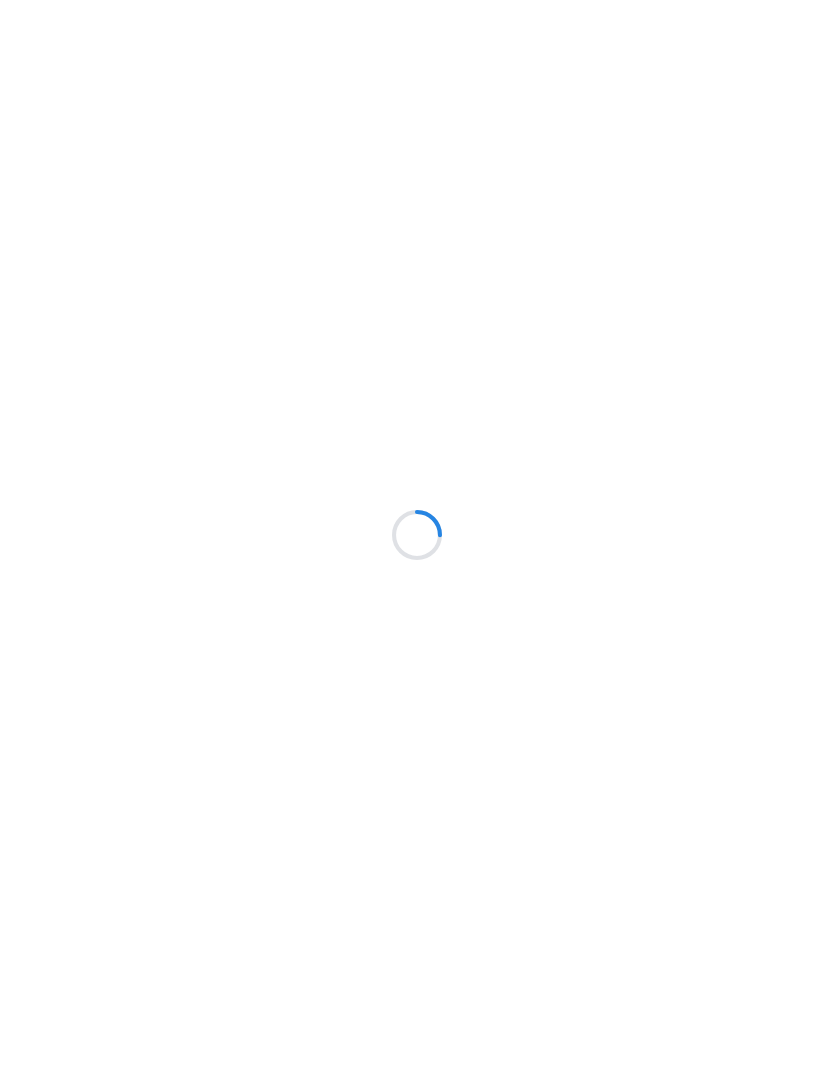 scroll, scrollTop: 0, scrollLeft: 0, axis: both 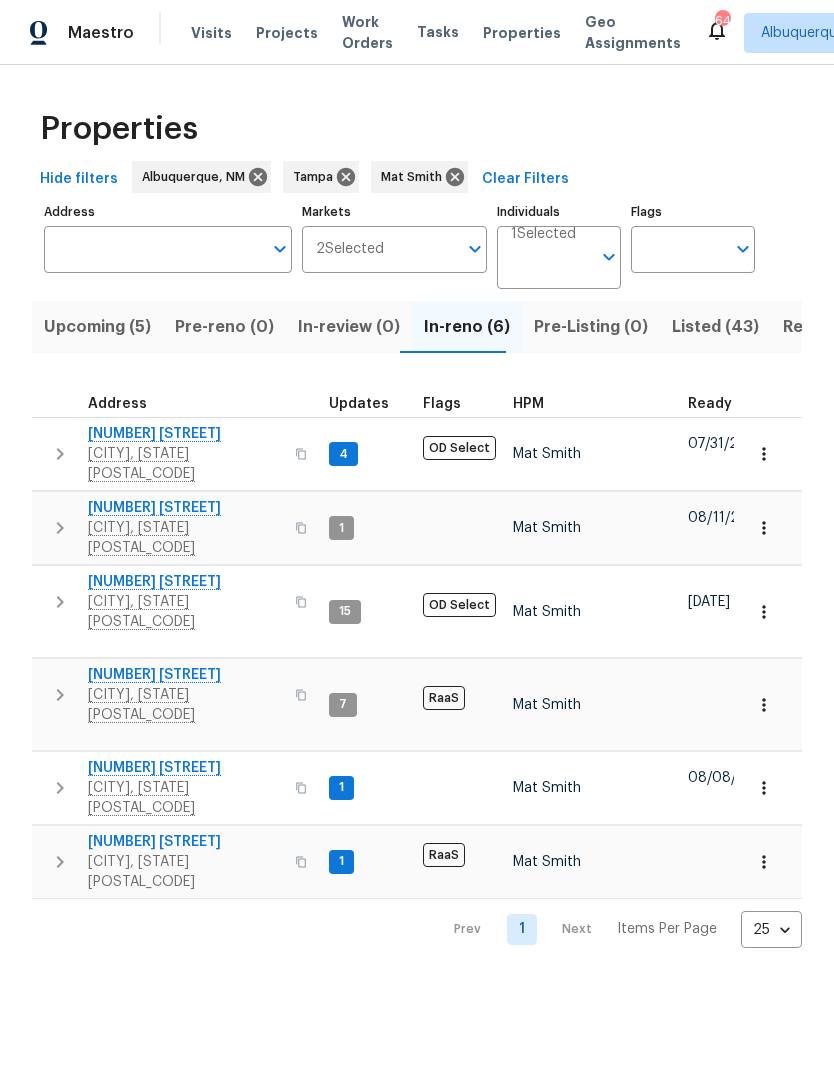click 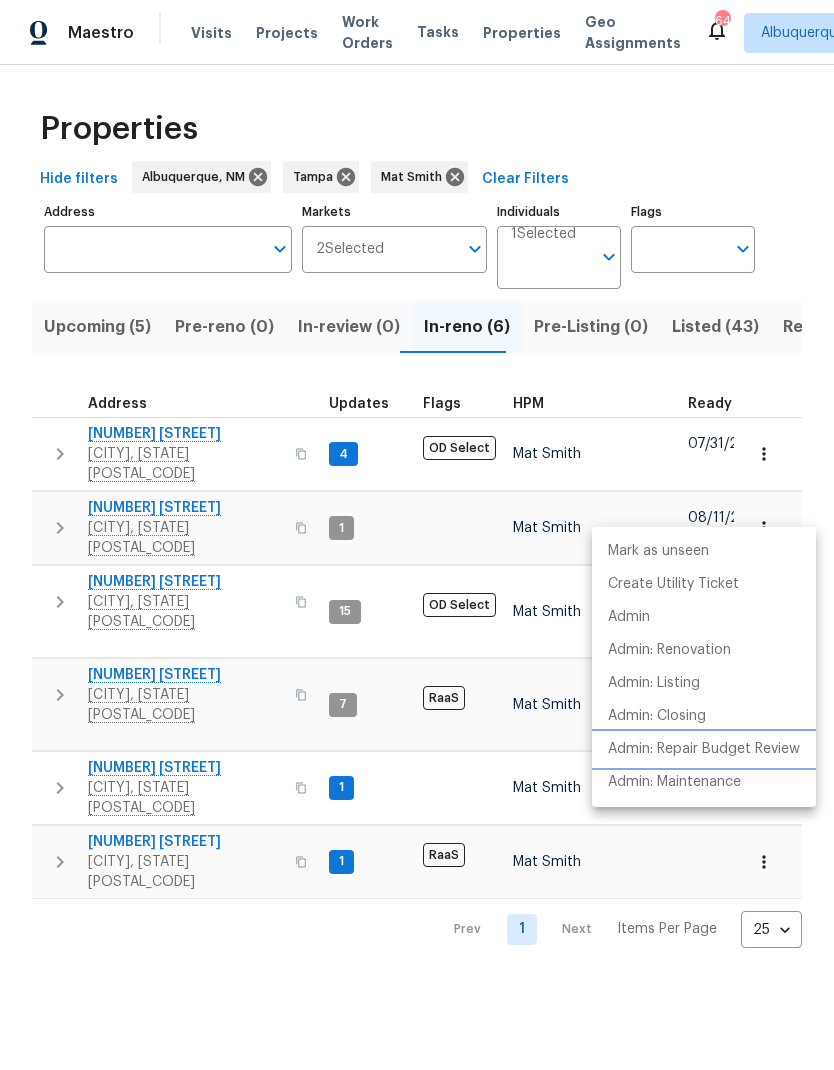 click on "Admin: Repair Budget Review" at bounding box center (704, 749) 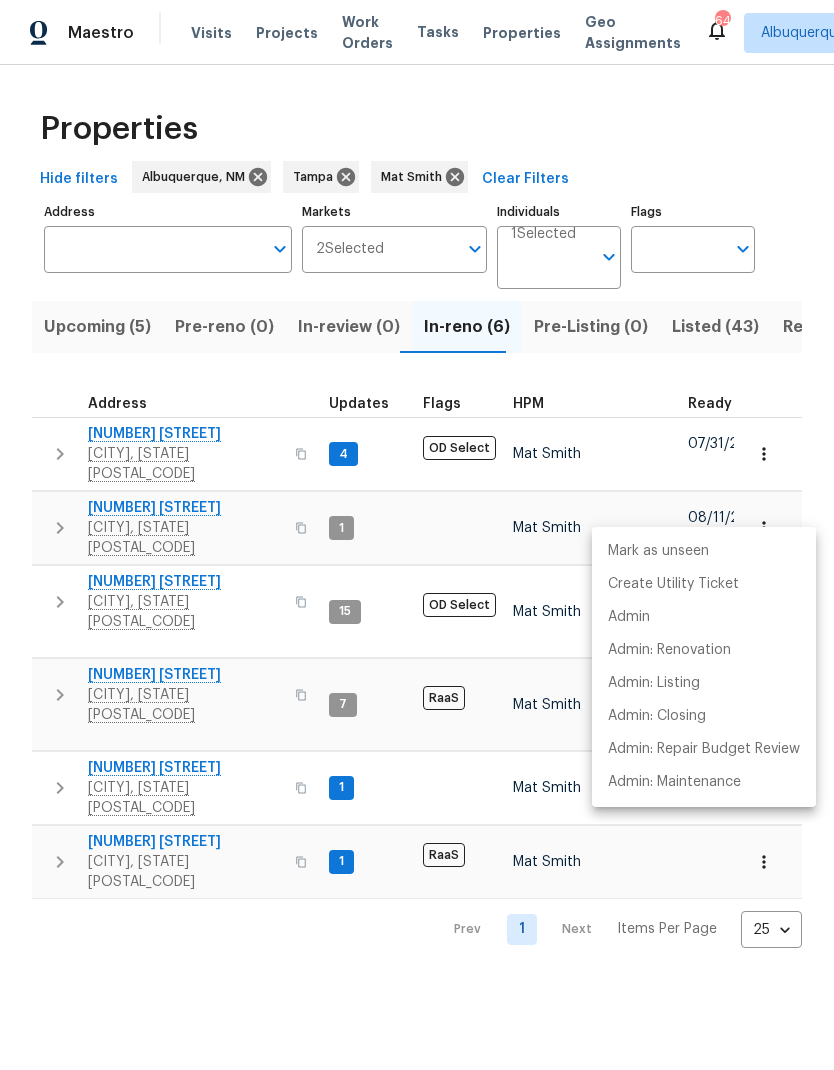 click at bounding box center [417, 535] 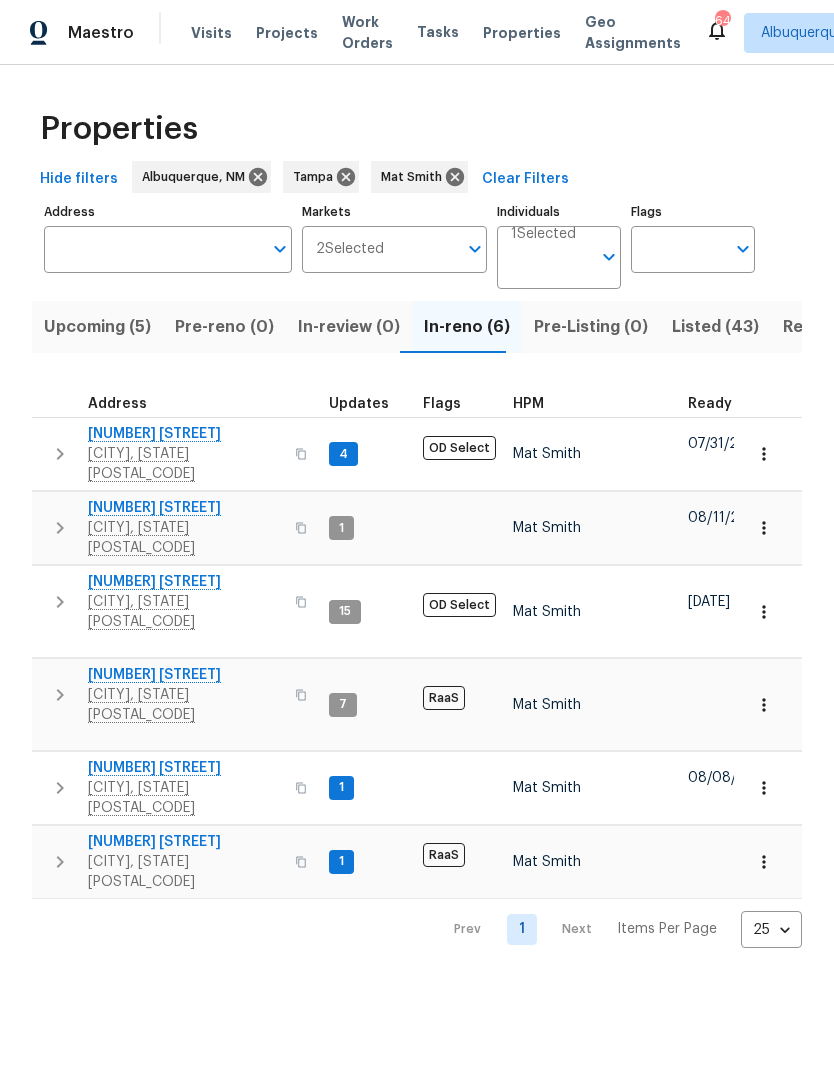 click on "[CITY], [STATE] [POSTAL_CODE]" at bounding box center (185, 538) 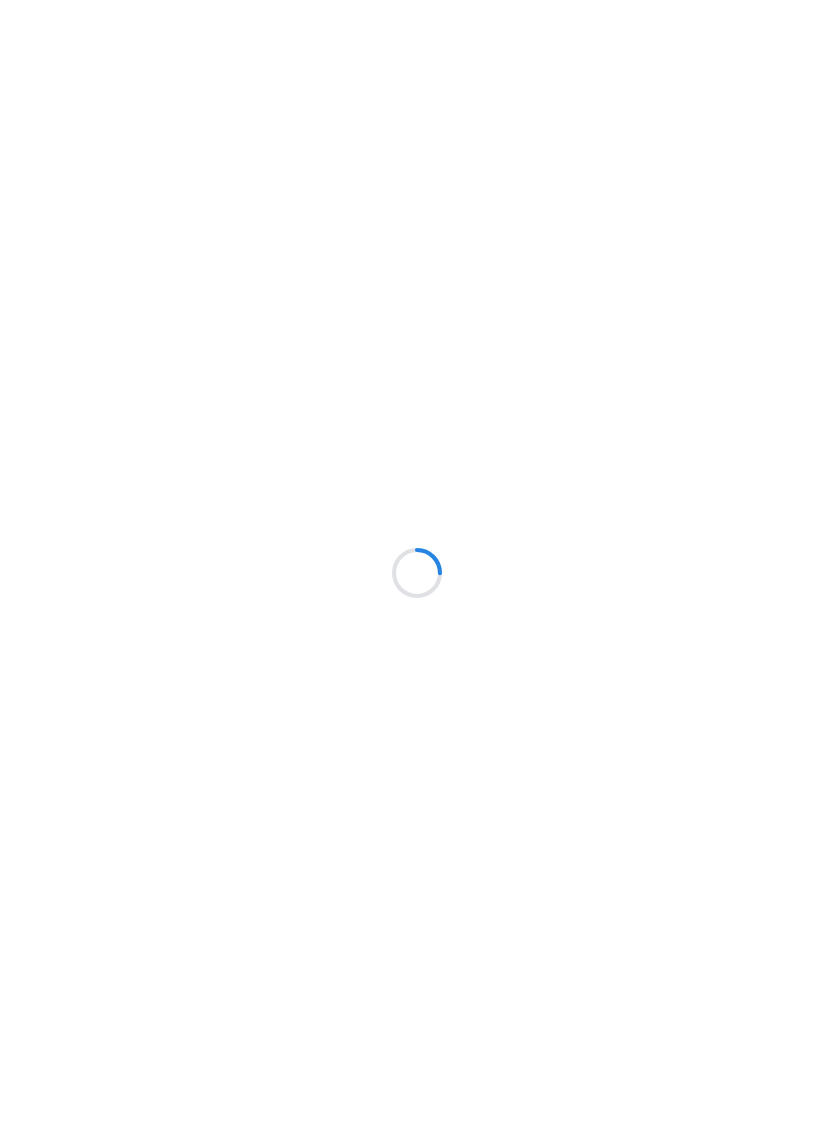 scroll, scrollTop: 0, scrollLeft: 0, axis: both 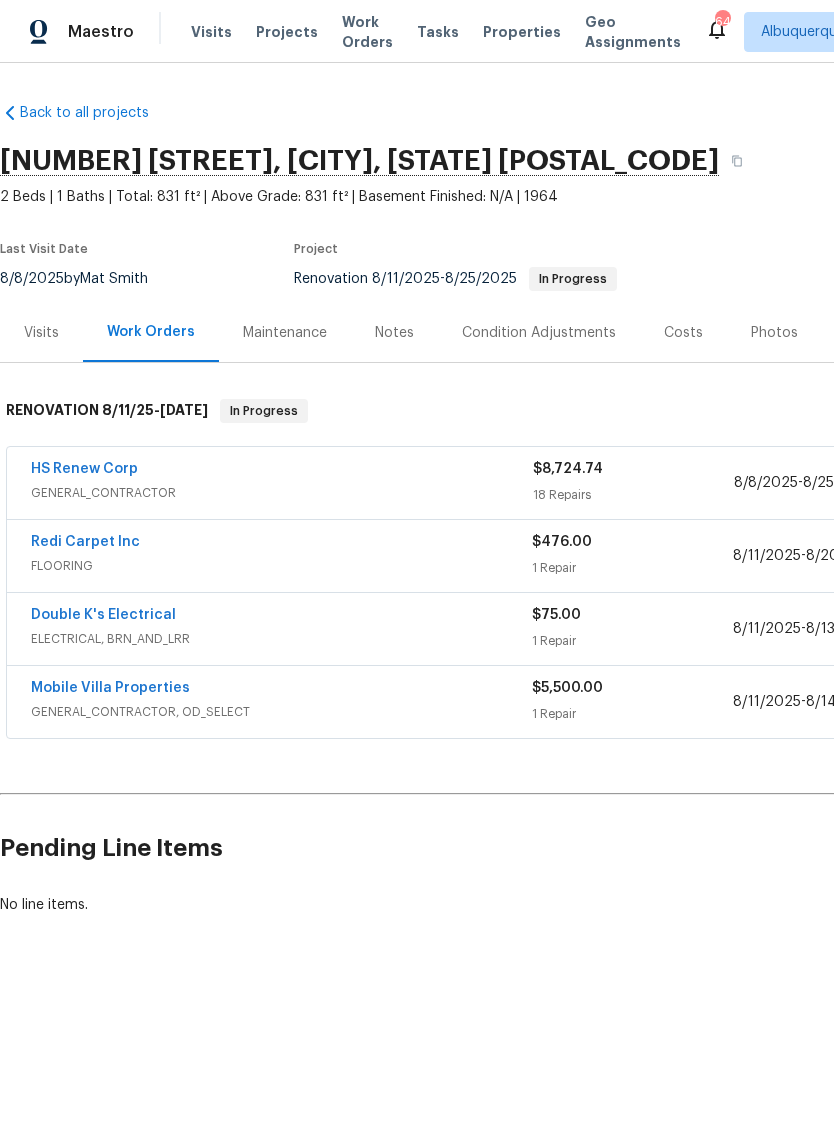 click on "GENERAL_CONTRACTOR" at bounding box center (282, 493) 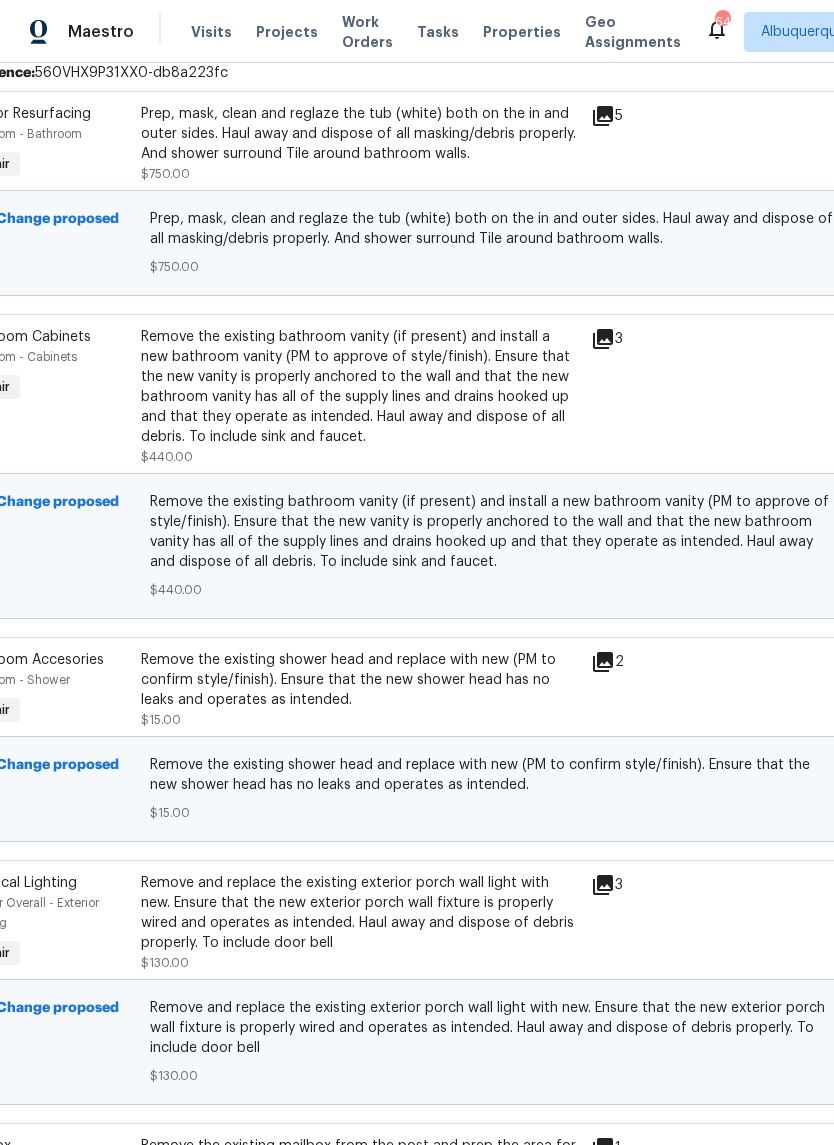 scroll, scrollTop: 480, scrollLeft: 70, axis: both 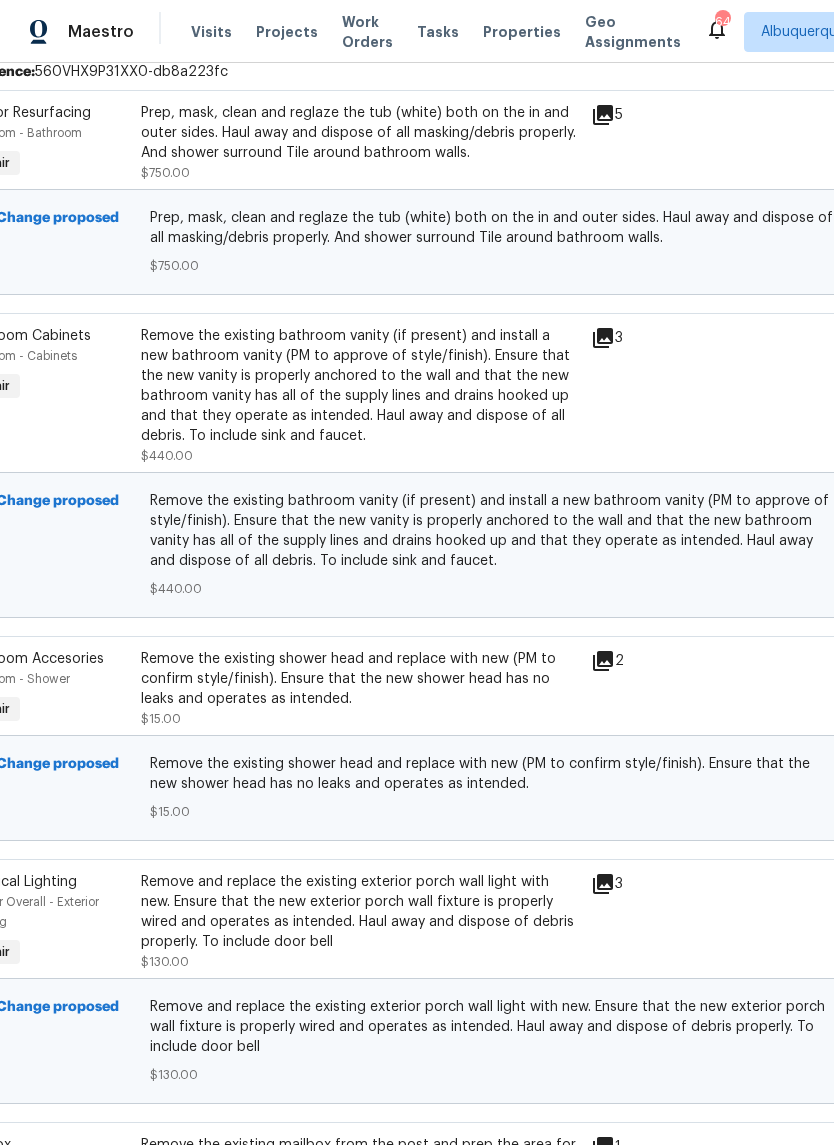 click on "Remove the existing bathroom vanity (if present) and install a new bathroom vanity (PM to approve of style/finish). Ensure that the new vanity is properly anchored to the wall and that the new bathroom vanity has all of the supply lines and drains hooked up and that they operate as intended. Haul away and dispose of all debris.
To include sink and faucet." at bounding box center [360, 386] 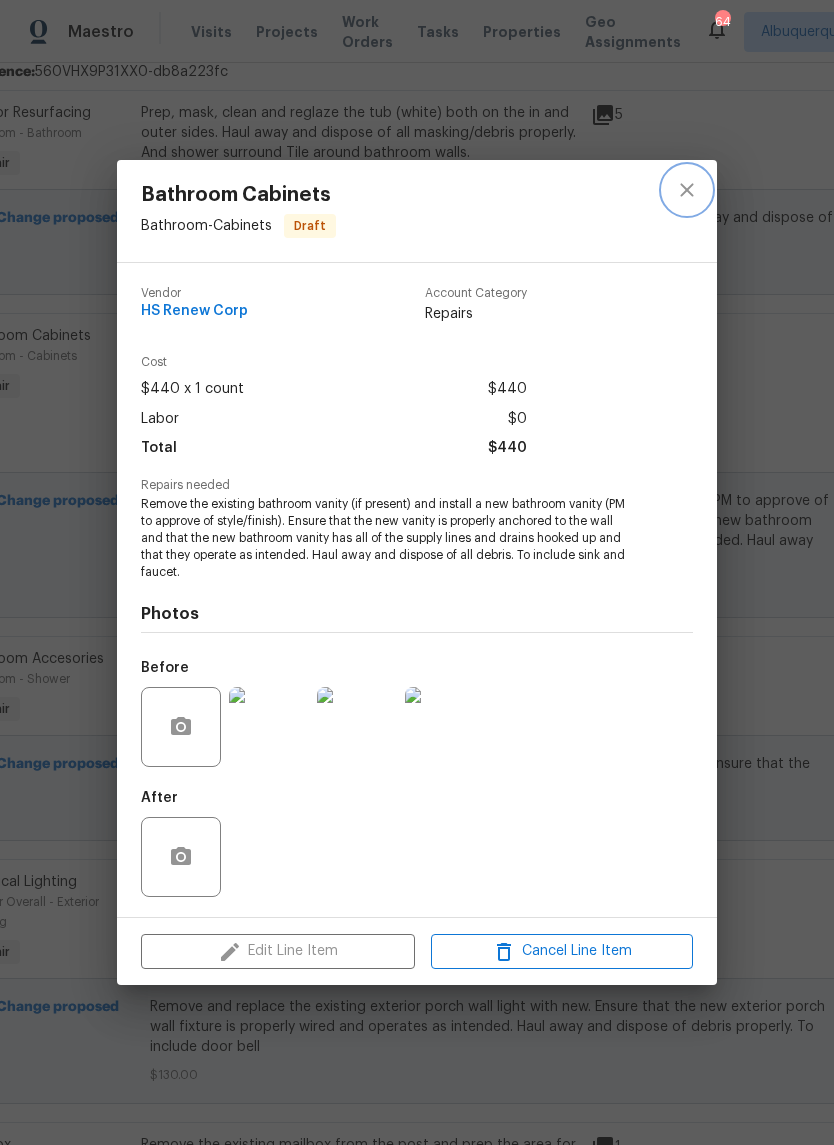 click 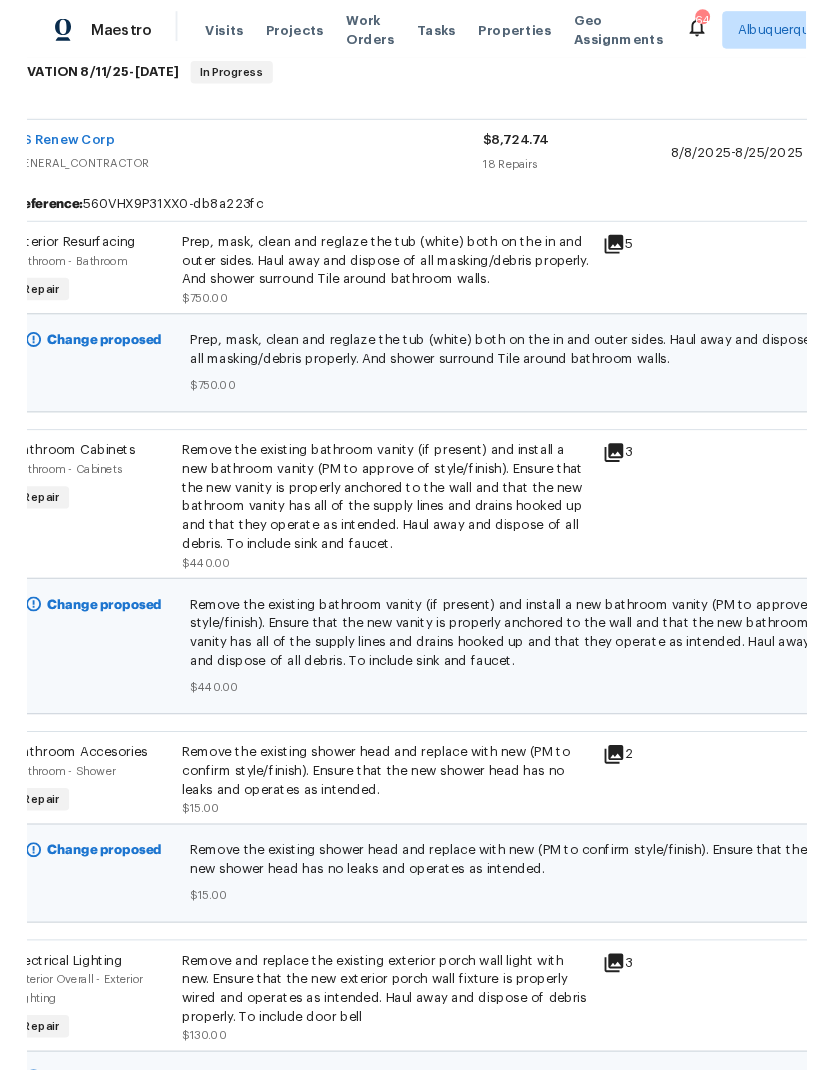 scroll, scrollTop: 327, scrollLeft: 44, axis: both 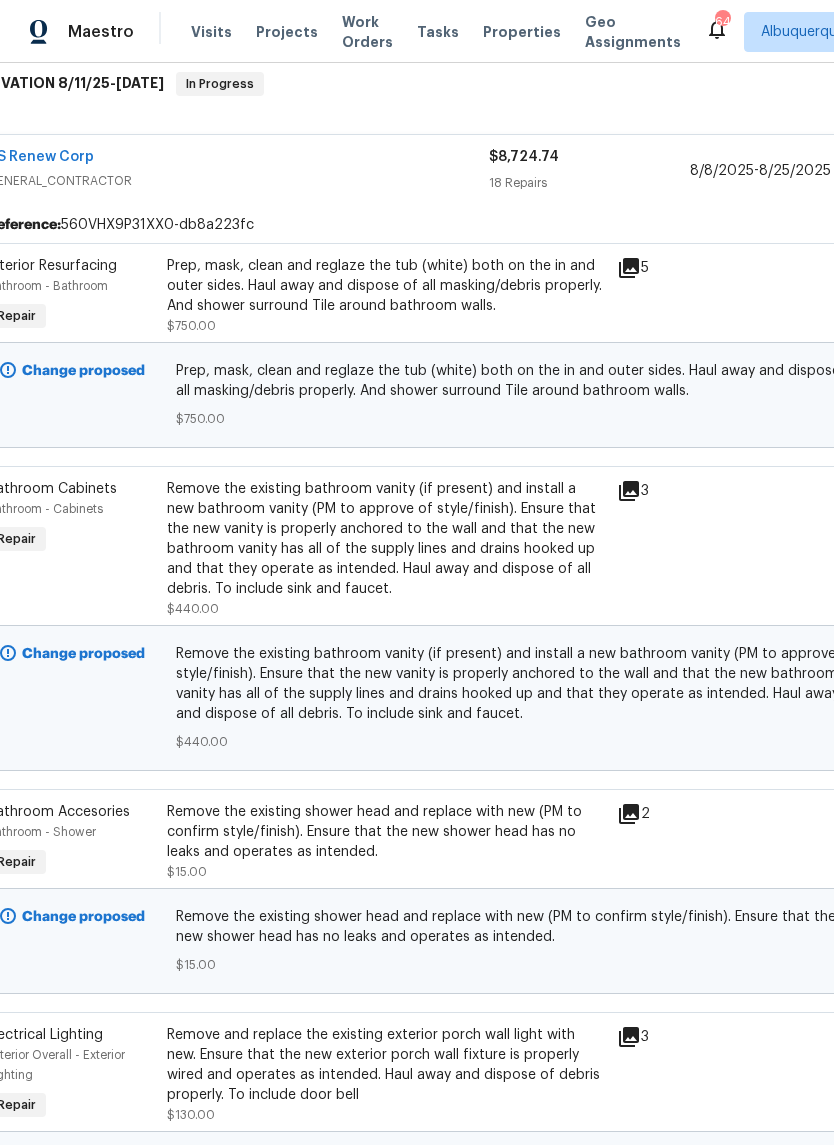 click on "HS Renew Corp" at bounding box center (40, 157) 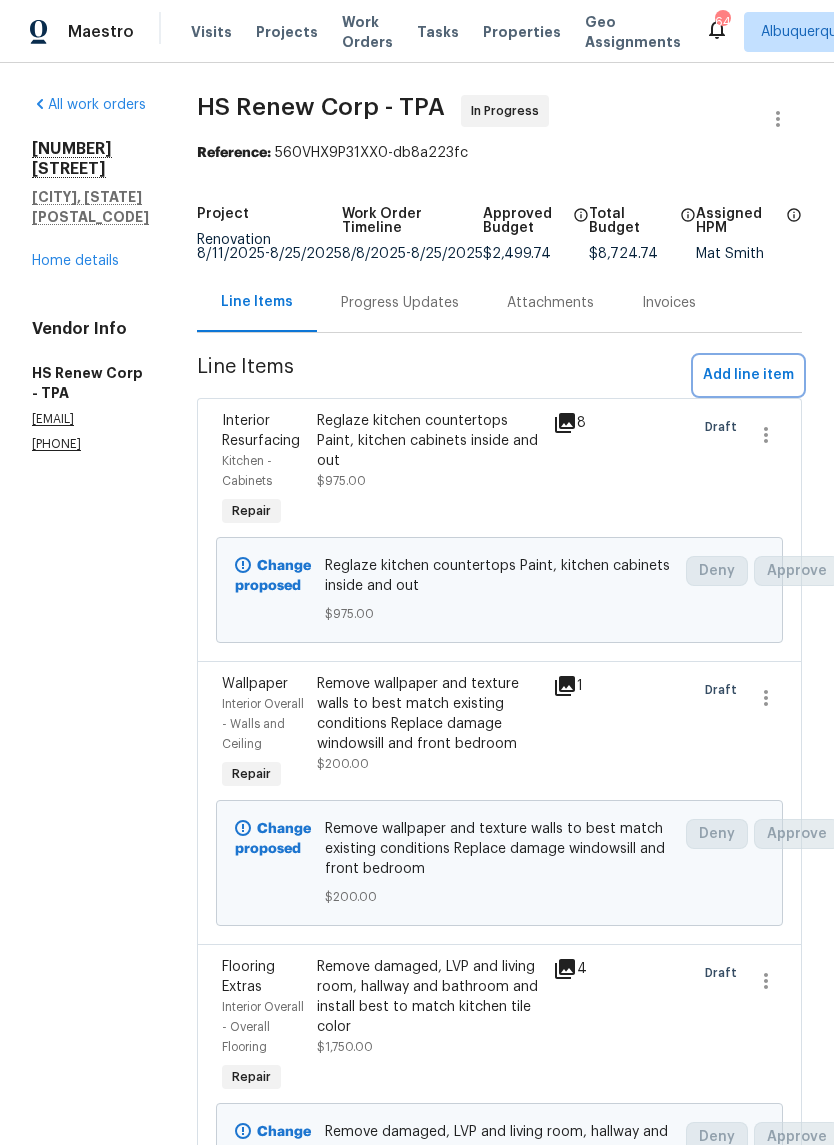 click on "Add line item" at bounding box center (748, 375) 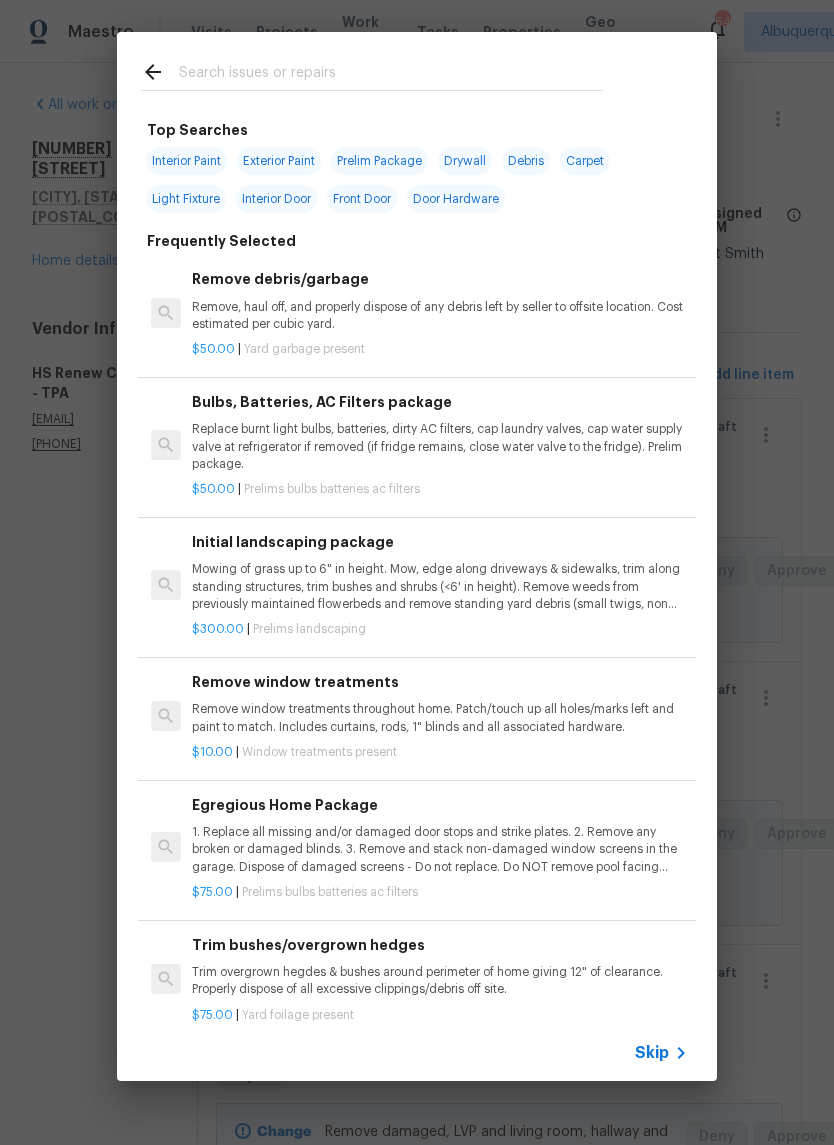click at bounding box center (391, 75) 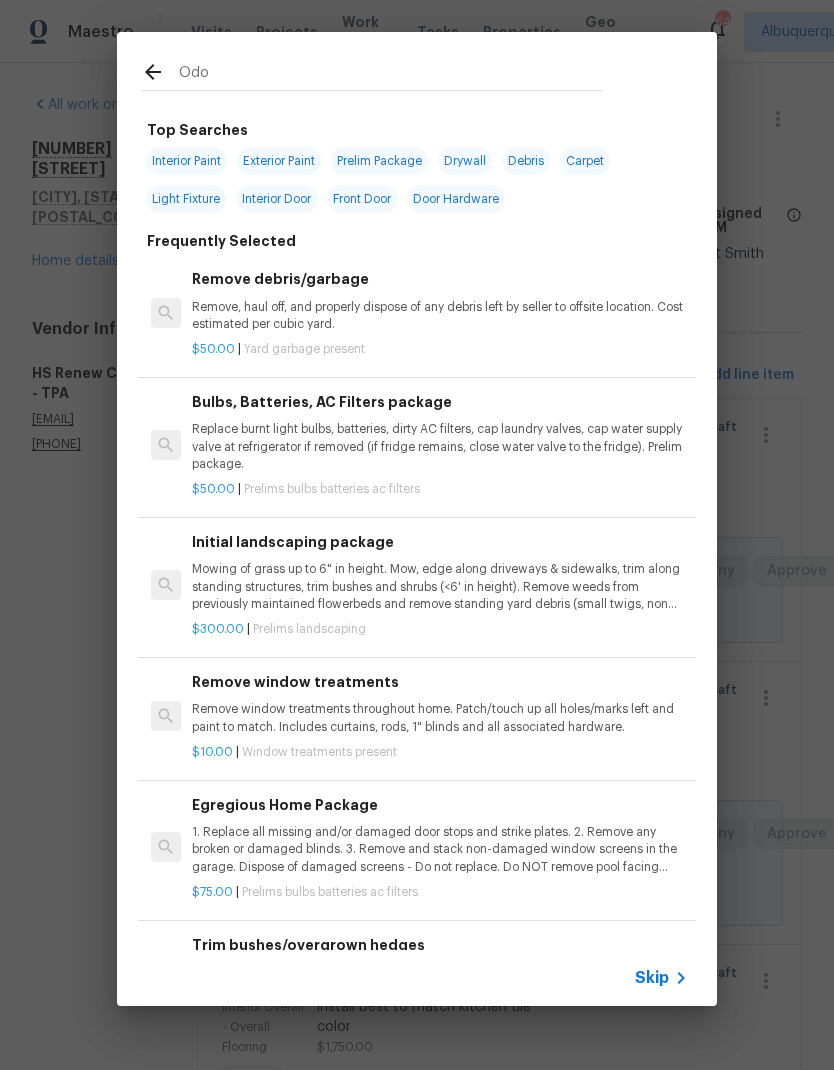 type on "Odor" 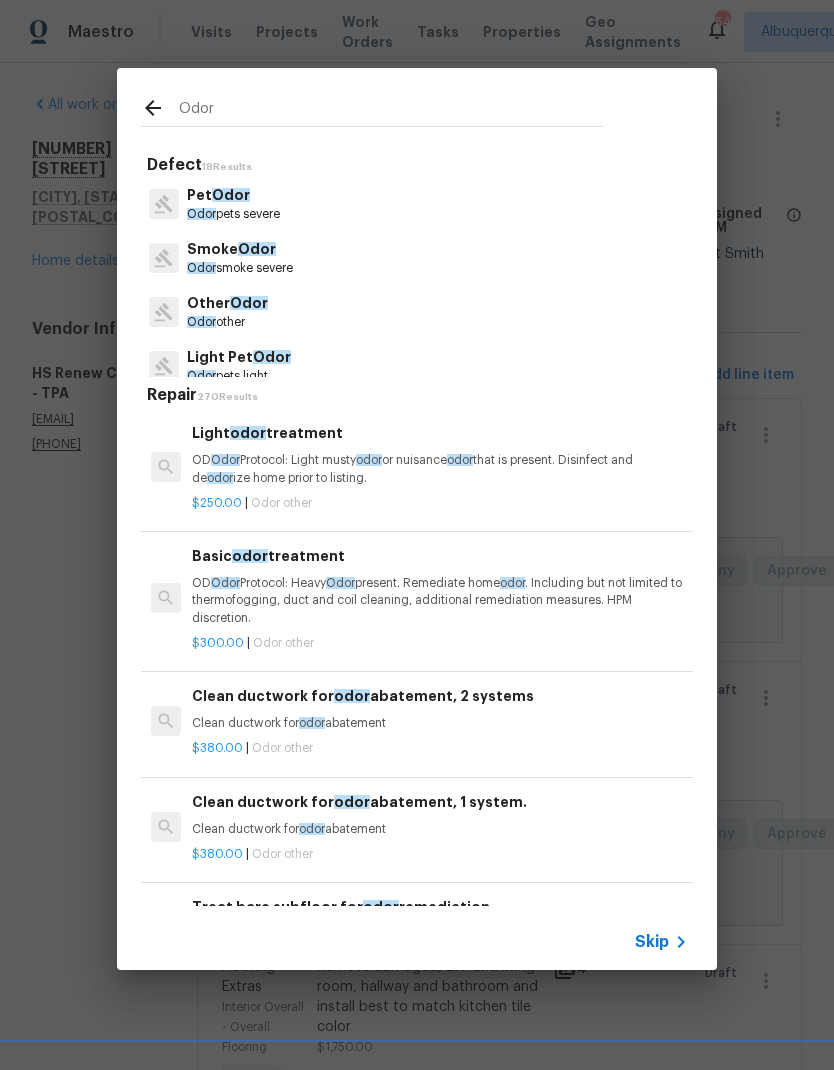 click on "Odor  smoke severe" at bounding box center [240, 268] 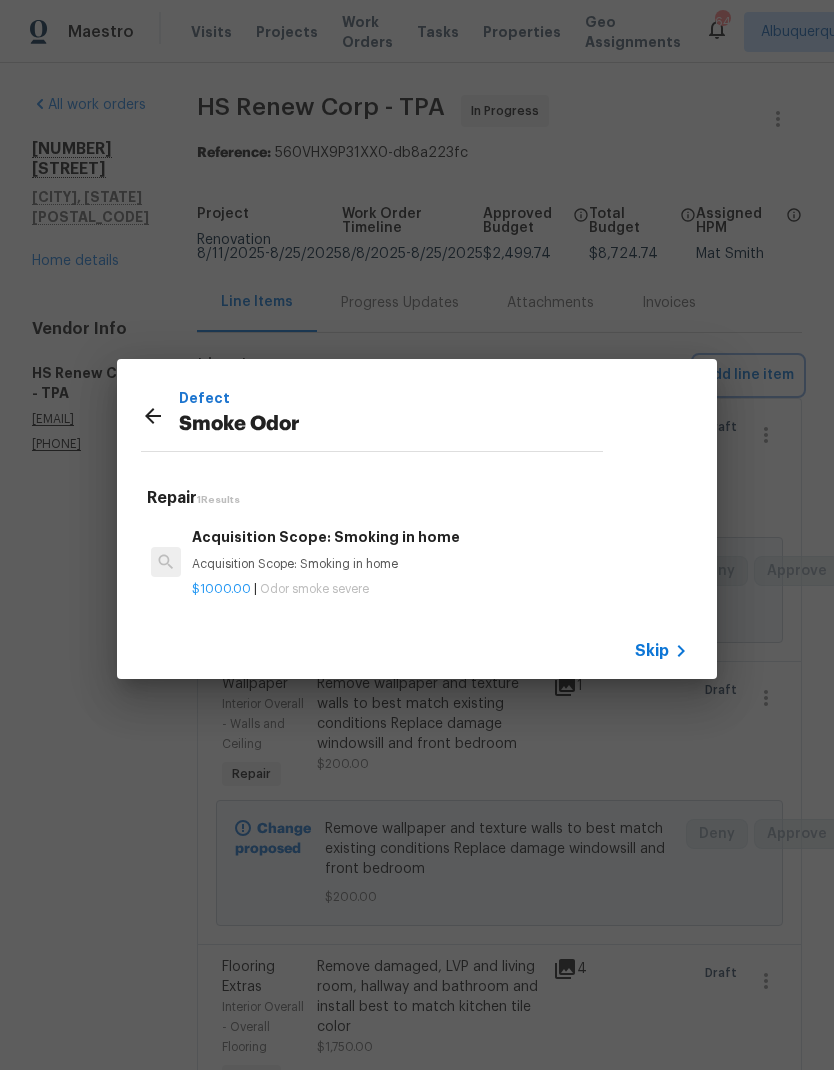click on "Defect Smoke Odor Repair  [NUMBER]  Results Acquisition Scope: Smoking in home Acquisition Scope: Smoking in home $[PRICE]   |   Odor smoke severe Skip" at bounding box center (417, 519) 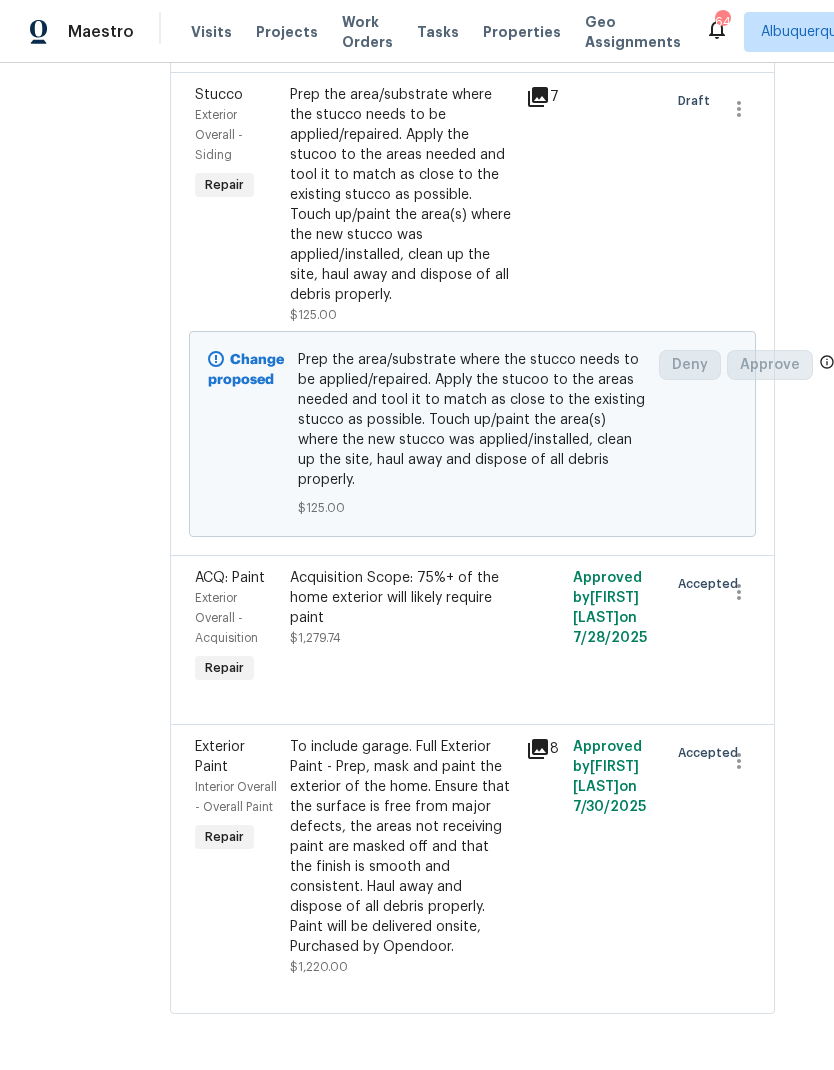 scroll, scrollTop: 5865, scrollLeft: 27, axis: both 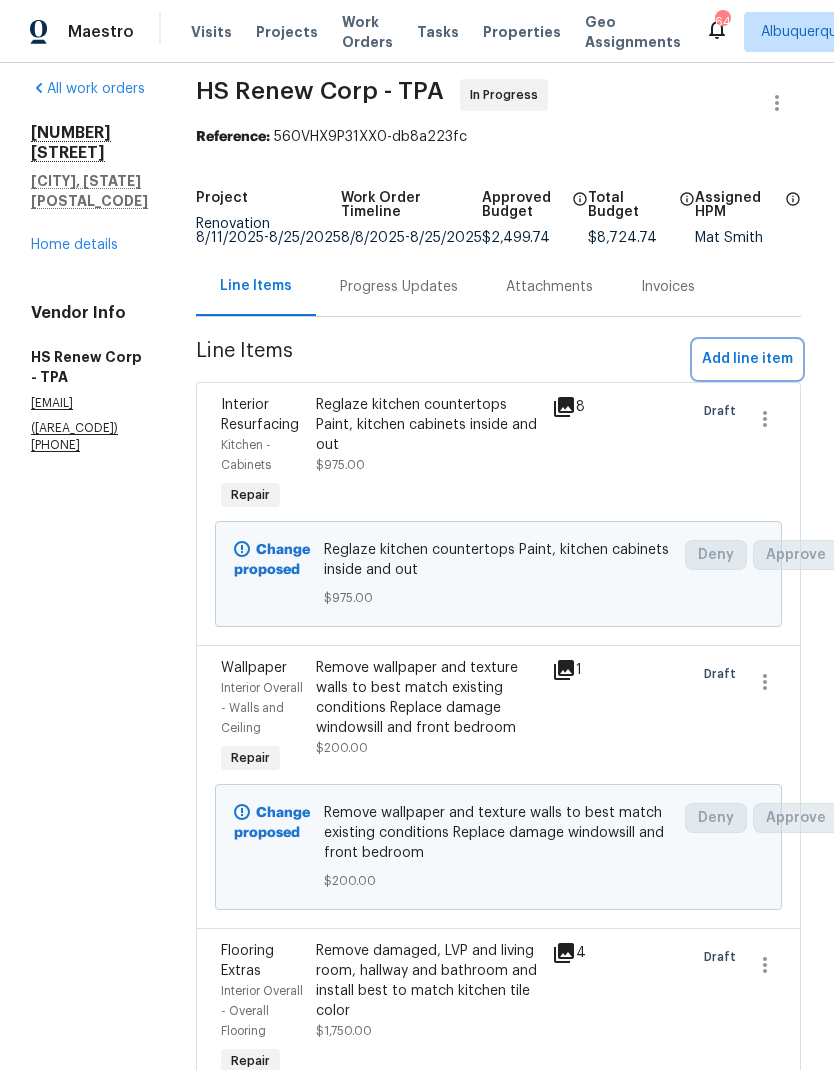 click on "Add line item" at bounding box center (747, 359) 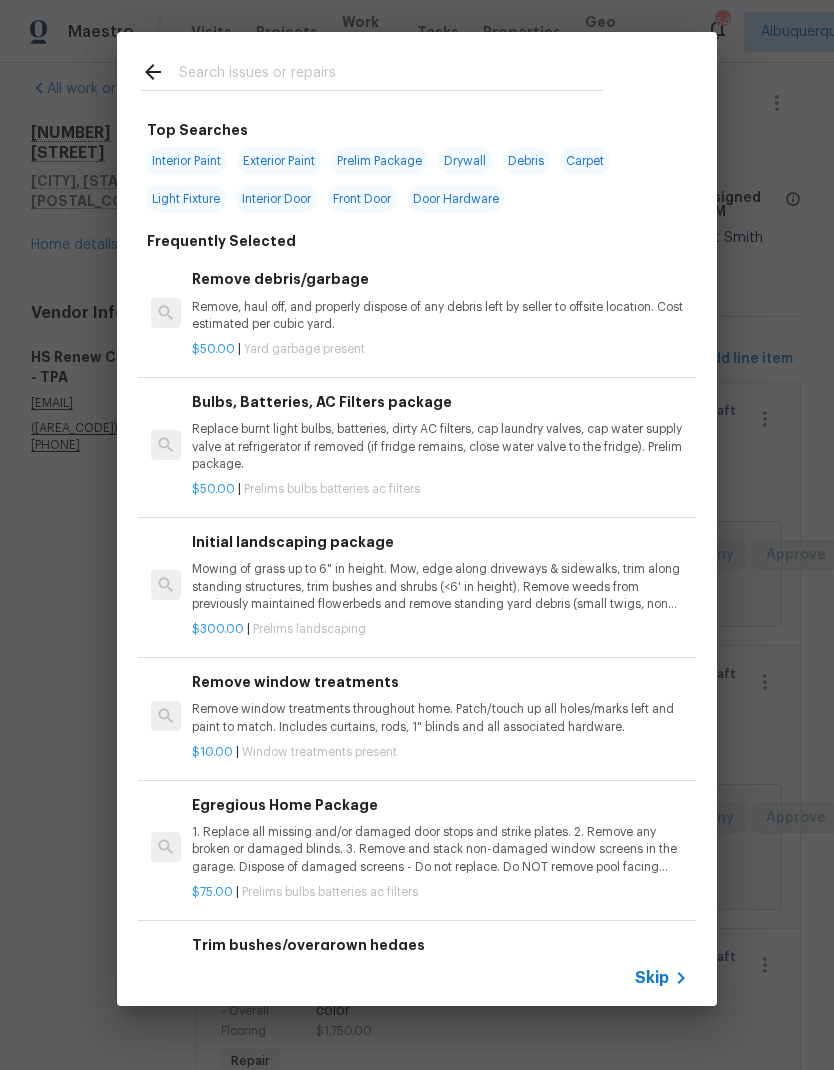 click at bounding box center (391, 75) 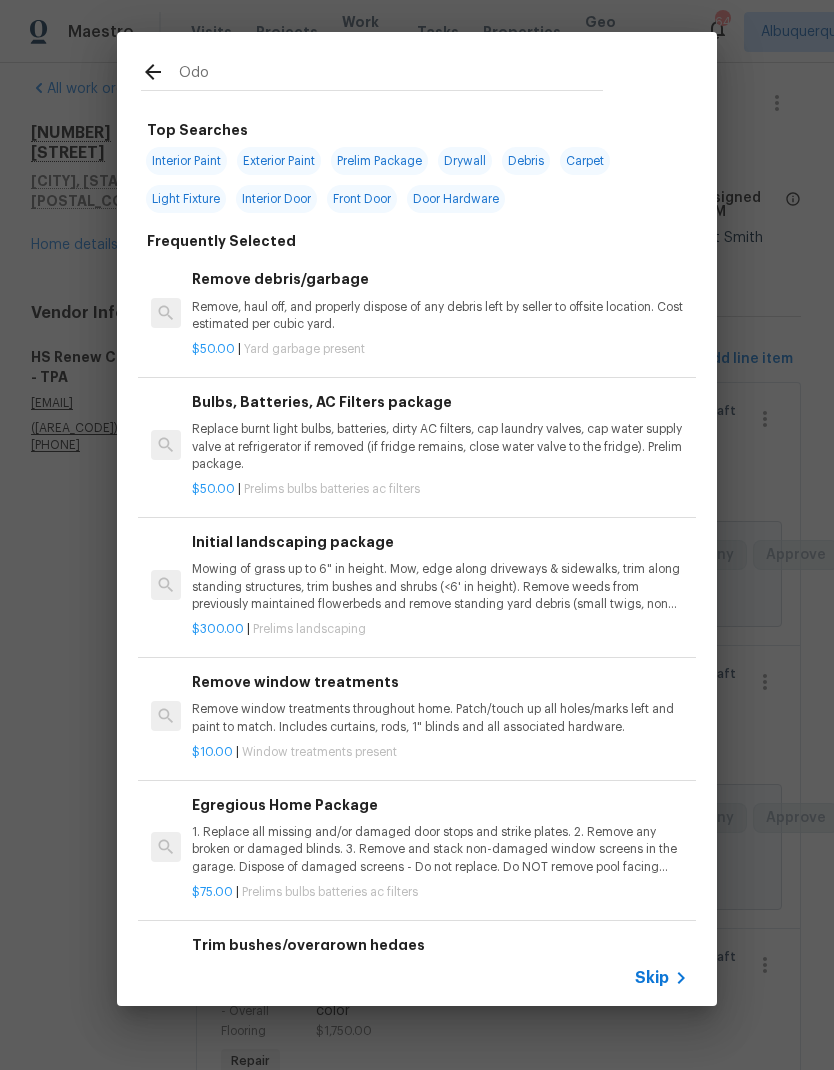 type on "Odor" 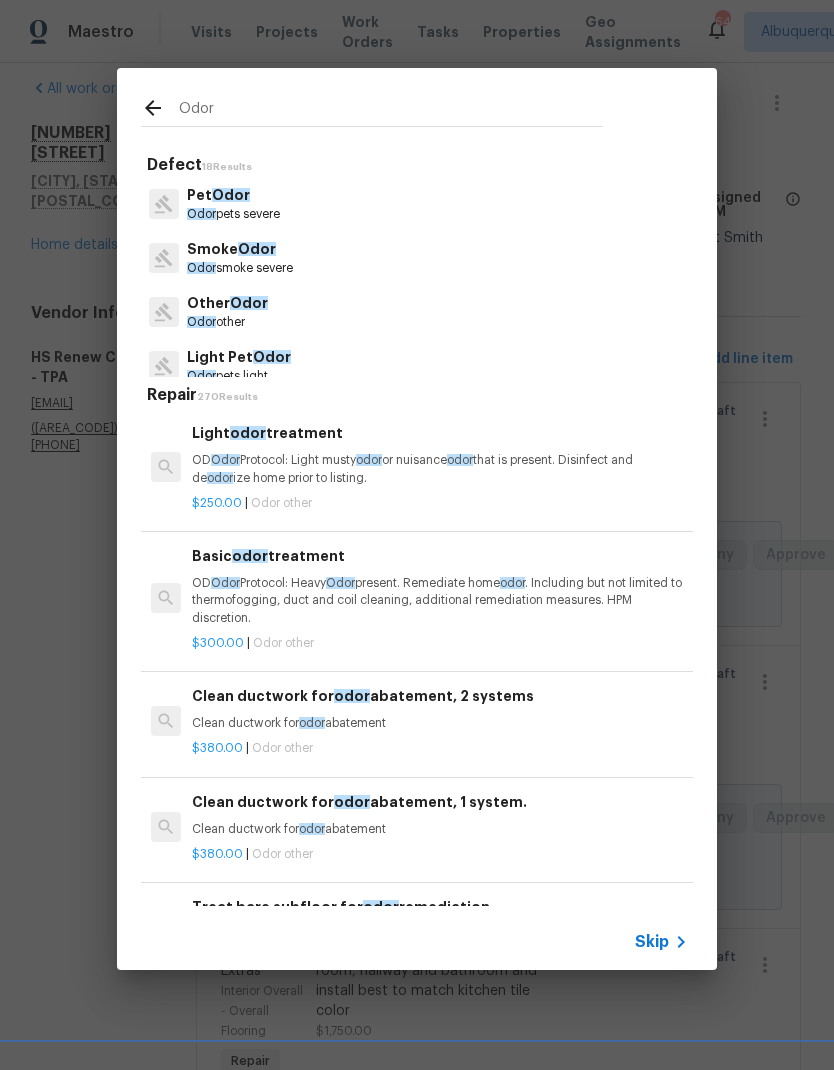 click on "Odor" at bounding box center [201, 268] 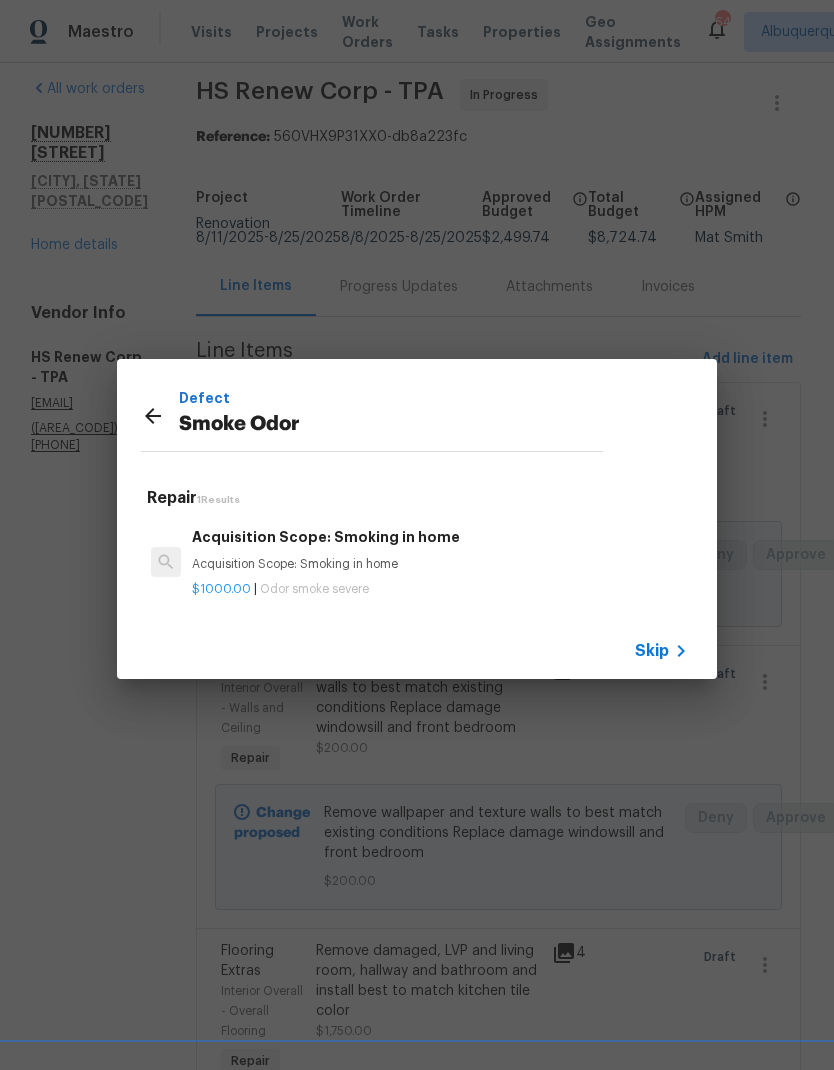 click on "Acquisition Scope: Smoking in home" at bounding box center (440, 564) 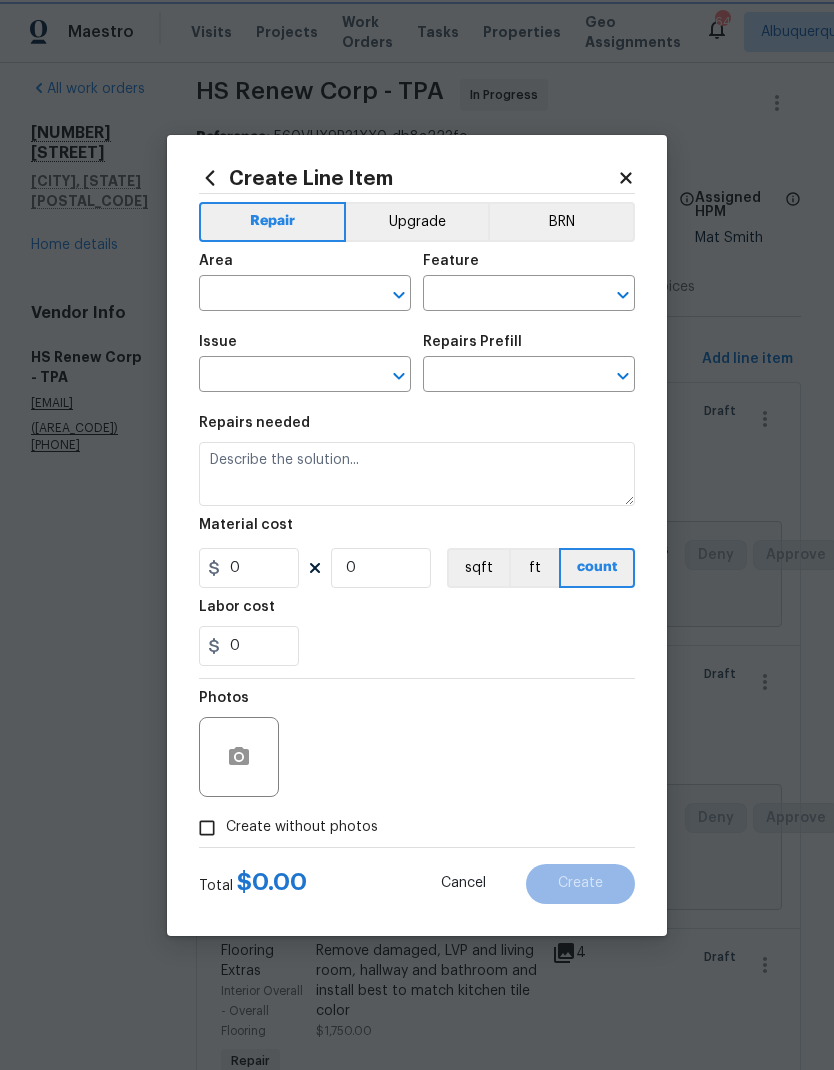 type on "Smoke Odor" 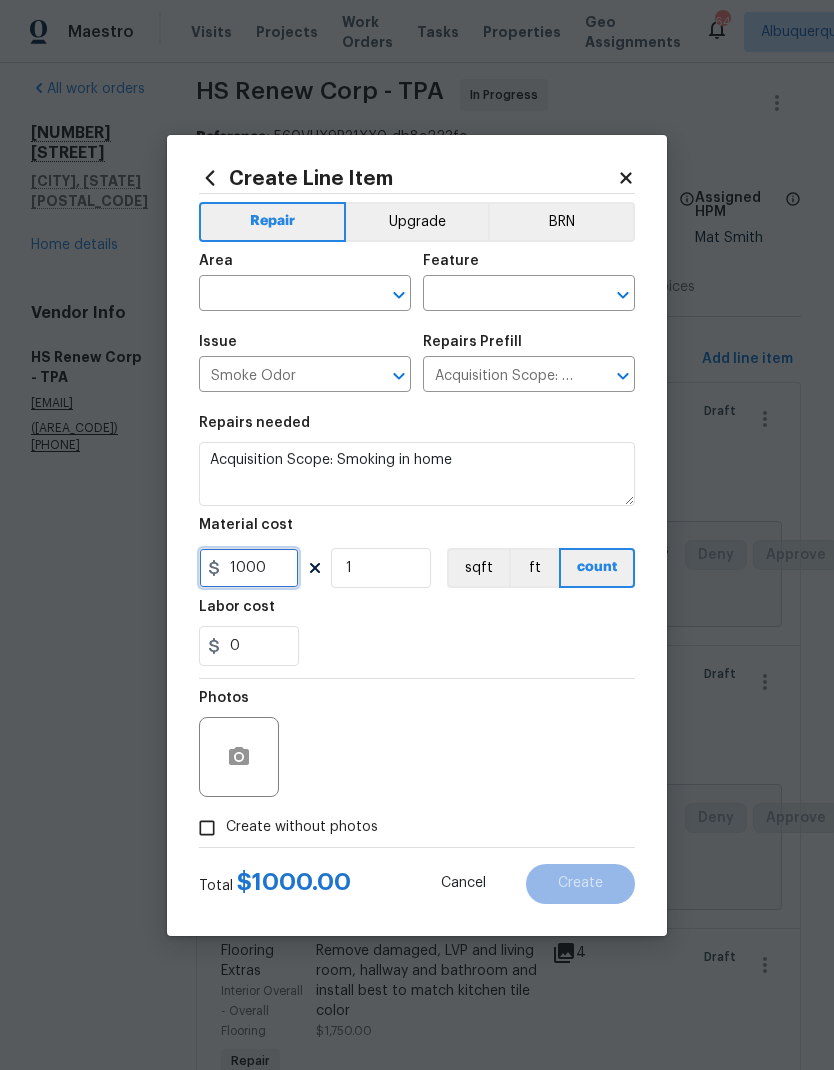 click on "1000" at bounding box center (249, 568) 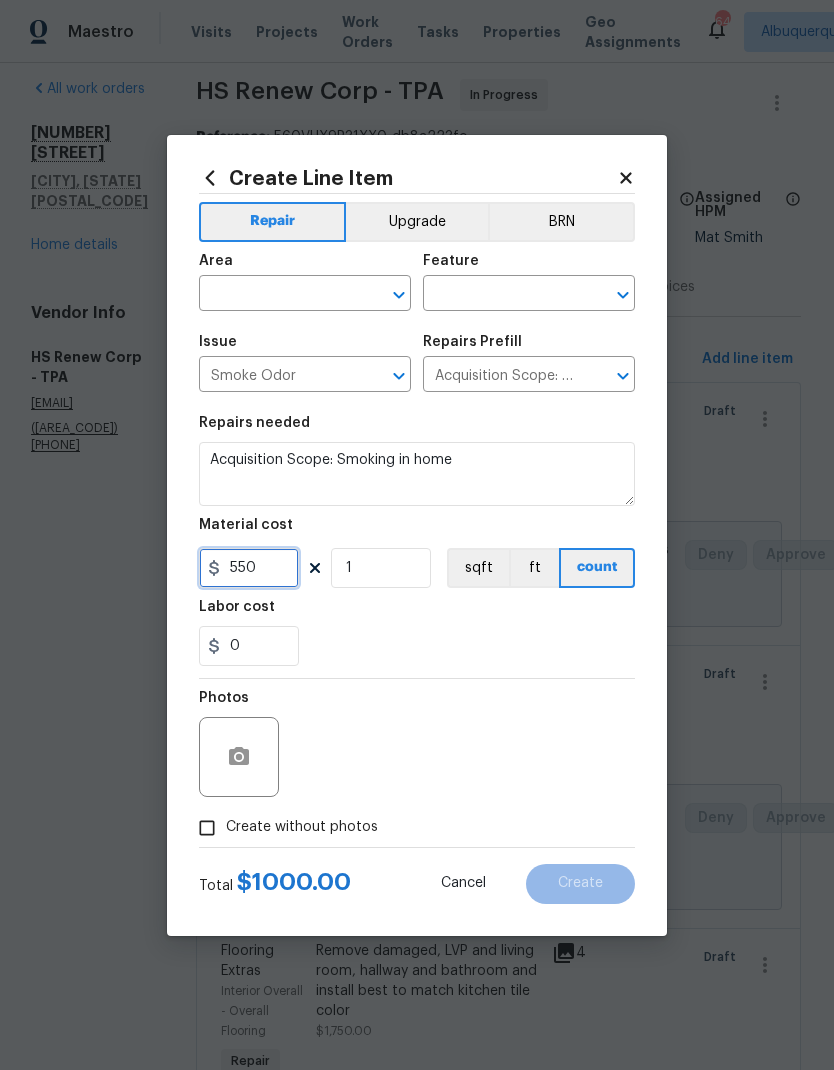 type on "550" 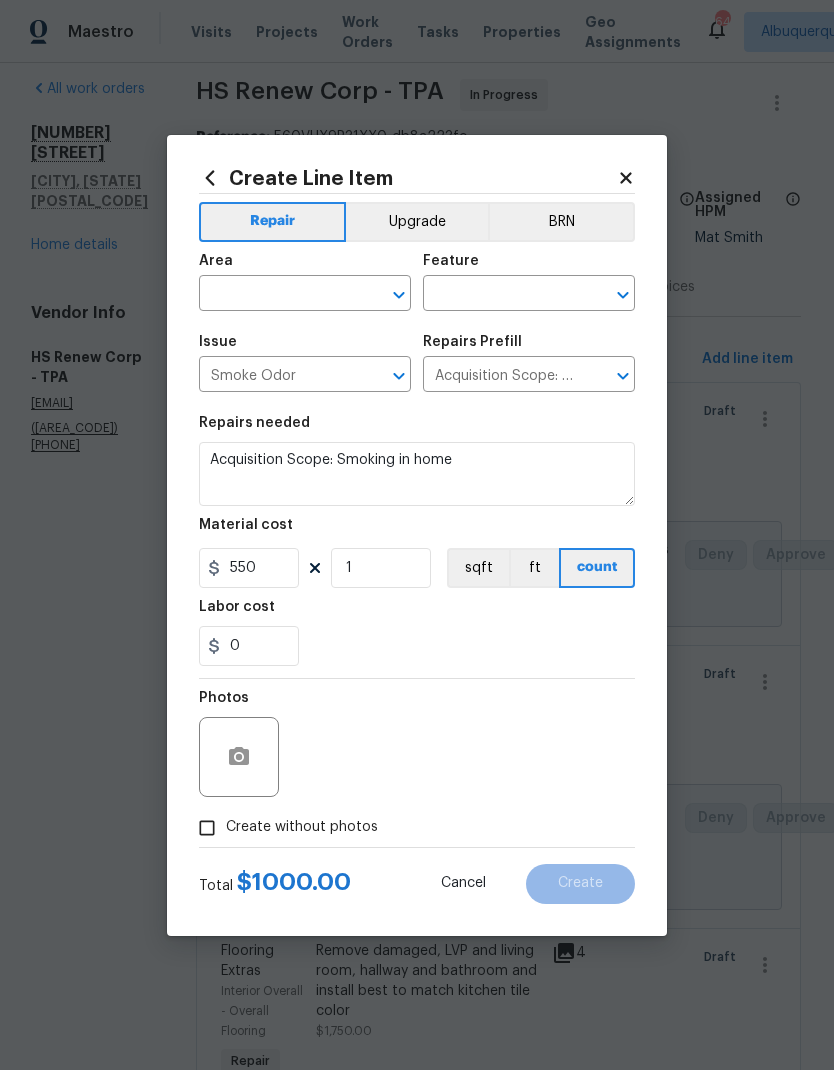 click on "Create without photos" at bounding box center (207, 828) 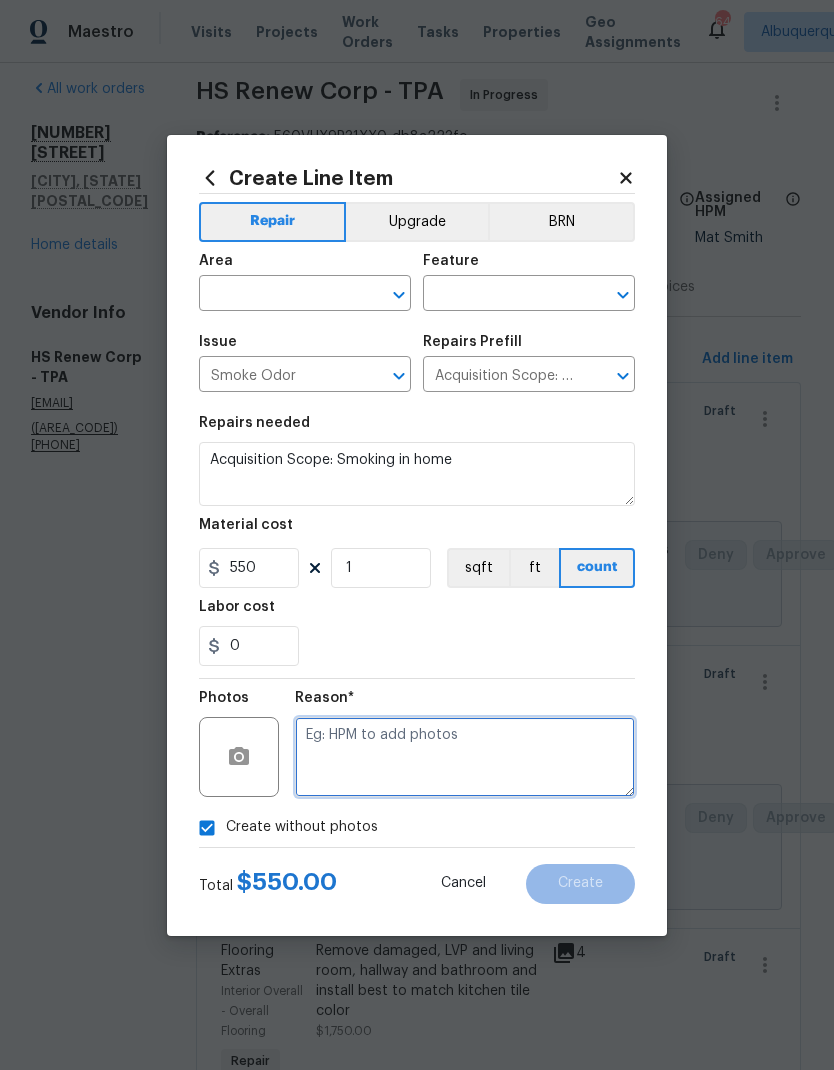 click at bounding box center [465, 757] 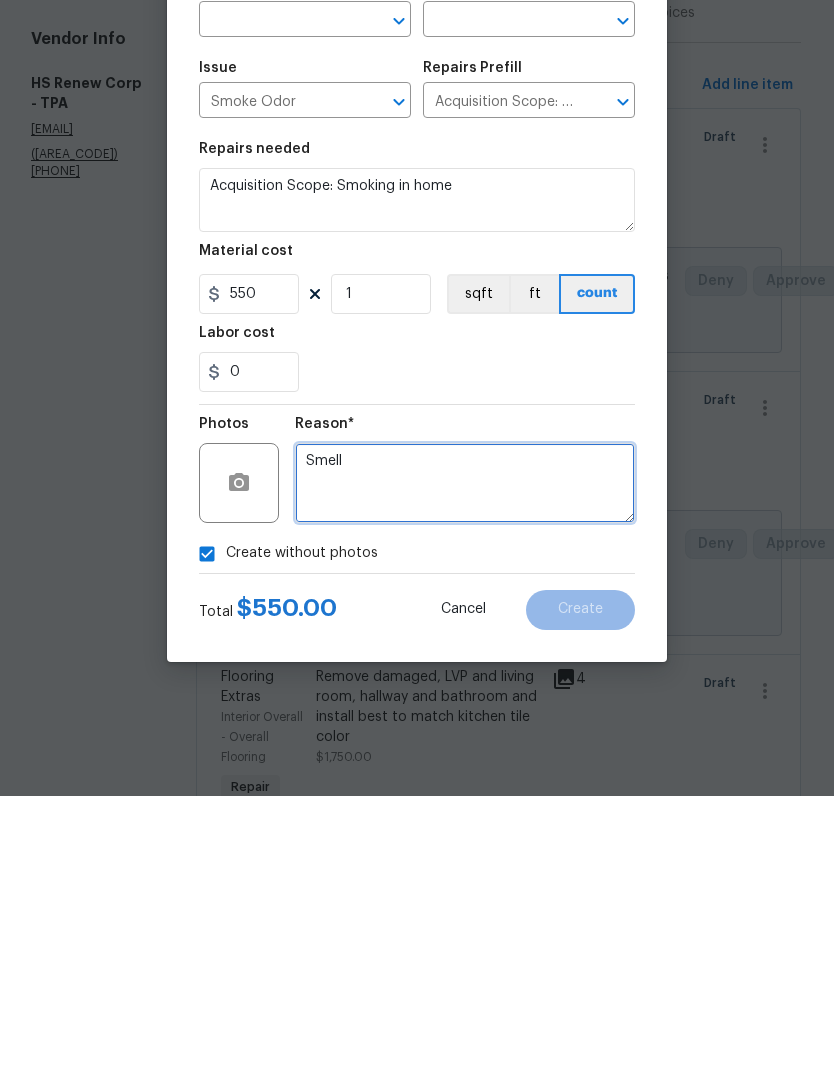 type on "Smell" 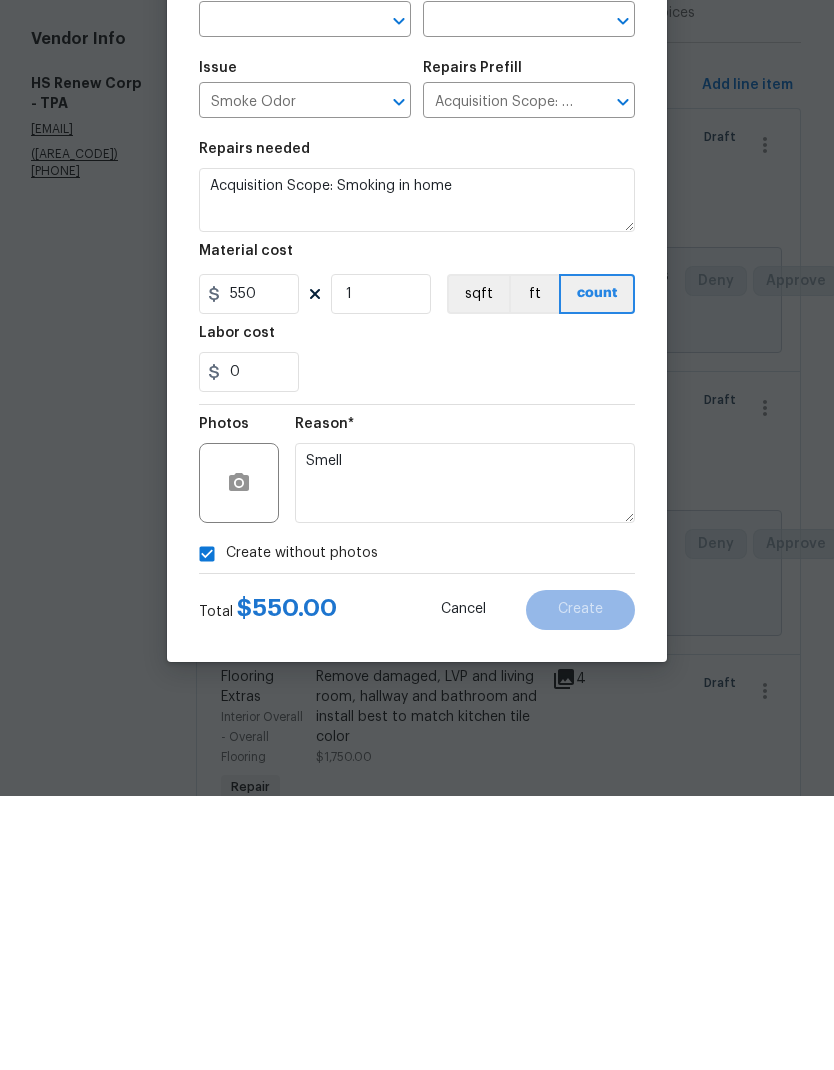 click on "Area ​" at bounding box center (305, 282) 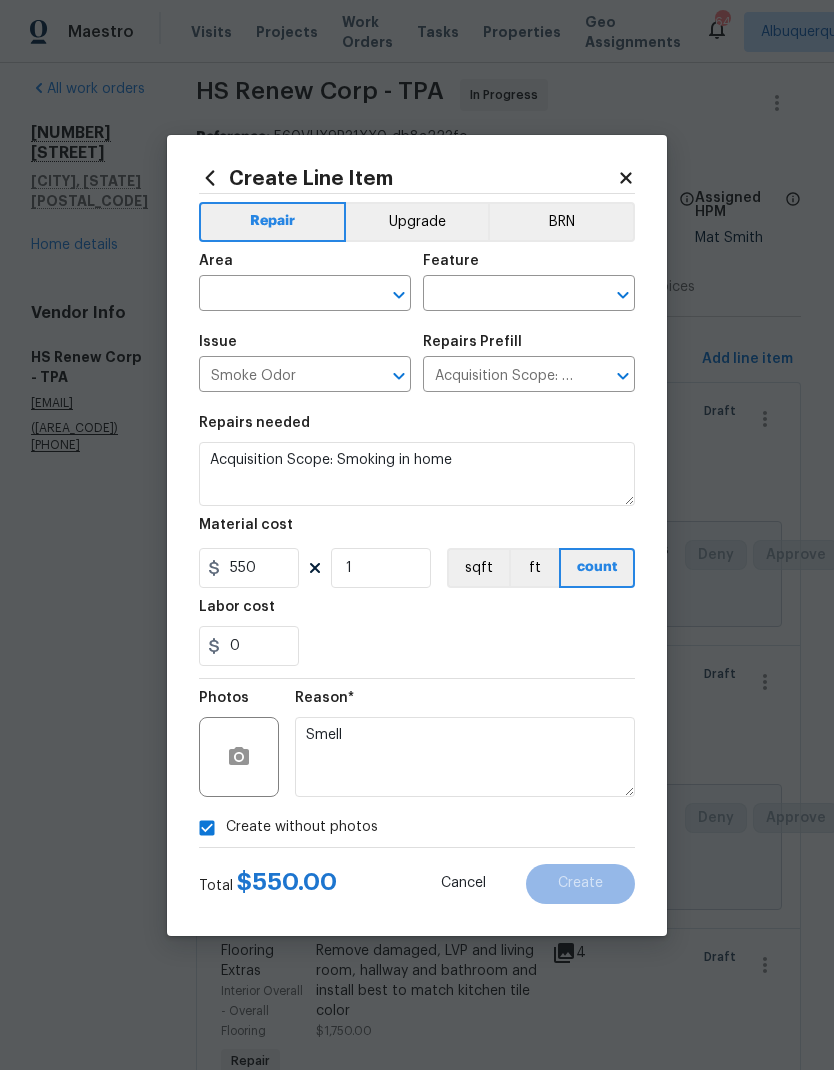 click at bounding box center (277, 295) 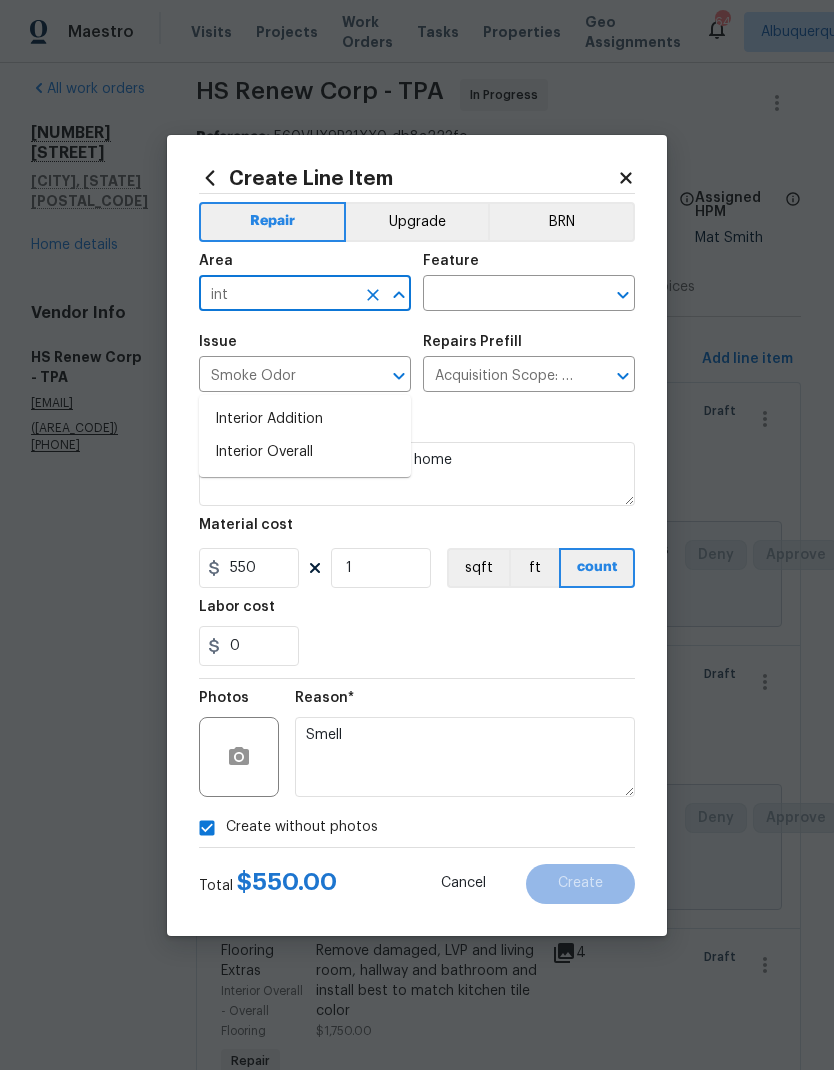 click on "Interior Overall" at bounding box center (305, 452) 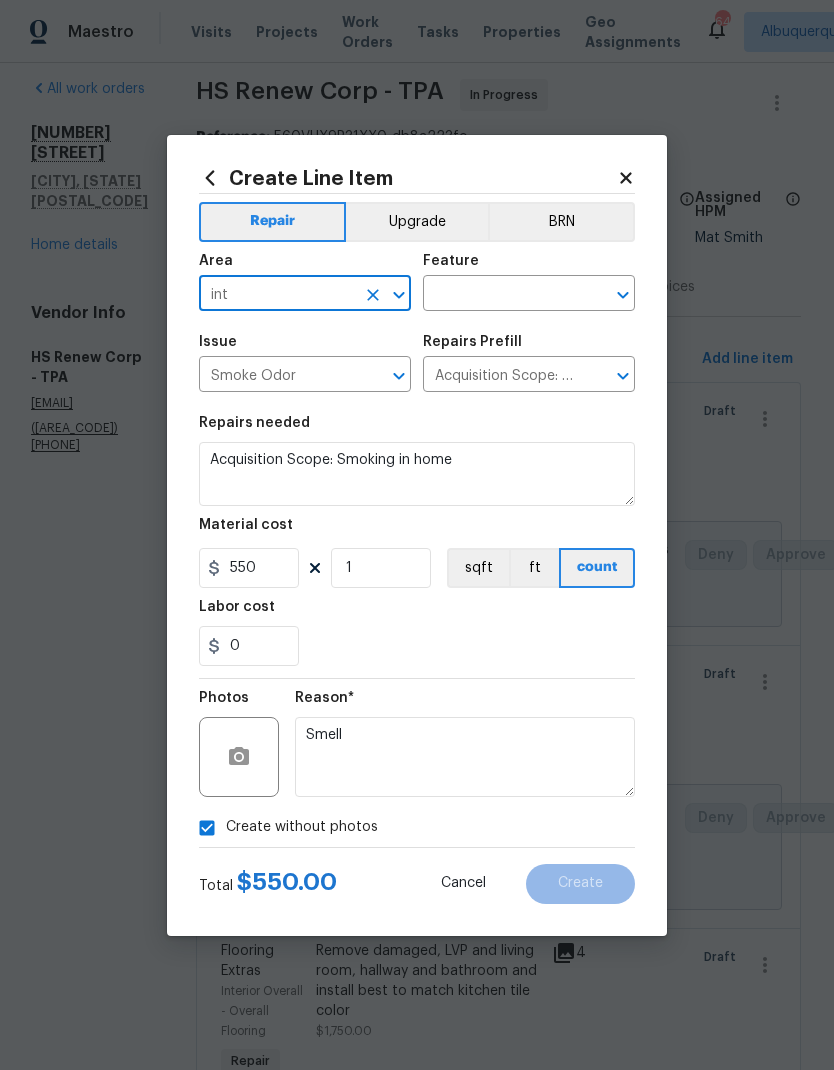 type on "Interior Overall" 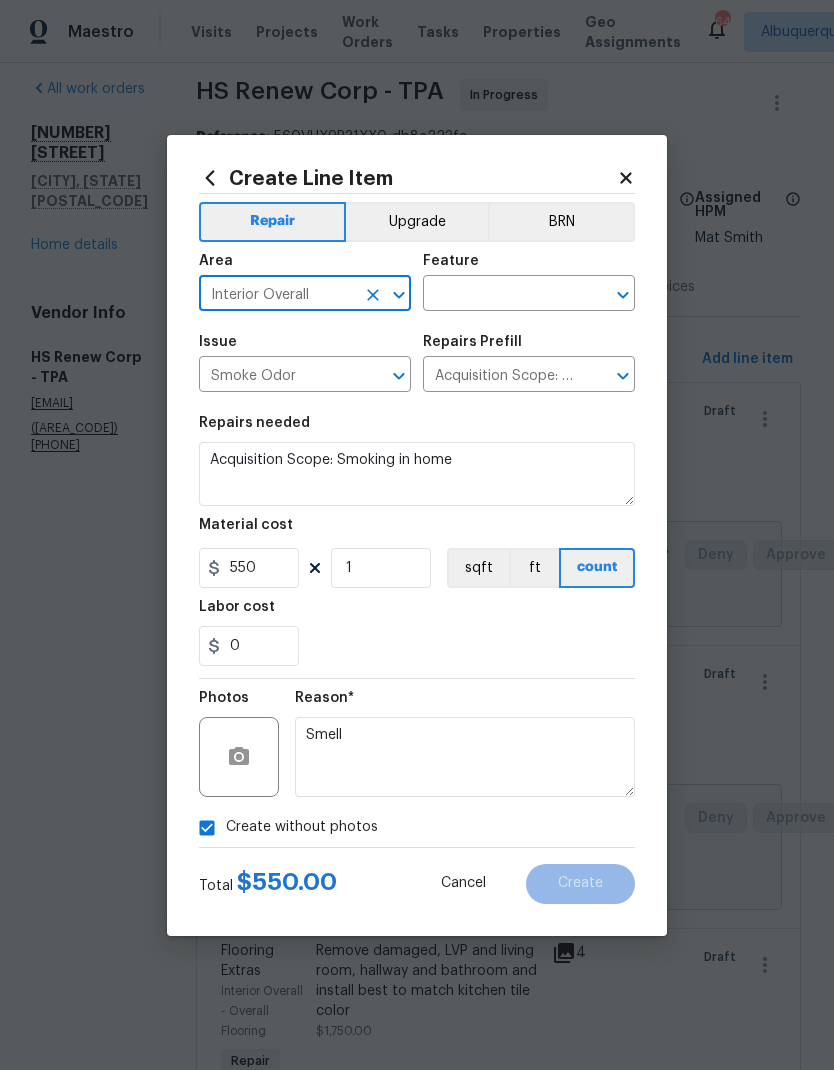 click at bounding box center [501, 295] 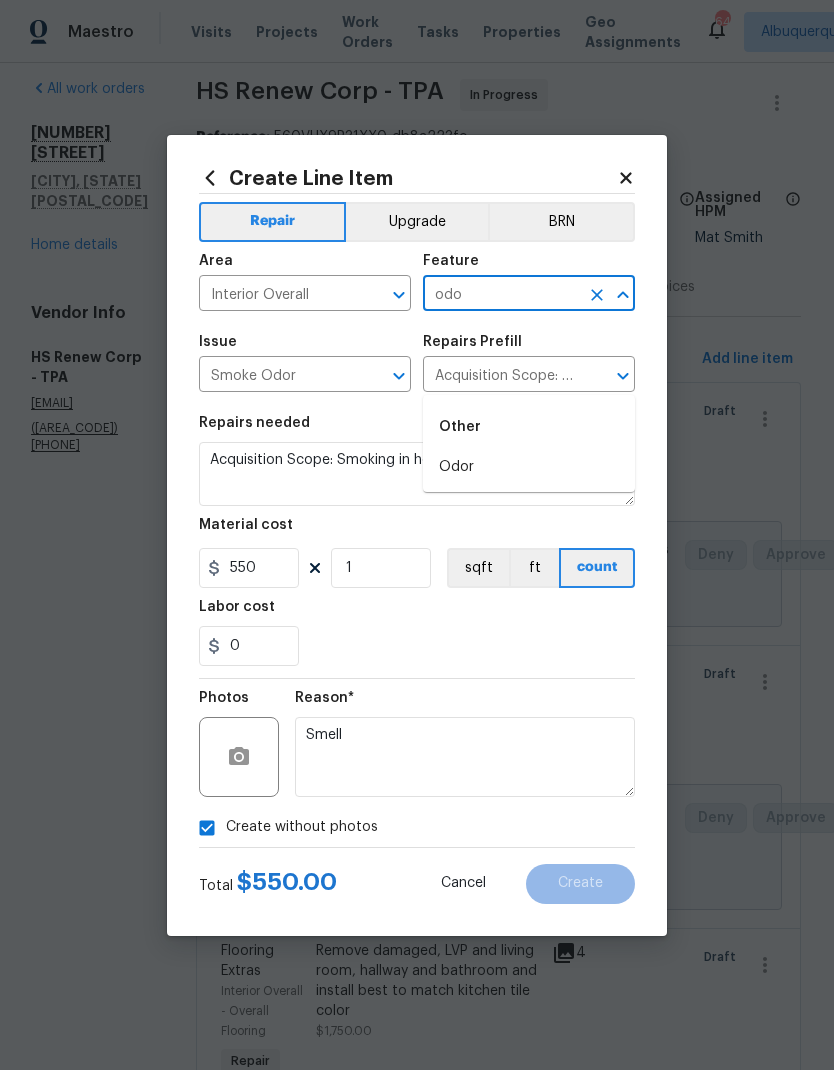 click on "Odor" at bounding box center [529, 467] 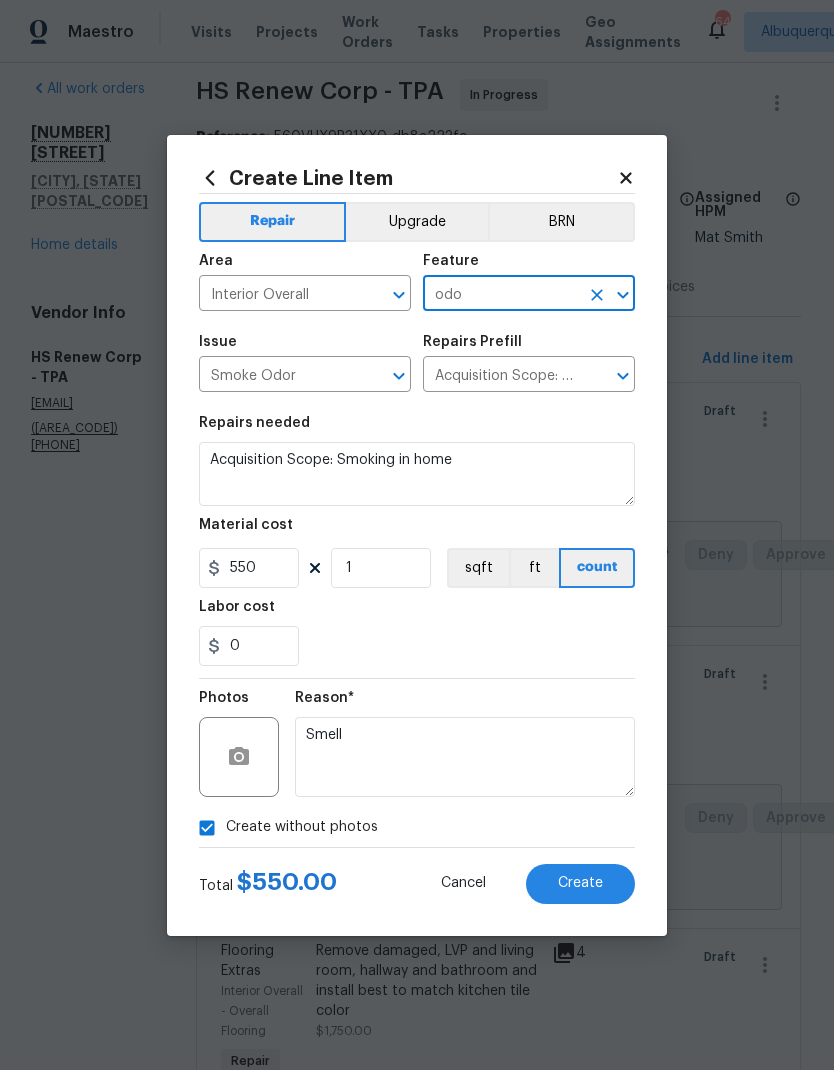 type on "Odor" 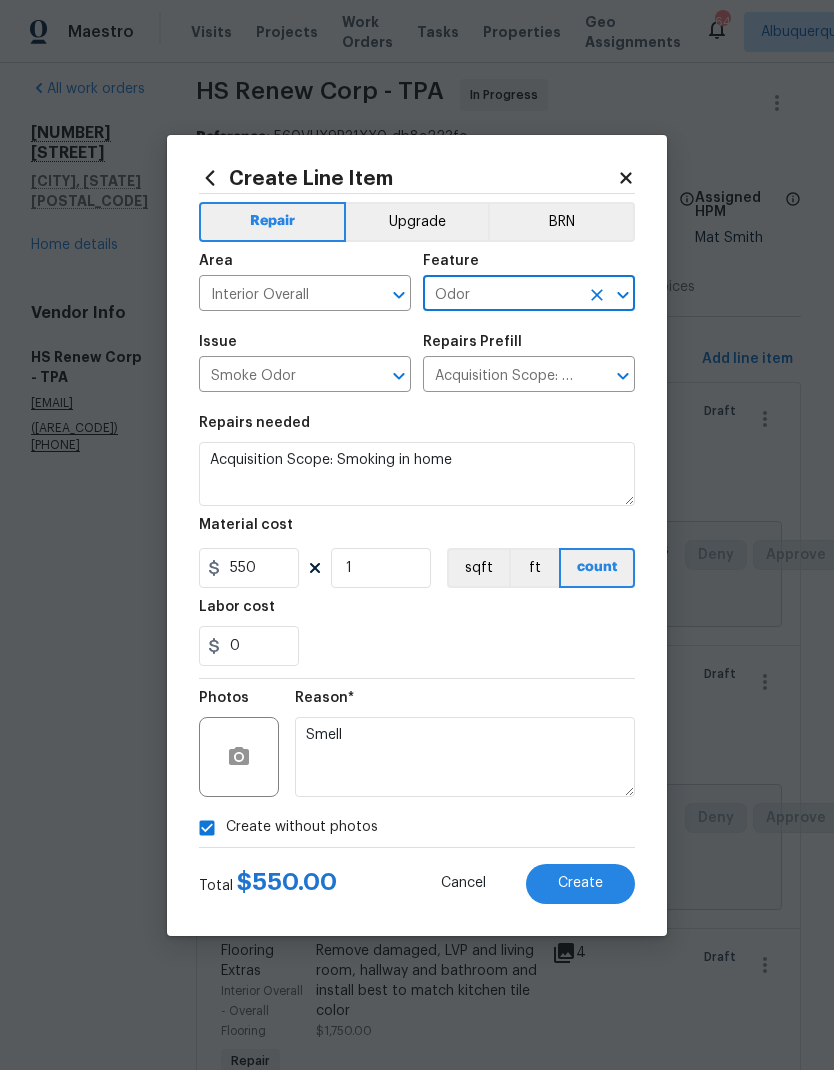 click on "Acquisition Scope: Smoking in home $1,000.00" at bounding box center [501, 376] 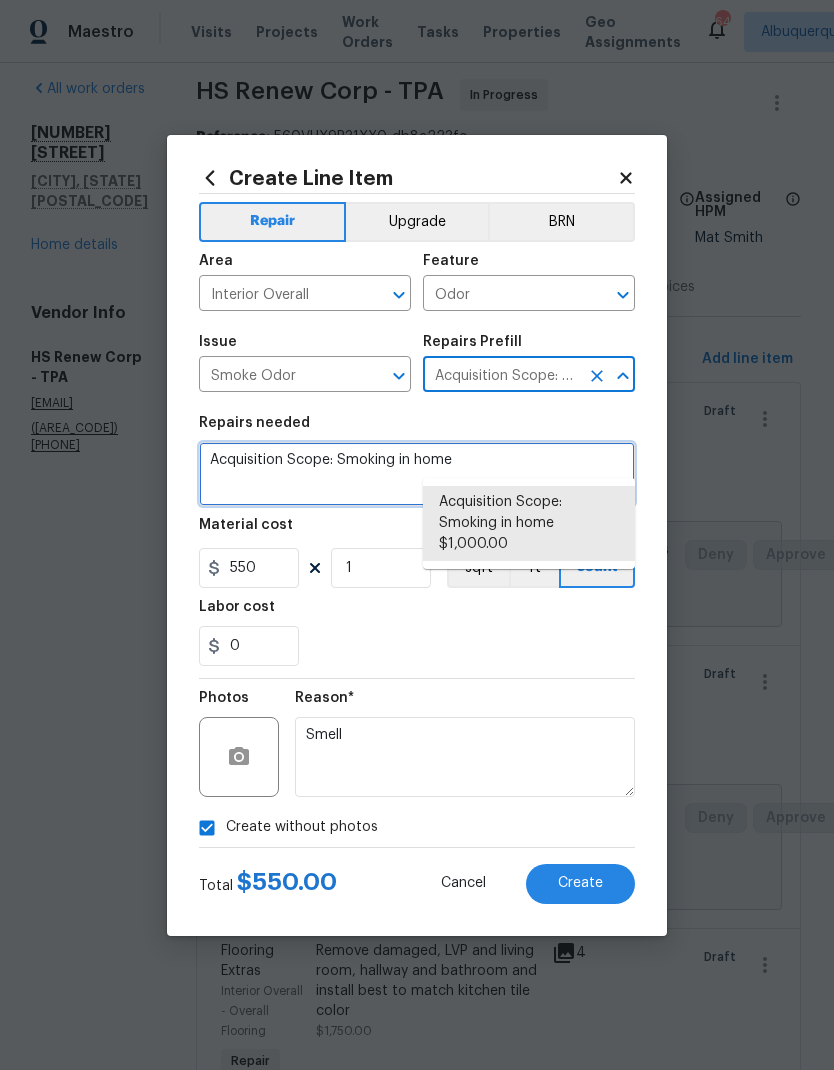 click on "Acquisition Scope: Smoking in home" at bounding box center (417, 474) 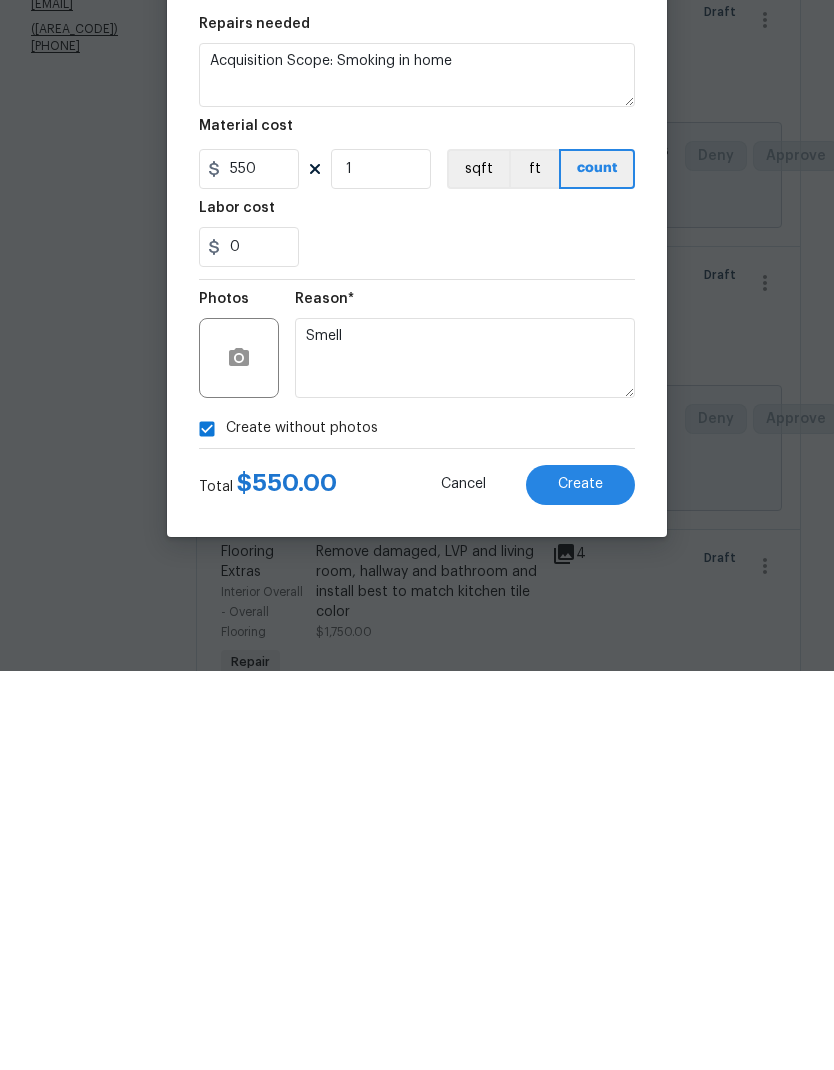 click on "Create" at bounding box center (580, 883) 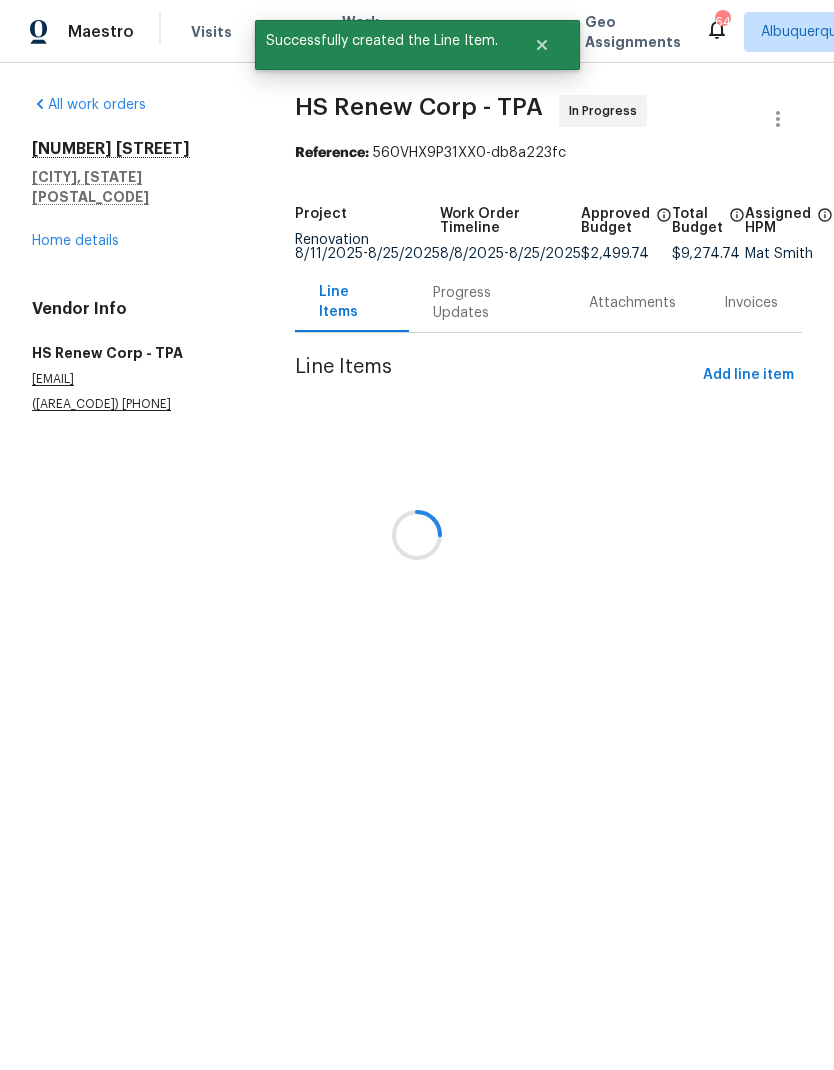 scroll, scrollTop: 0, scrollLeft: 0, axis: both 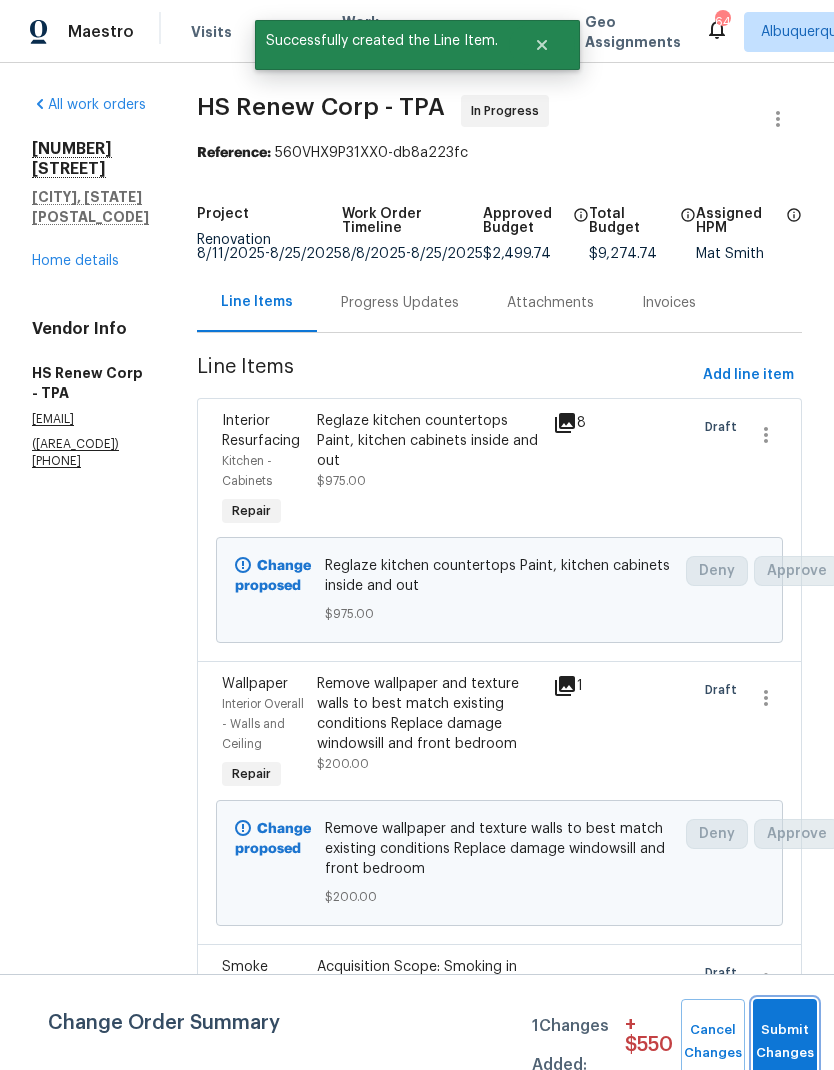 click on "Submit Changes" at bounding box center [785, 1042] 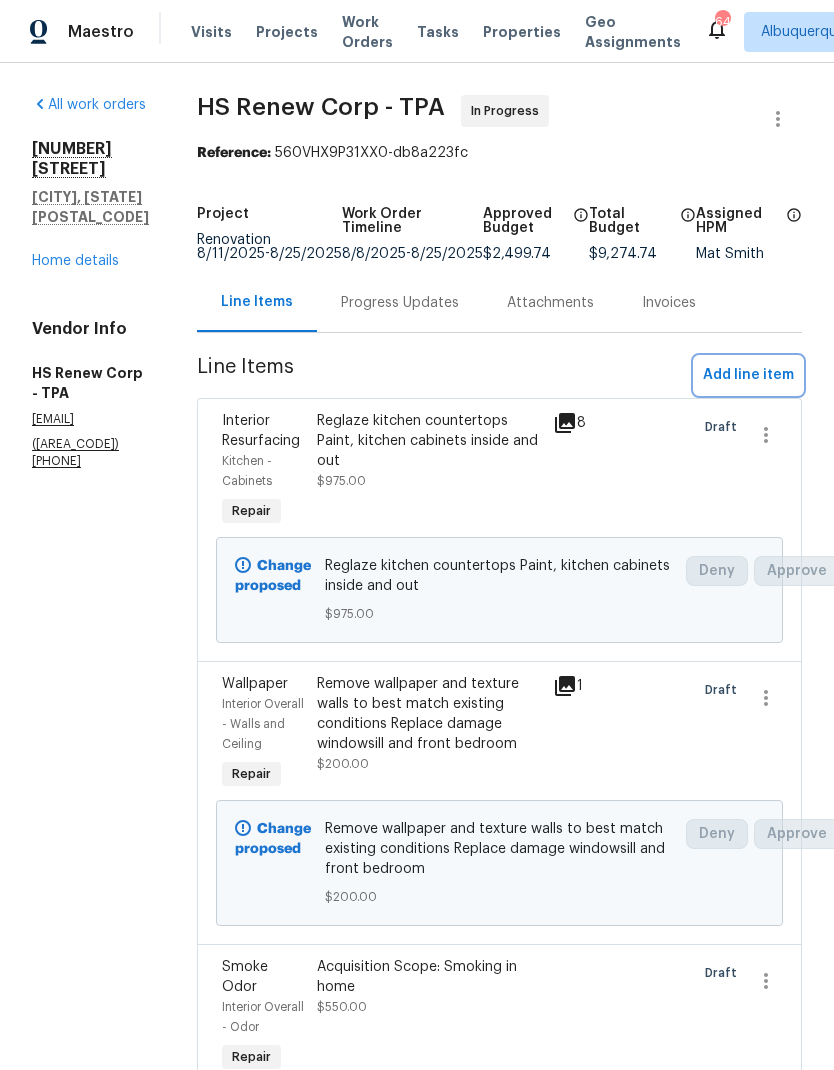 click on "Add line item" at bounding box center (748, 375) 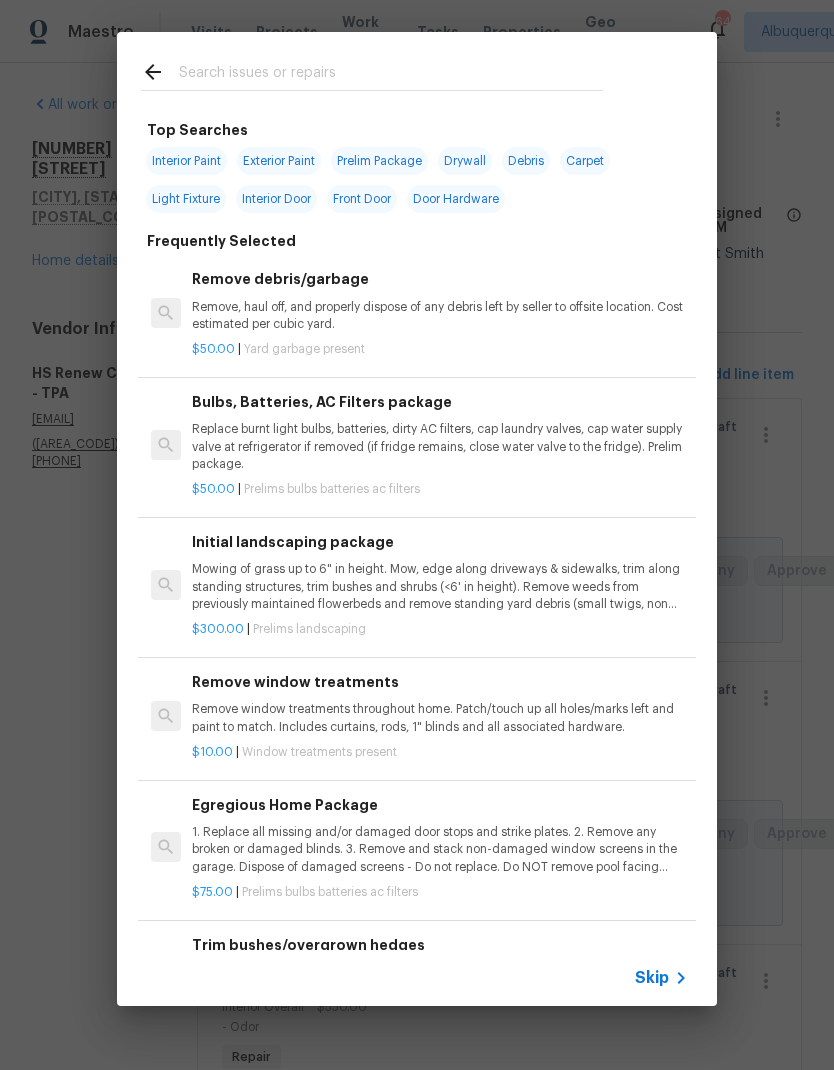 click at bounding box center [391, 75] 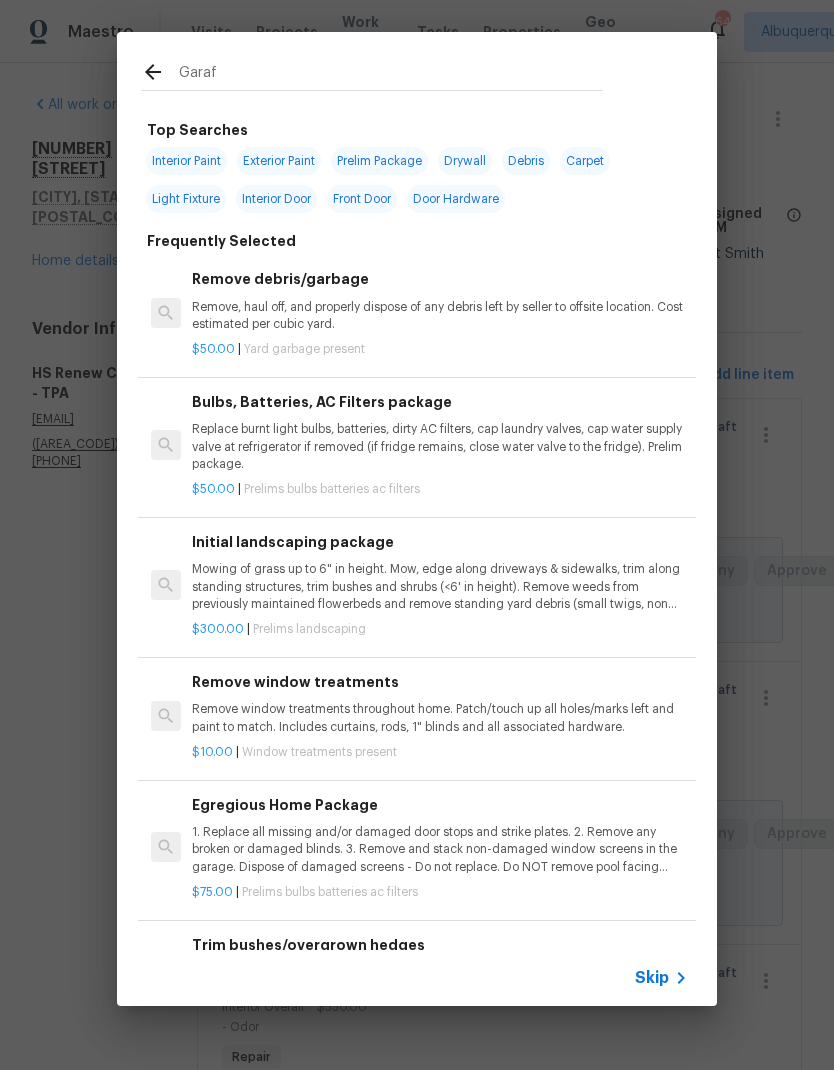 type on "Garafe" 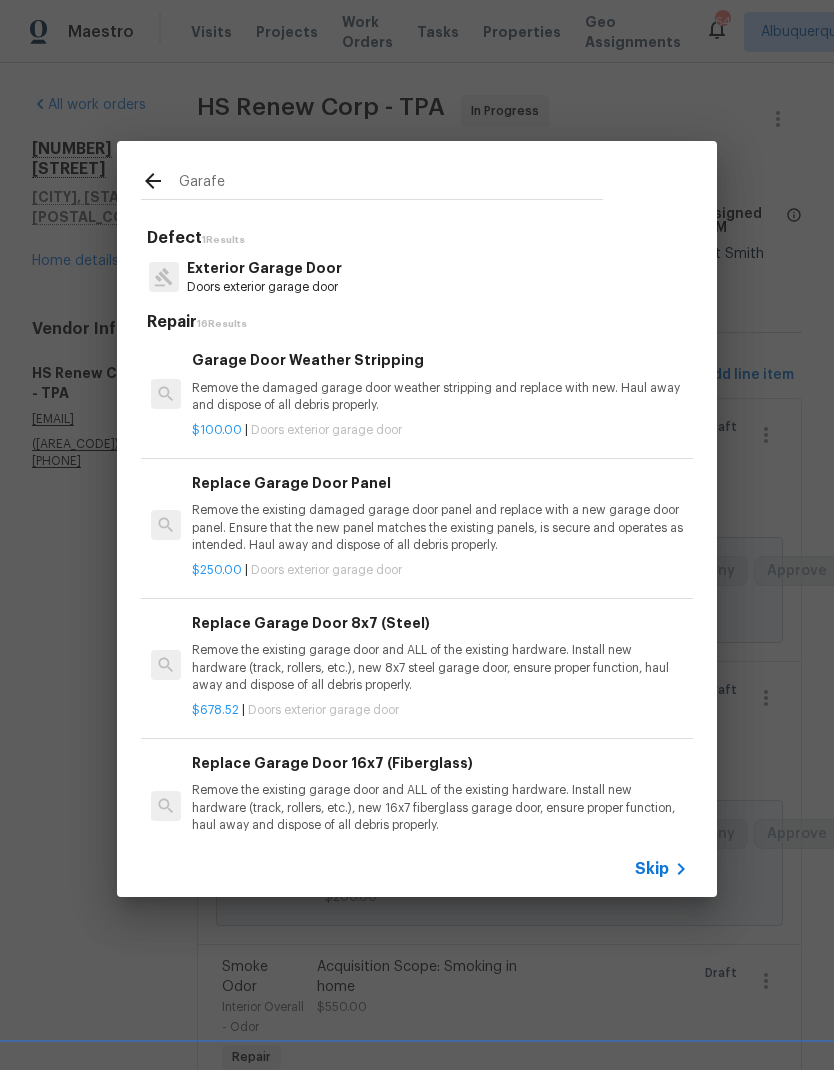 click on "Doors exterior garage door" at bounding box center (264, 287) 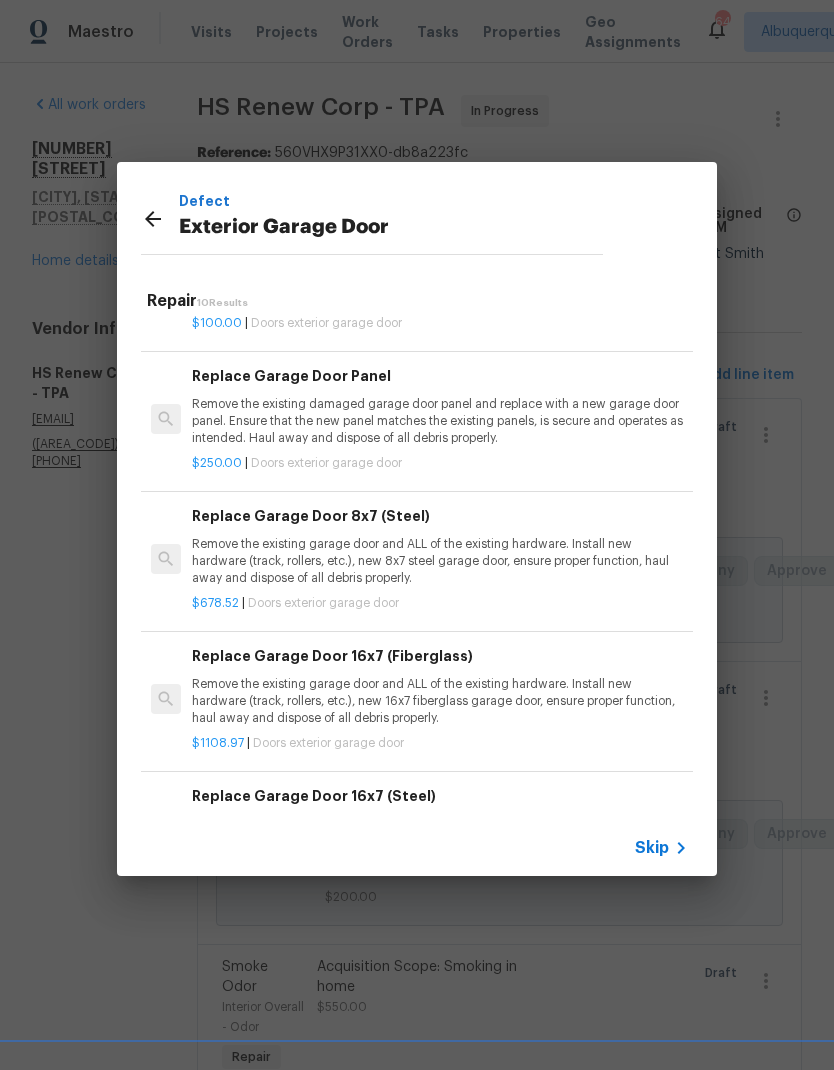 scroll, scrollTop: 88, scrollLeft: 0, axis: vertical 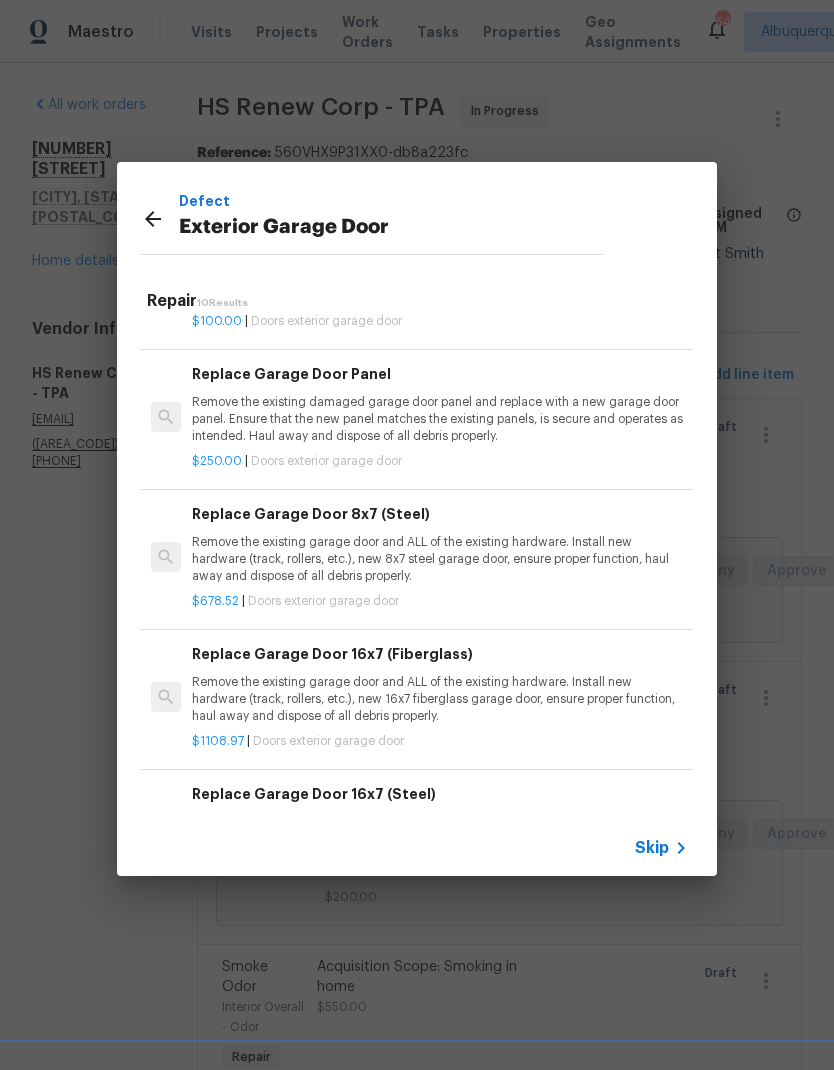 click on "Remove the existing garage door and ALL of the existing hardware. Install new hardware (track, rollers, etc.), new 8x7 steel garage door, ensure proper function, haul away and dispose of all debris properly." at bounding box center (440, 559) 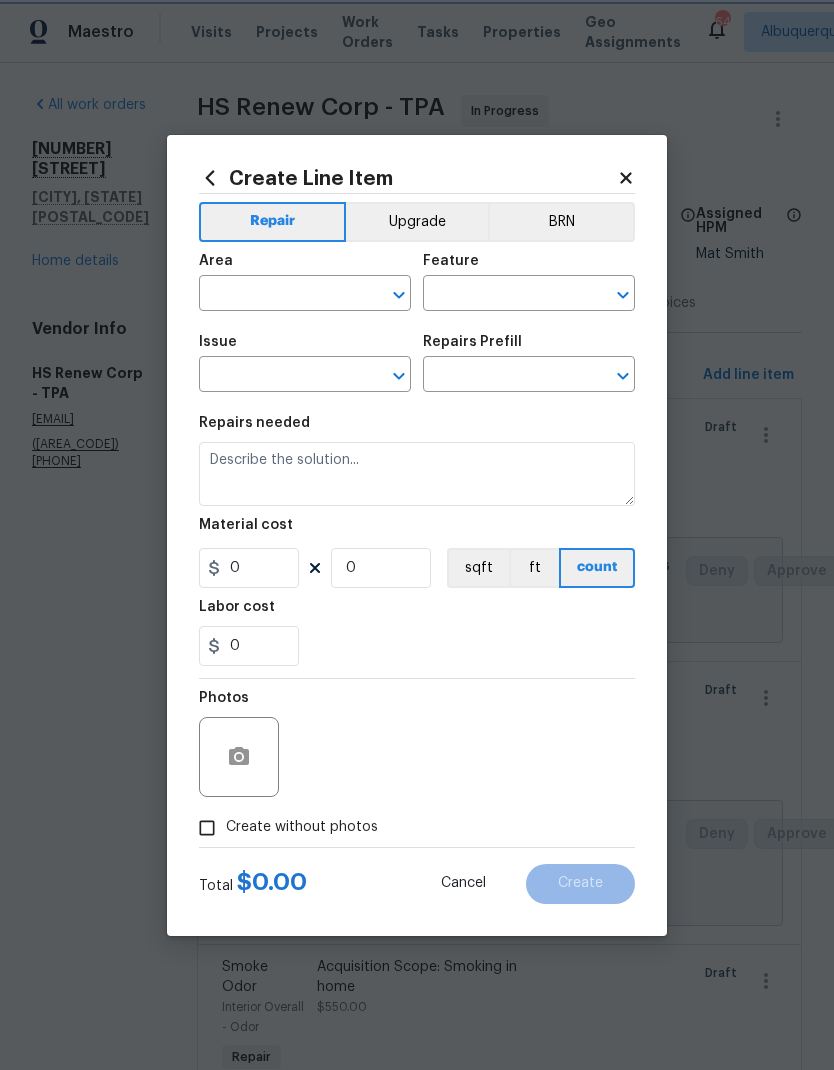 type on "Interior Door" 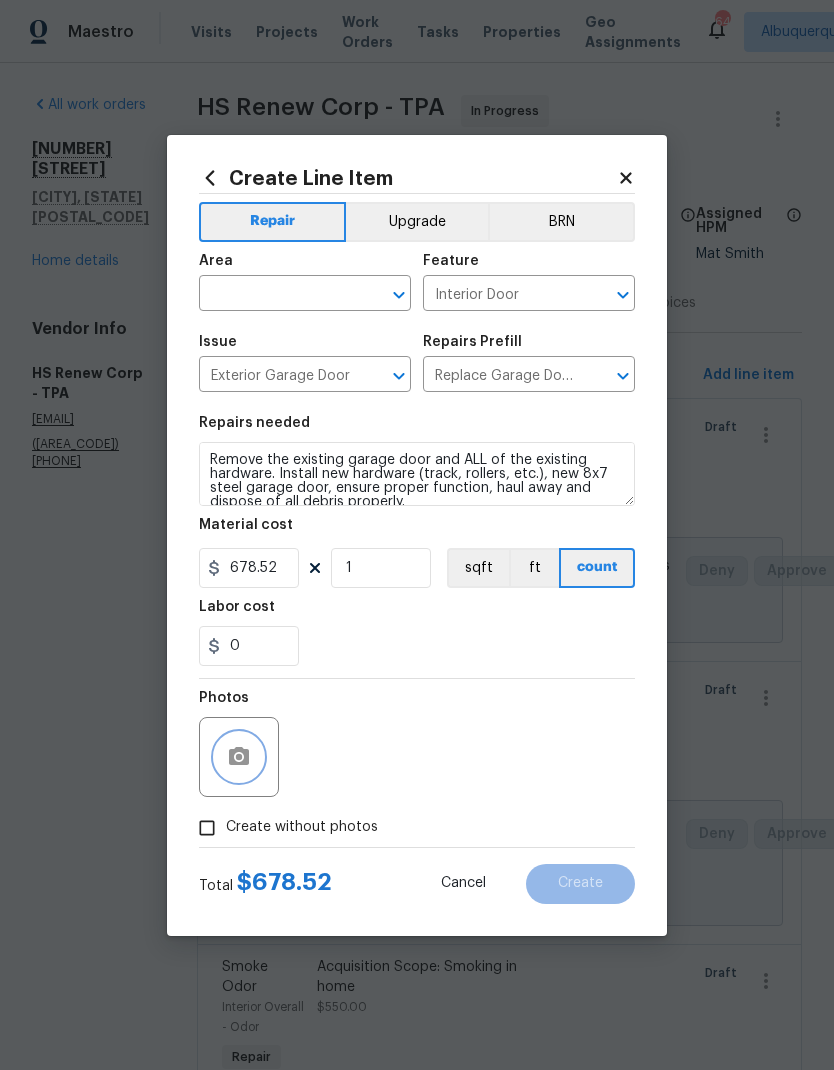 click 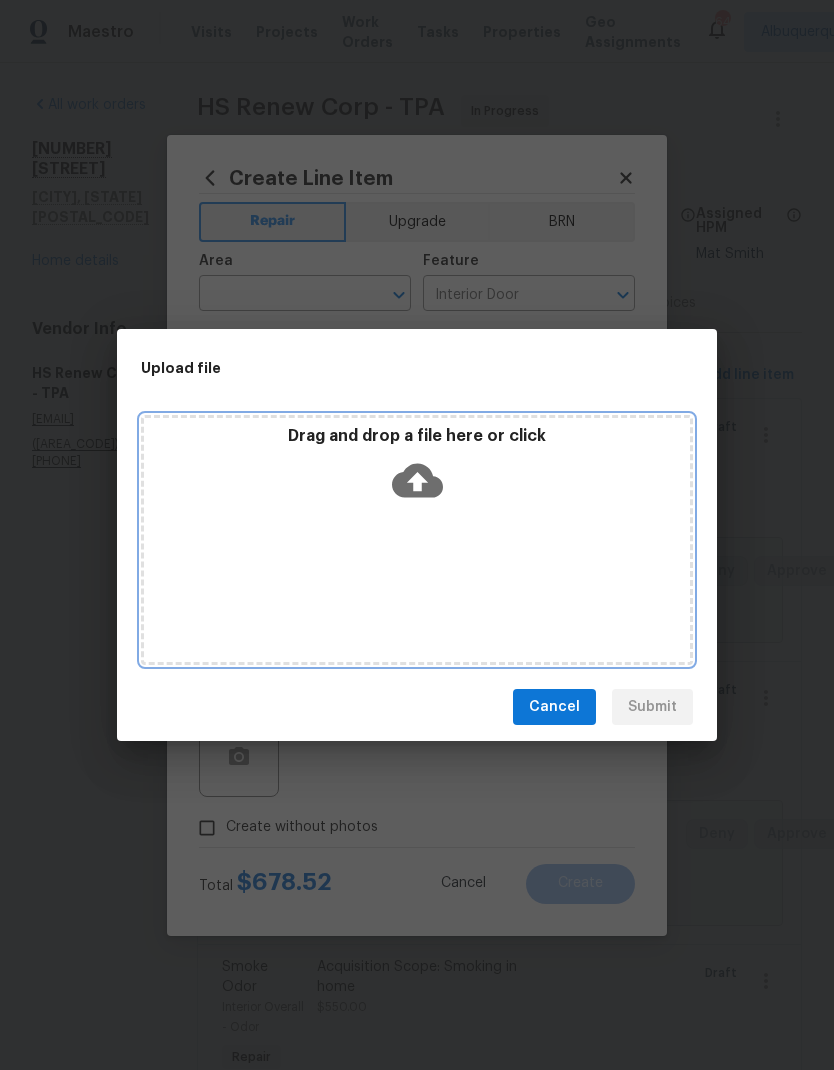 click on "Drag and drop a file here or click" at bounding box center (417, 540) 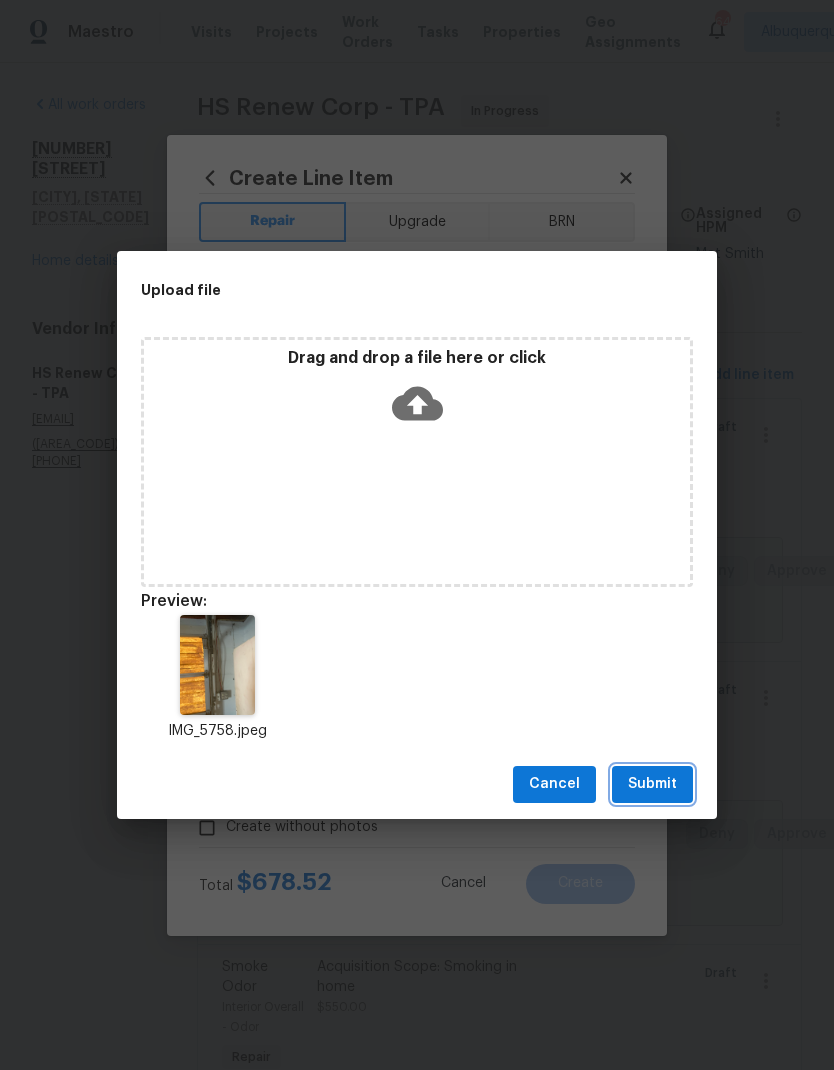 click on "Submit" at bounding box center [652, 784] 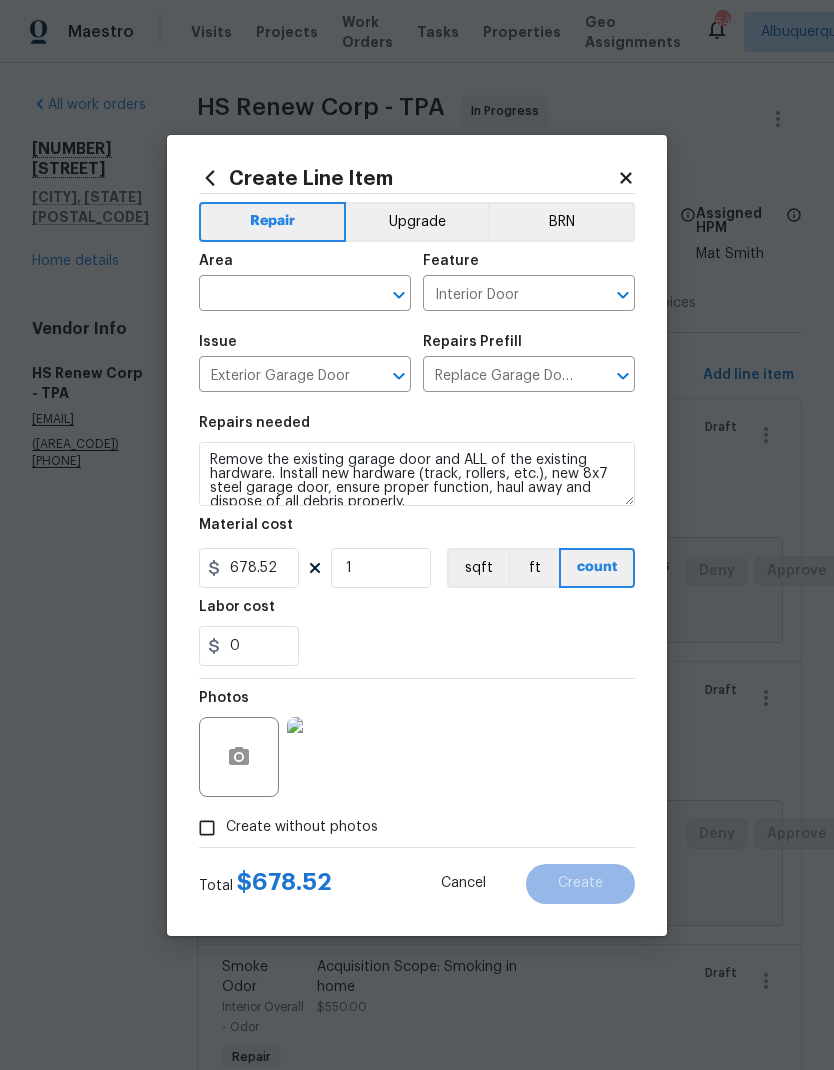 click at bounding box center (277, 295) 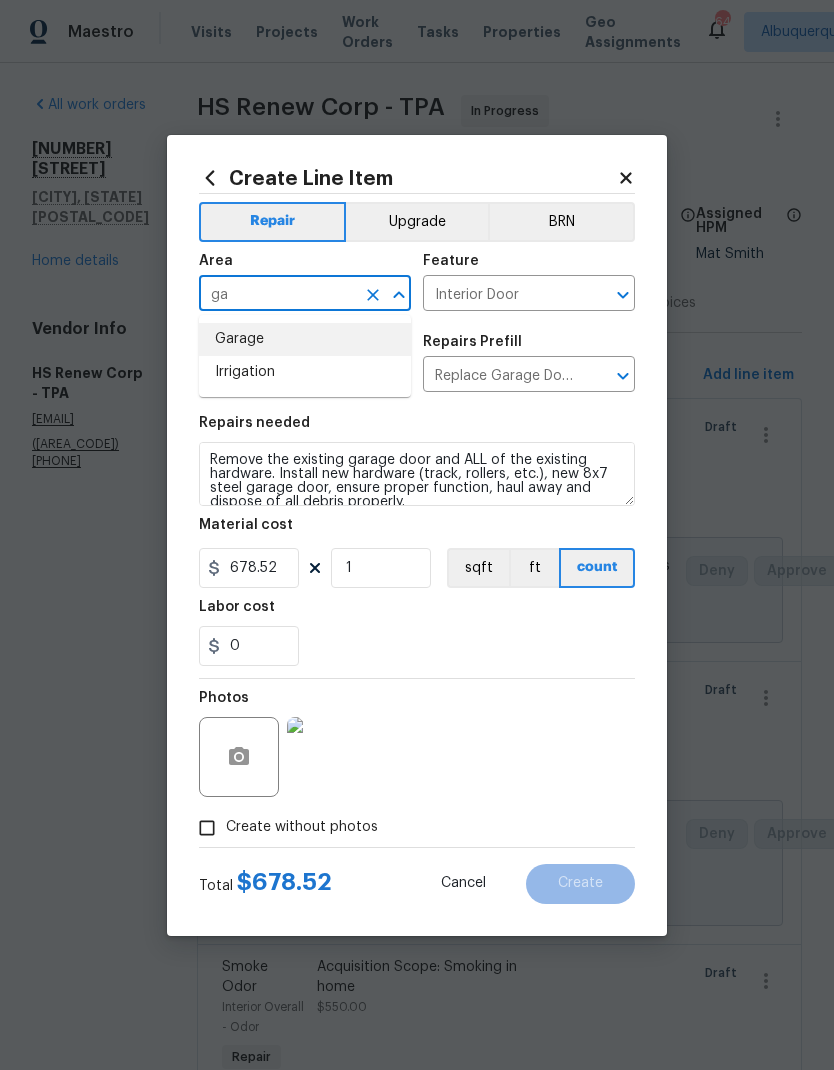 click on "Garage" at bounding box center (305, 339) 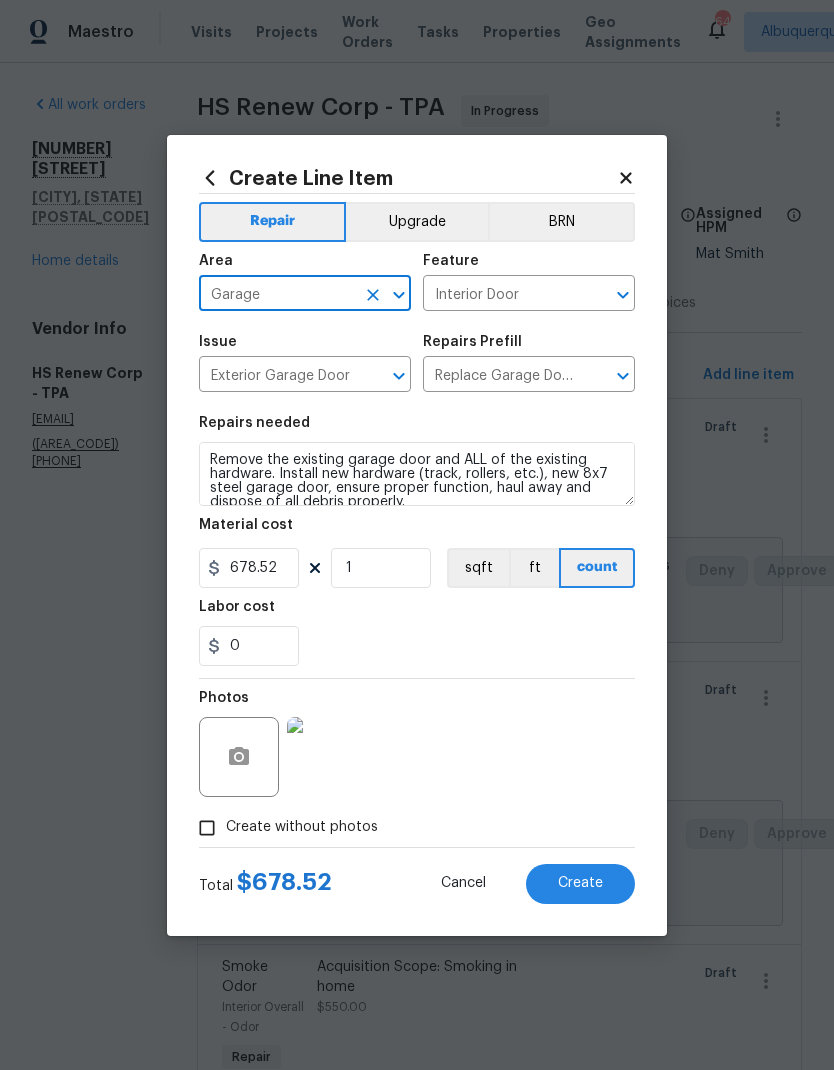 click on "Interior Door" at bounding box center [501, 295] 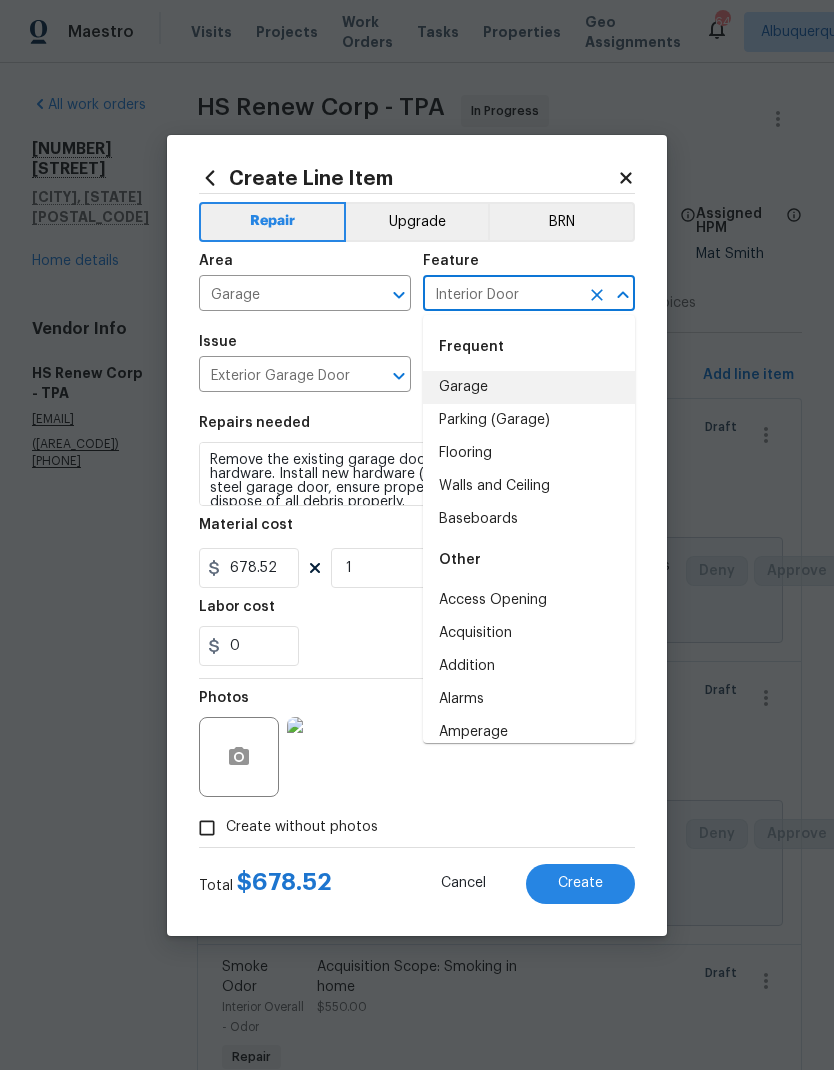 click on "Garage" at bounding box center (529, 387) 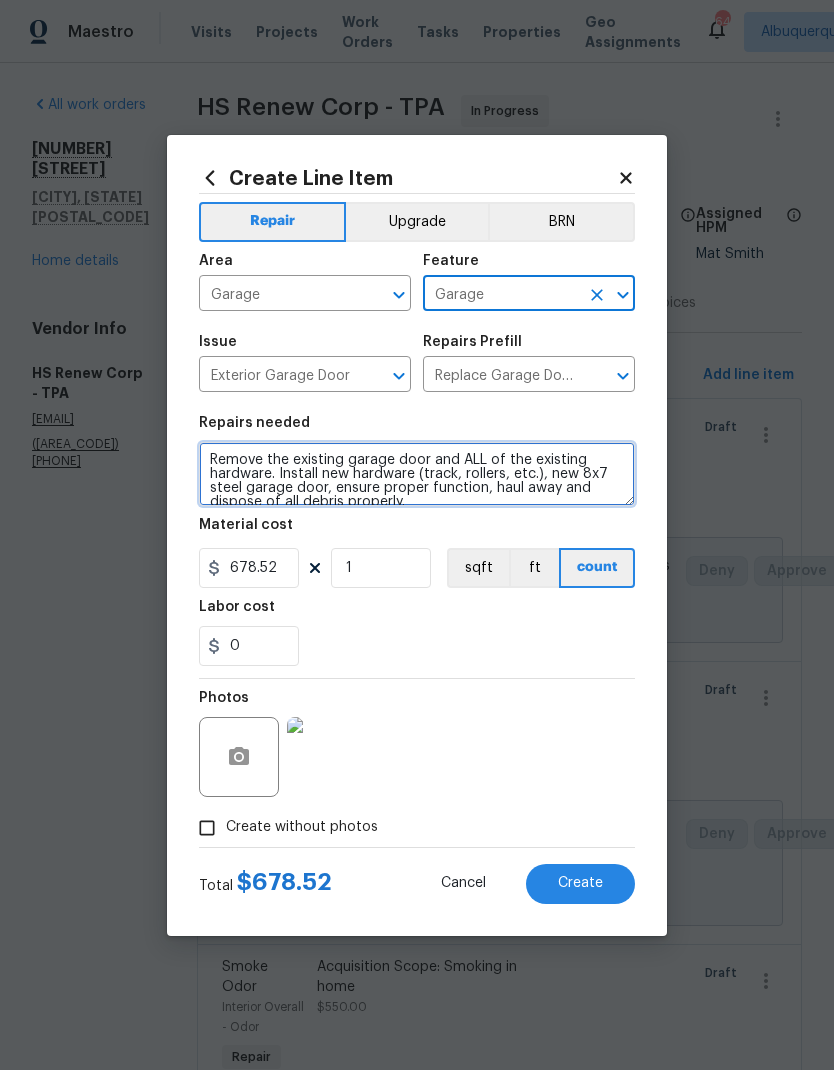click on "Remove the existing garage door and ALL of the existing hardware. Install new hardware (track, rollers, etc.), new 8x7 steel garage door, ensure proper function, haul away and dispose of all debris properly." at bounding box center [417, 474] 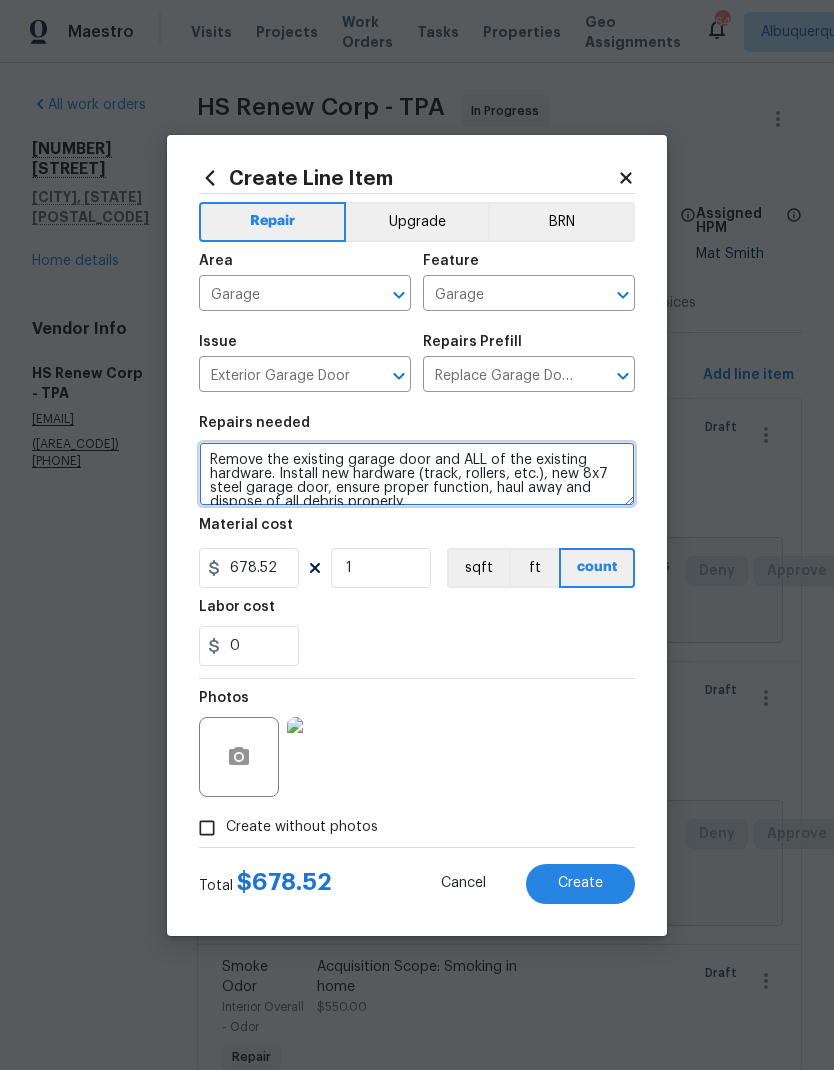 click on "Remove the existing garage door and ALL of the existing hardware. Install new hardware (track, rollers, etc.), new 8x7 steel garage door, ensure proper function, haul away and dispose of all debris properly." at bounding box center (417, 474) 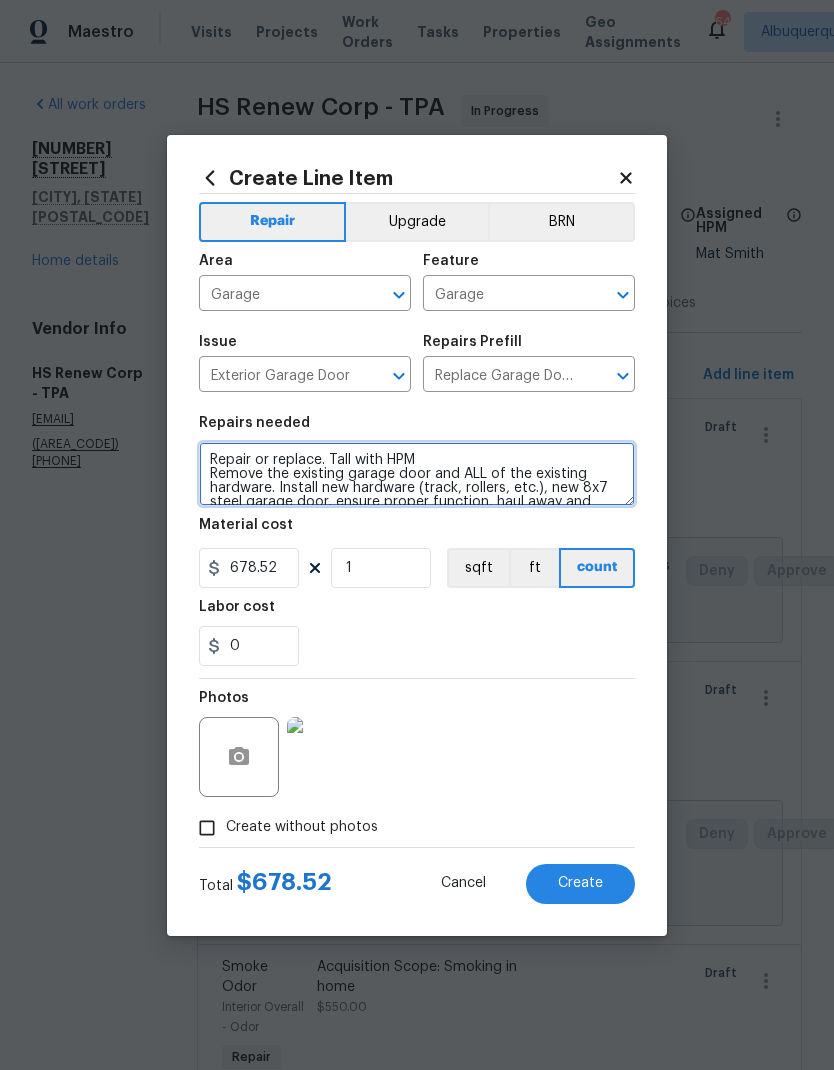 type on "Repair or replace. Tall with HPM
Remove the existing garage door and ALL of the existing hardware. Install new hardware (track, rollers, etc.), new 8x7 steel garage door, ensure proper function, haul away and dispose of all debris properly." 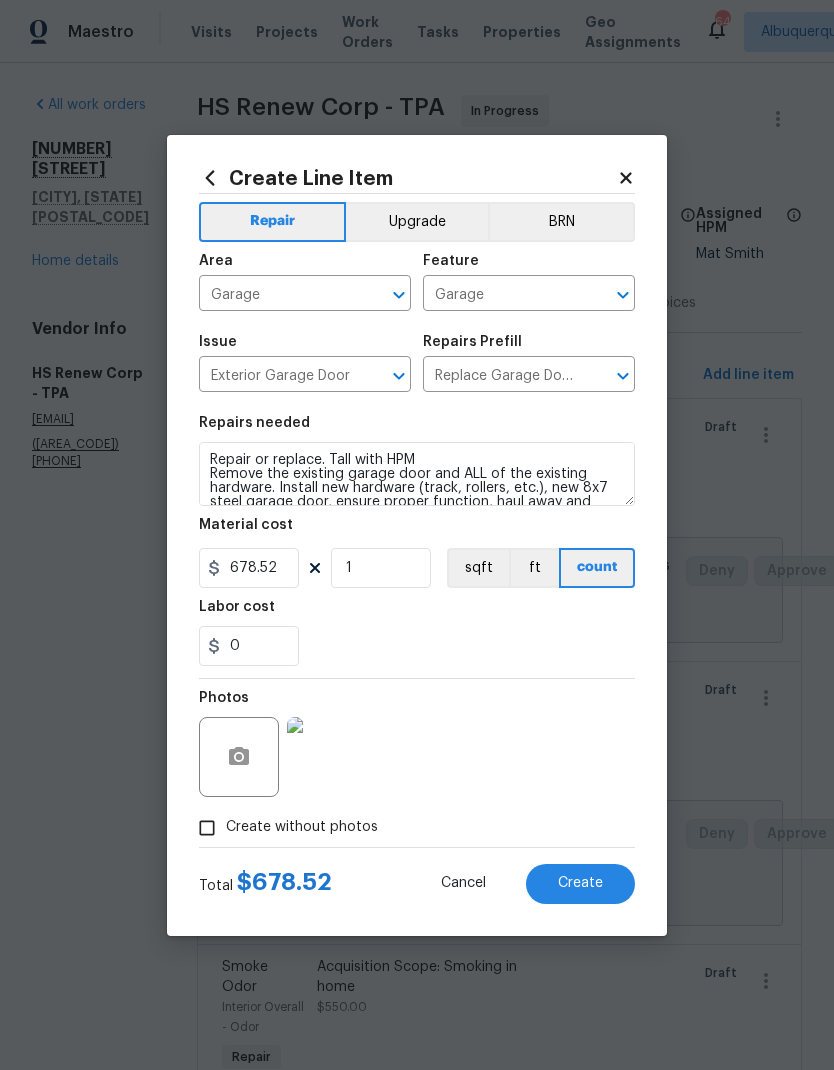 click on "Create" at bounding box center (580, 884) 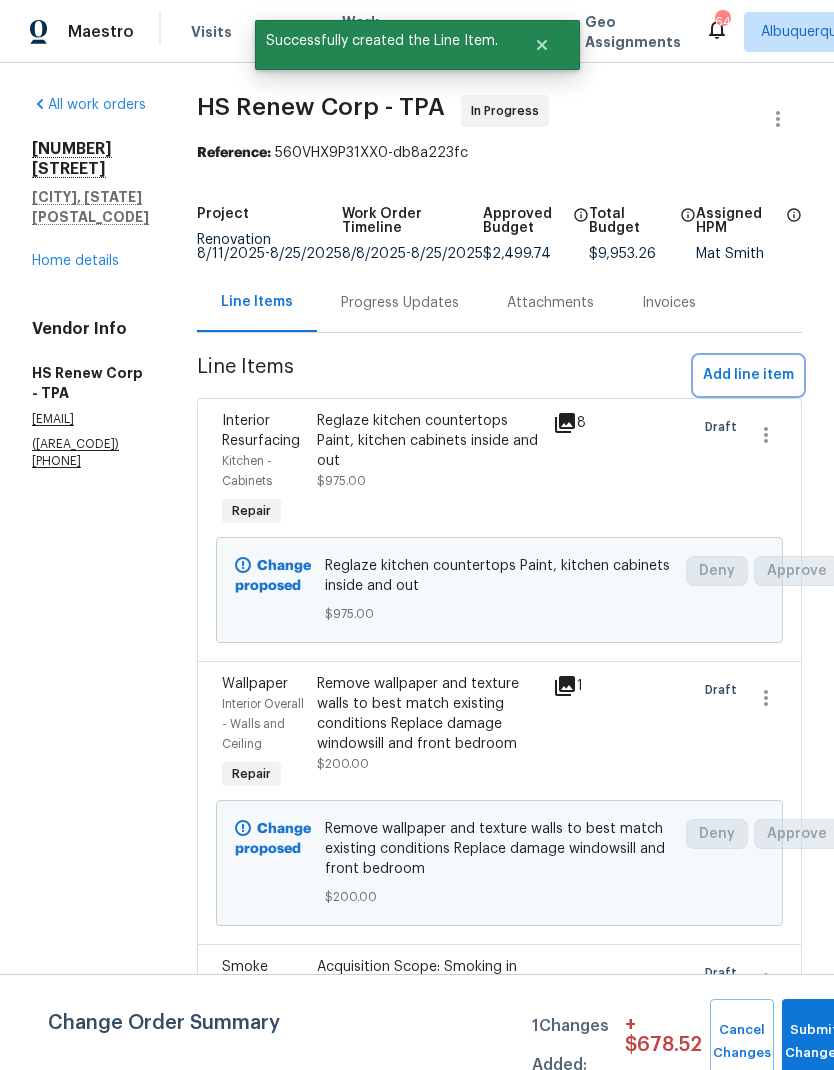 click on "Add line item" at bounding box center [748, 375] 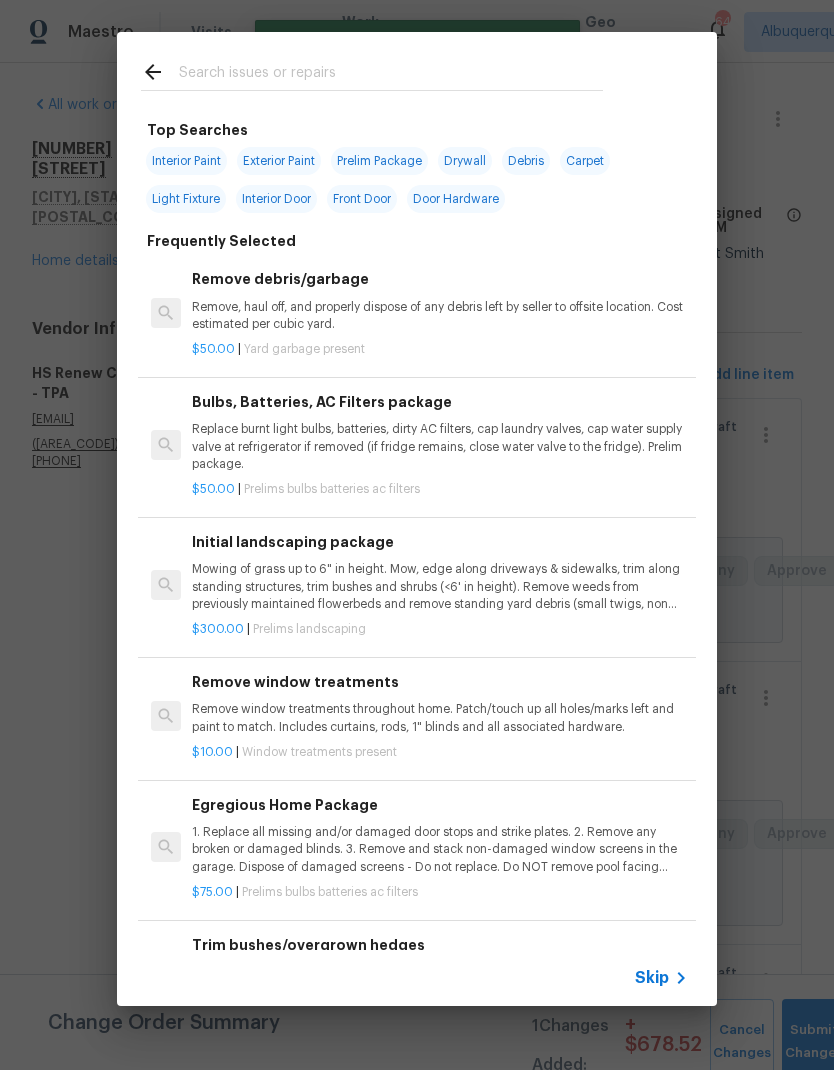 click on "Skip" at bounding box center (652, 978) 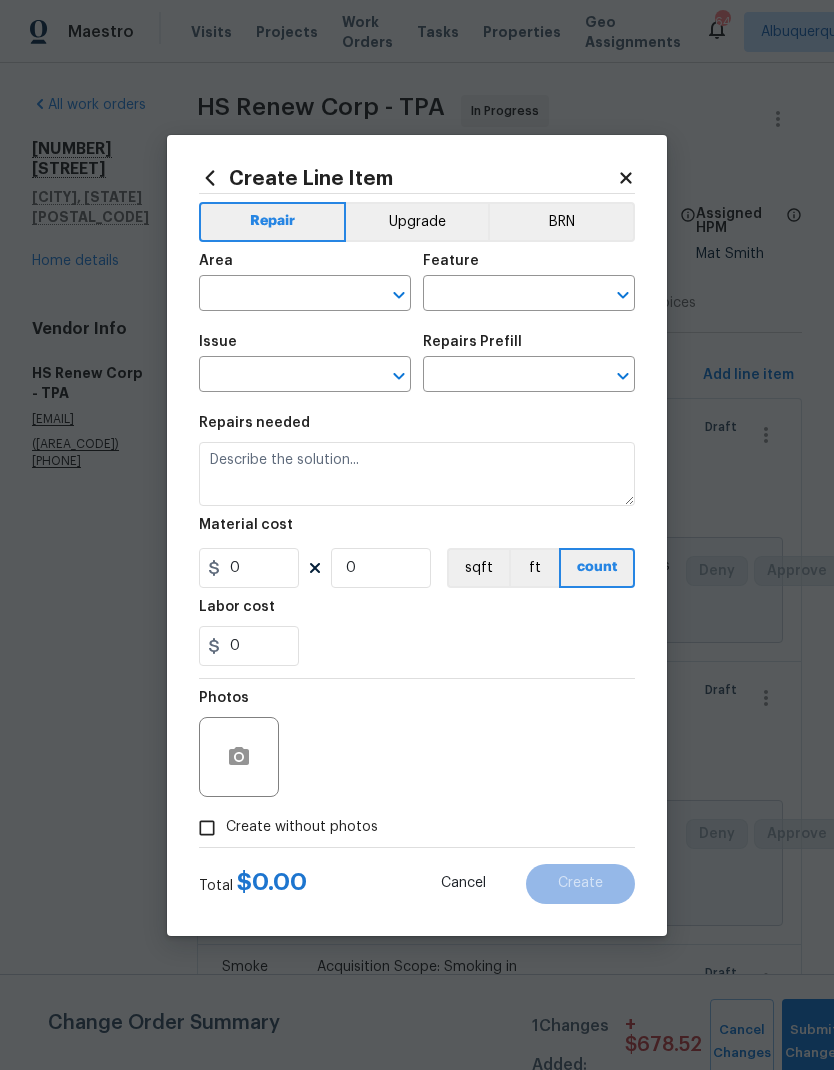 click at bounding box center (277, 295) 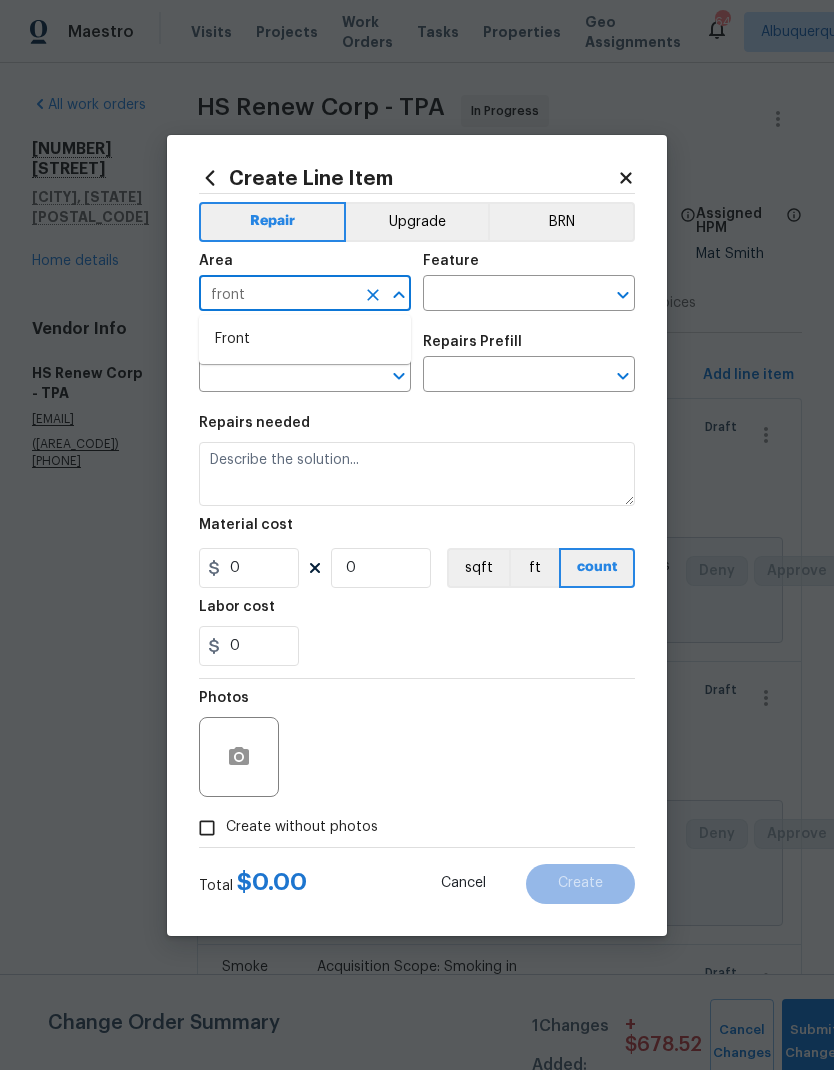 click on "Front" at bounding box center (305, 339) 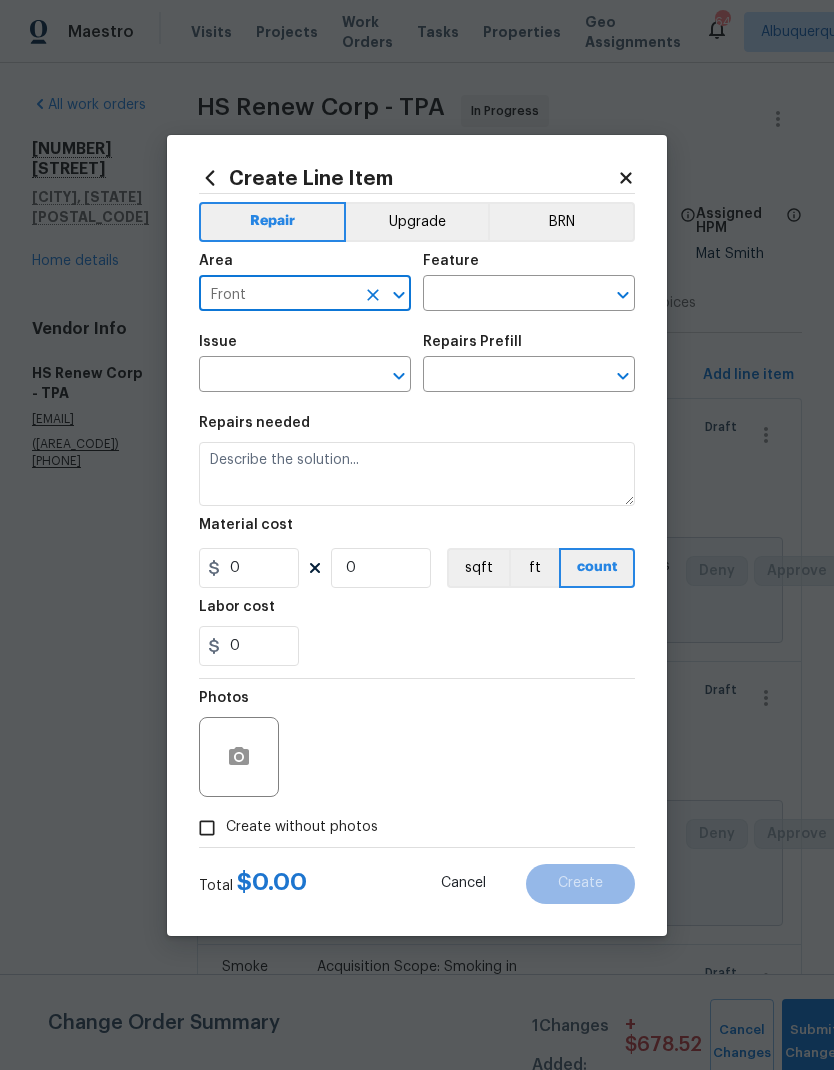 click at bounding box center (501, 295) 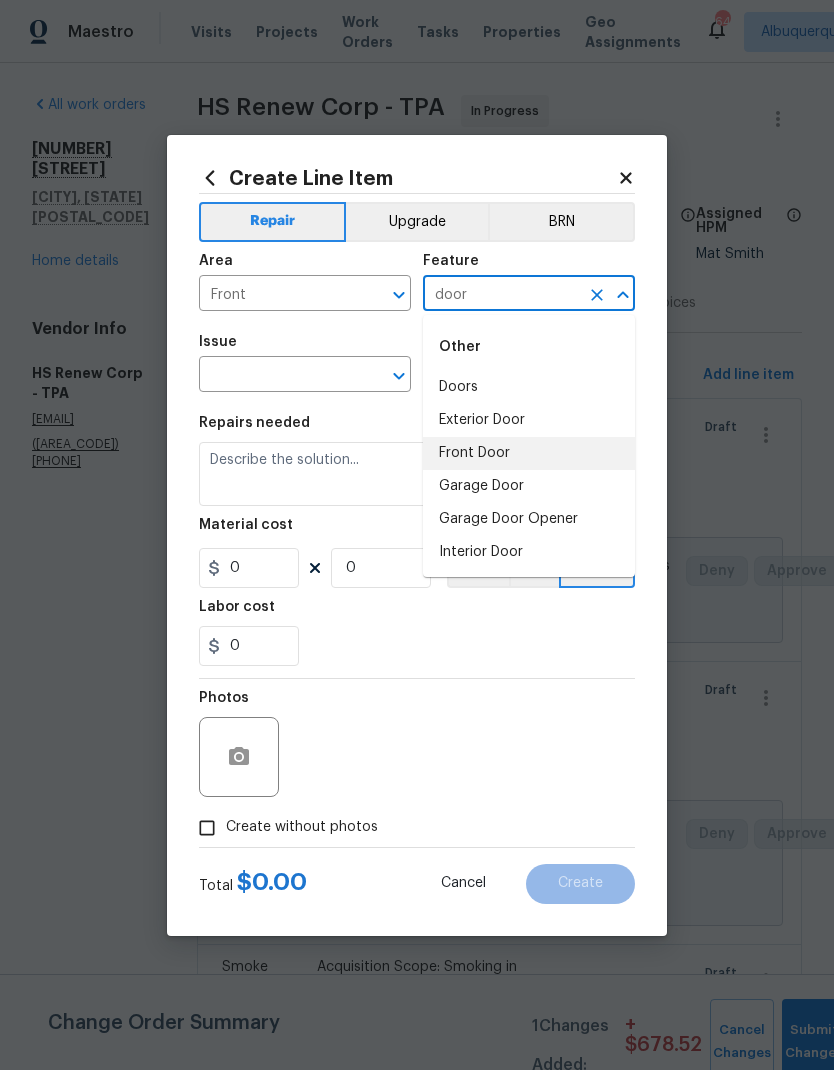 click on "Front Door" at bounding box center (529, 453) 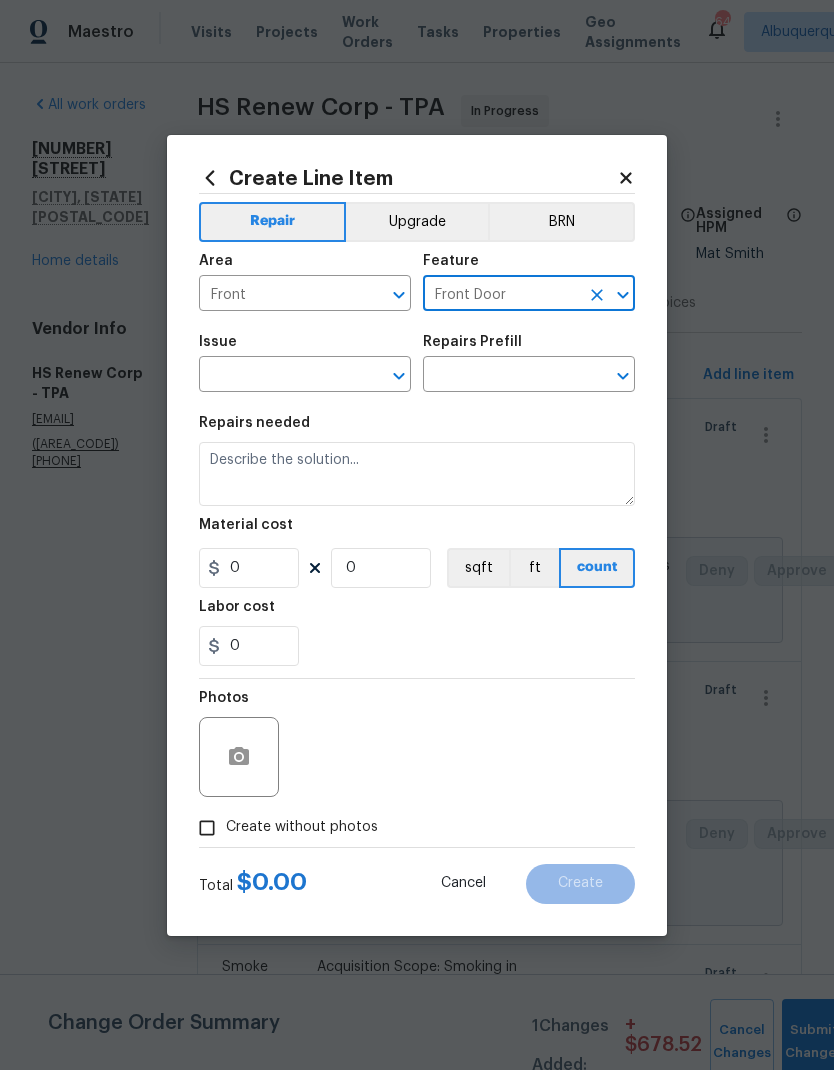click at bounding box center (277, 376) 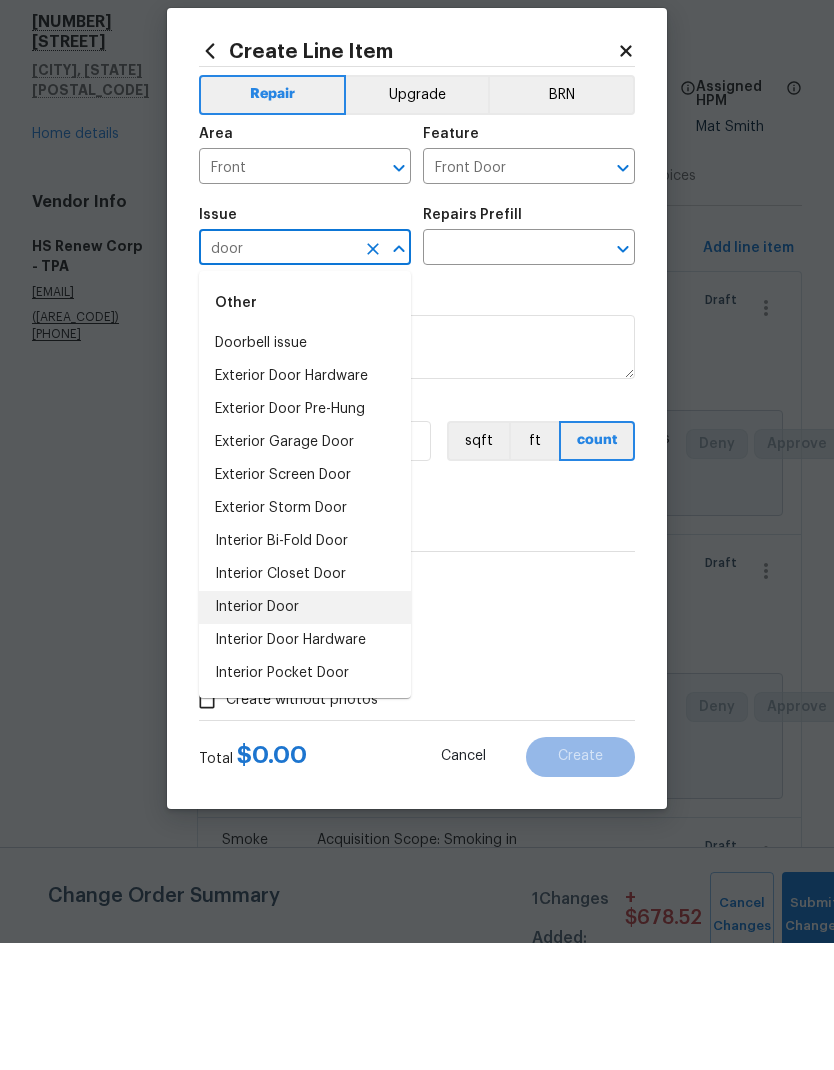 click on "Interior Door" at bounding box center [305, 734] 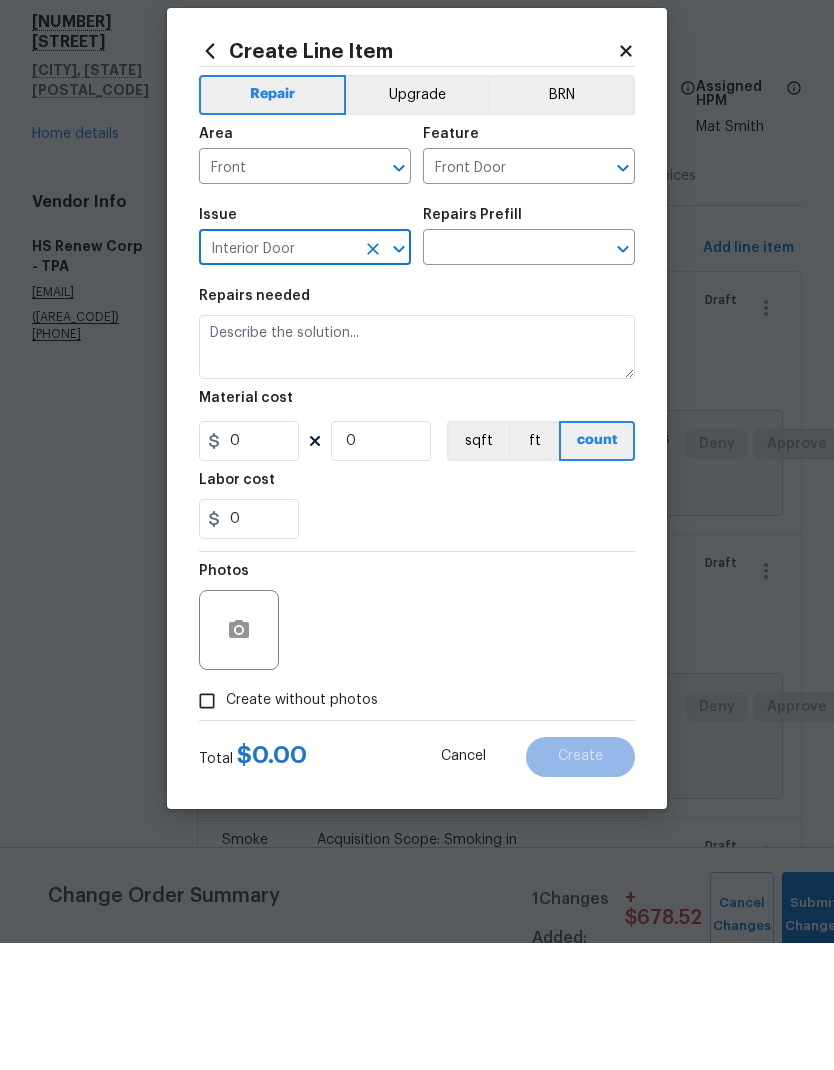 click at bounding box center [501, 376] 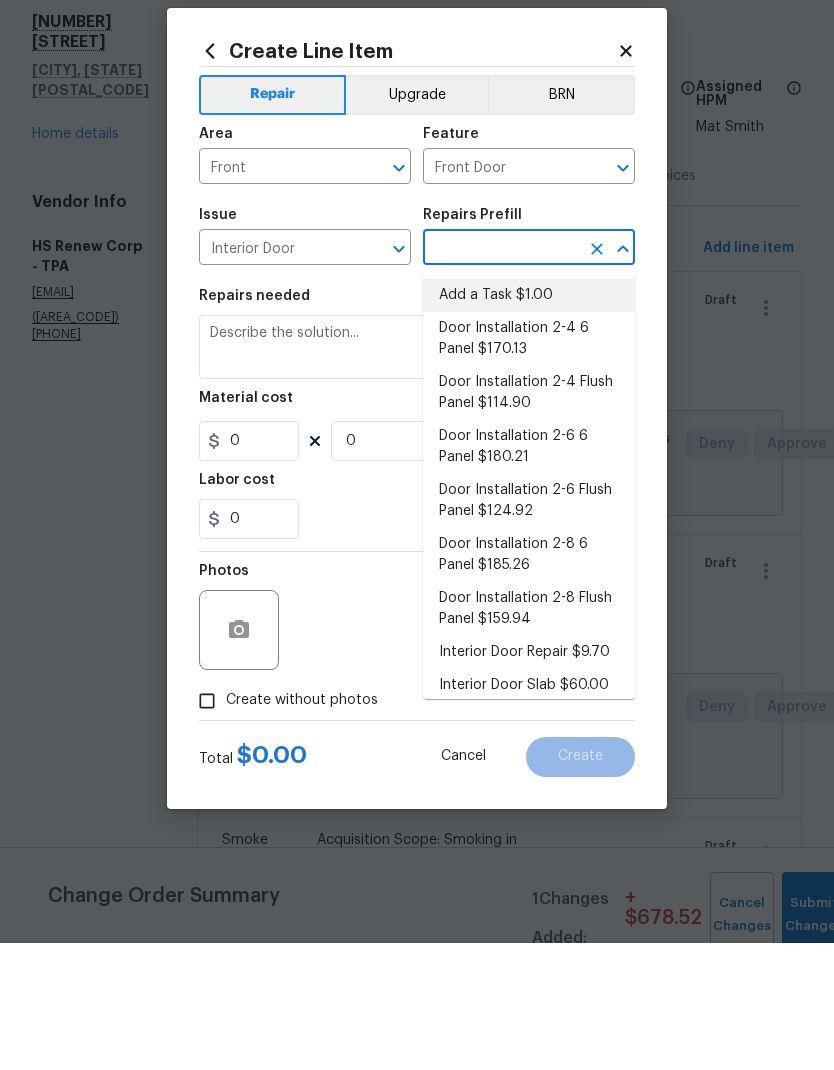 click on "Add a Task $1.00" at bounding box center [529, 422] 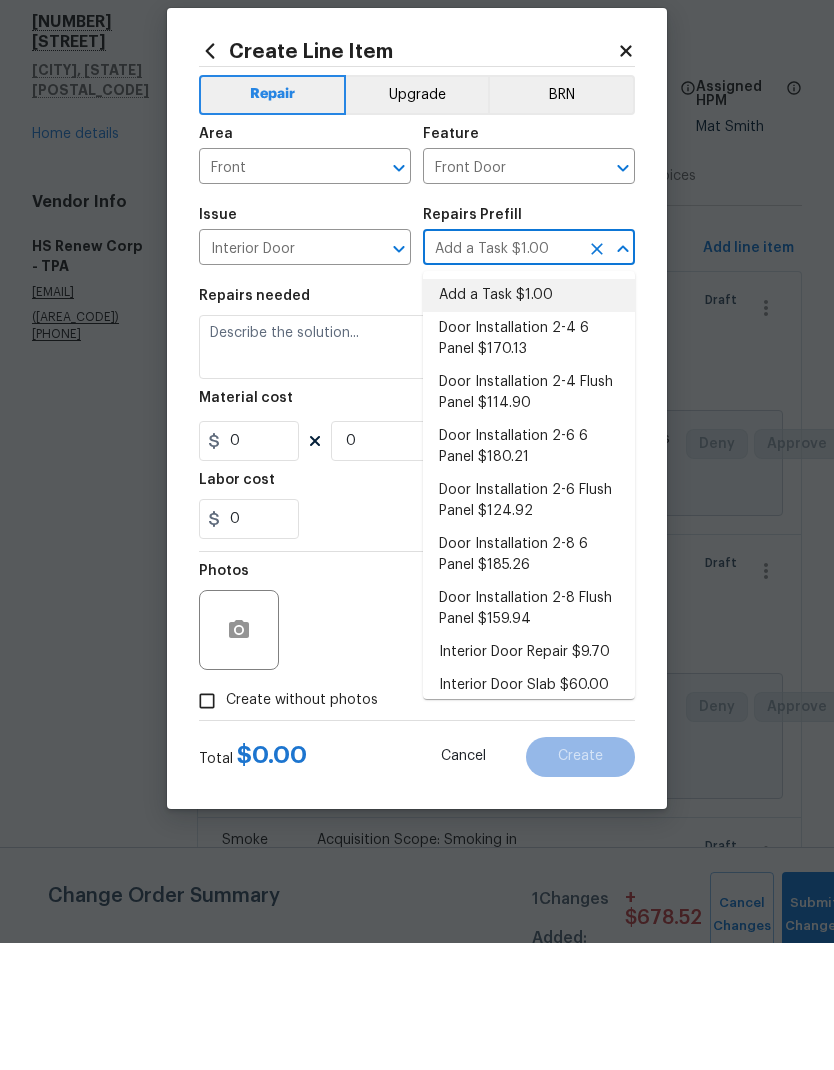 type on "Interior Door" 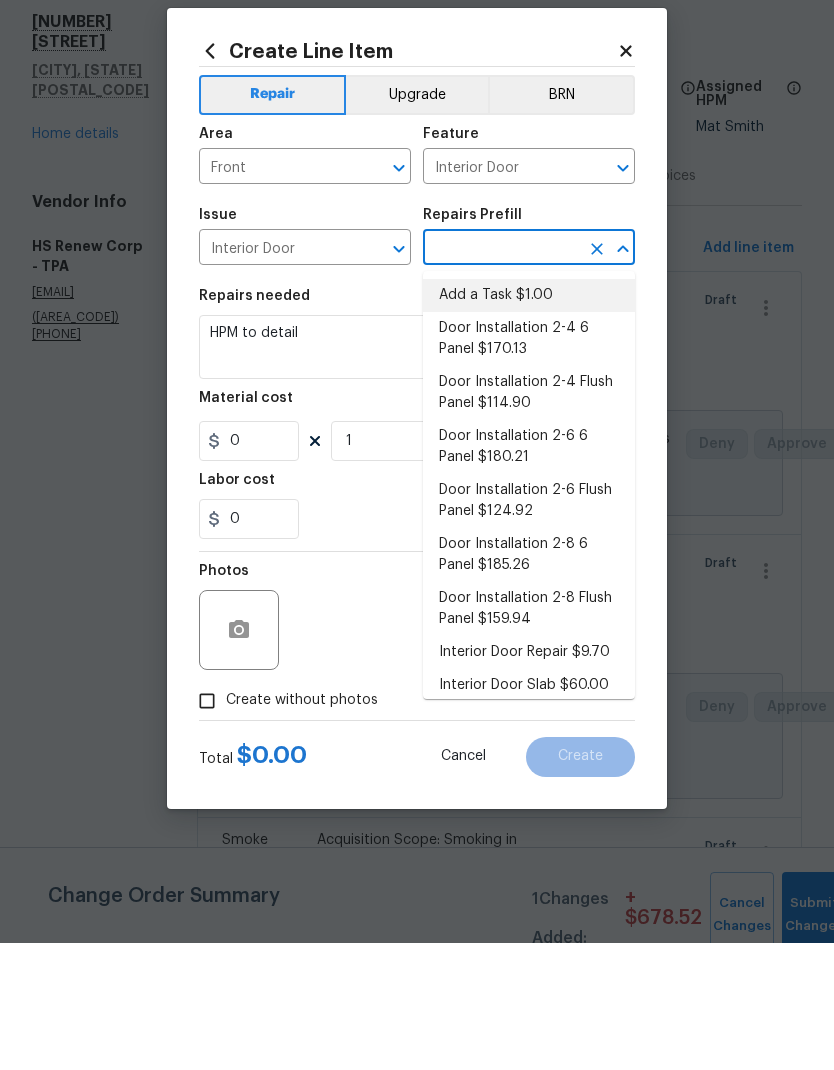 type on "Add a Task $1.00" 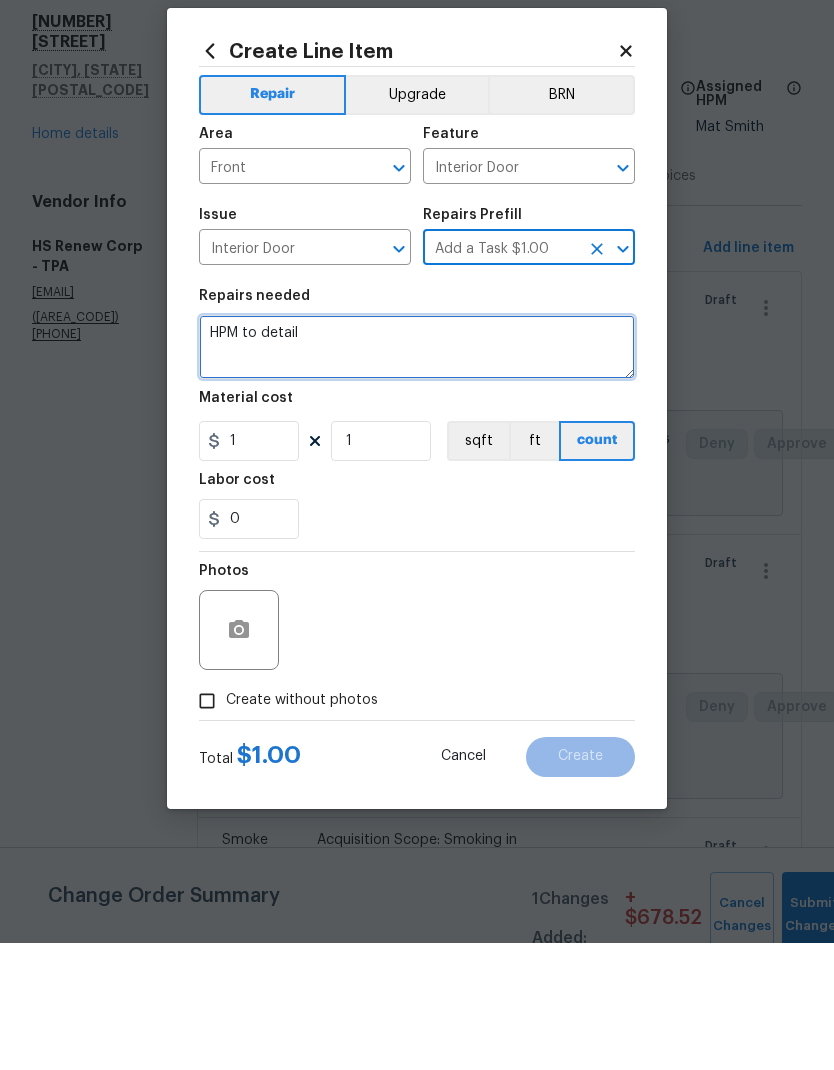 click on "HPM to detail" at bounding box center [417, 474] 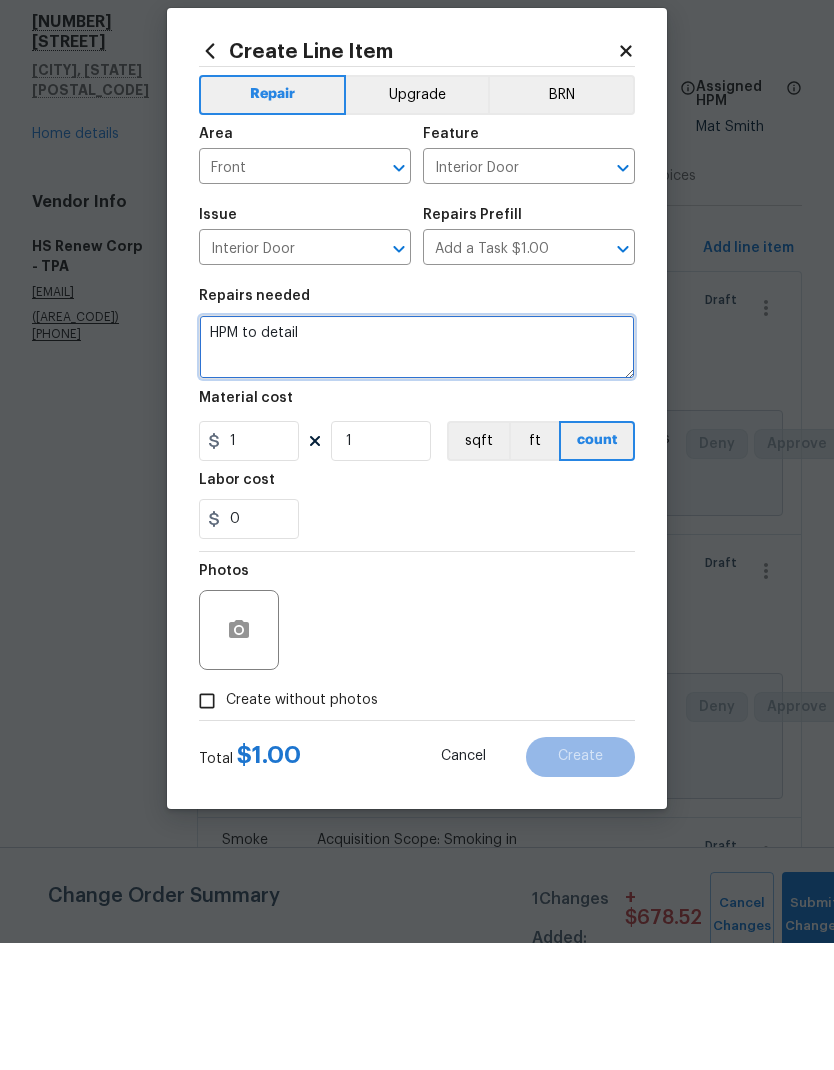 click on "HPM to detail" at bounding box center [417, 474] 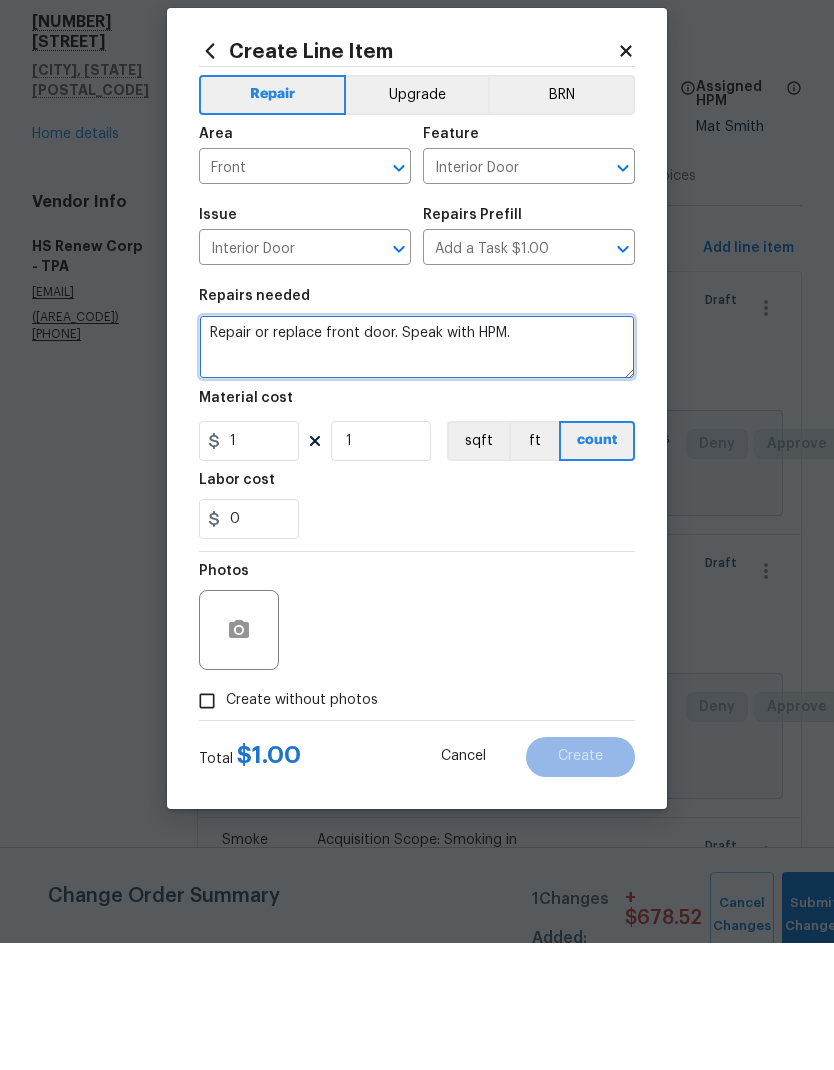 type on "Repair or replace front door. Speak with HPM." 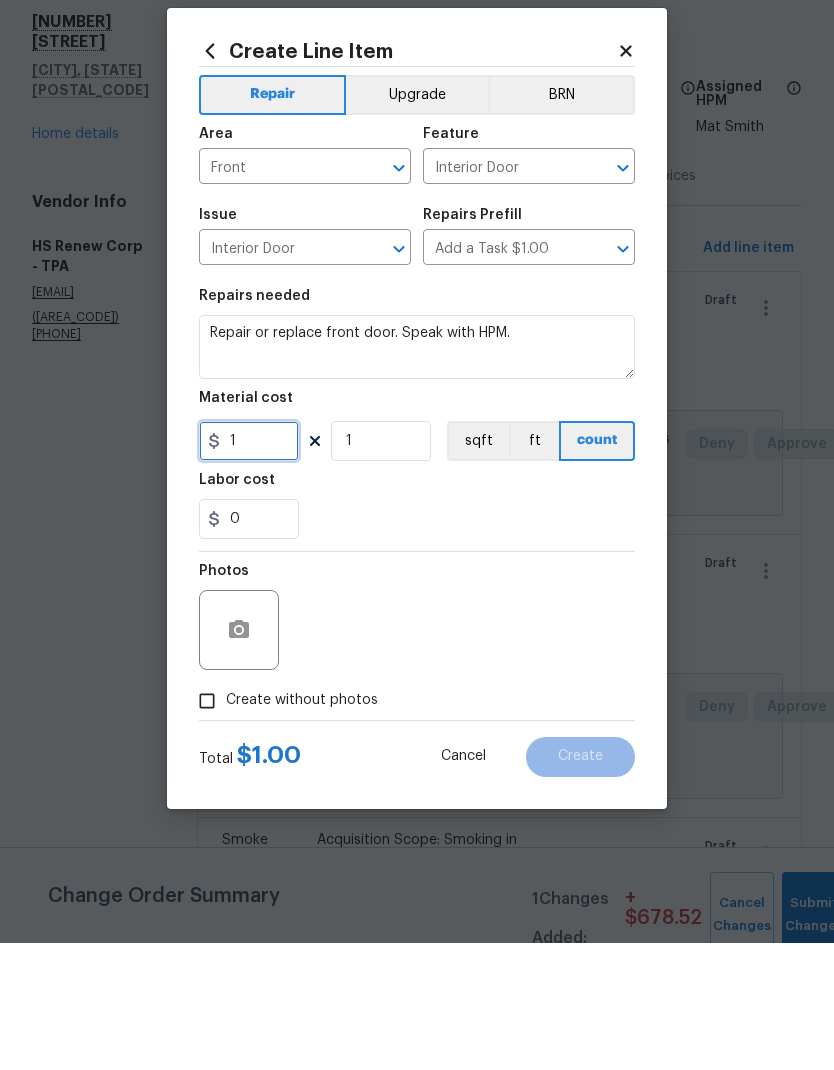 click on "1" at bounding box center [249, 568] 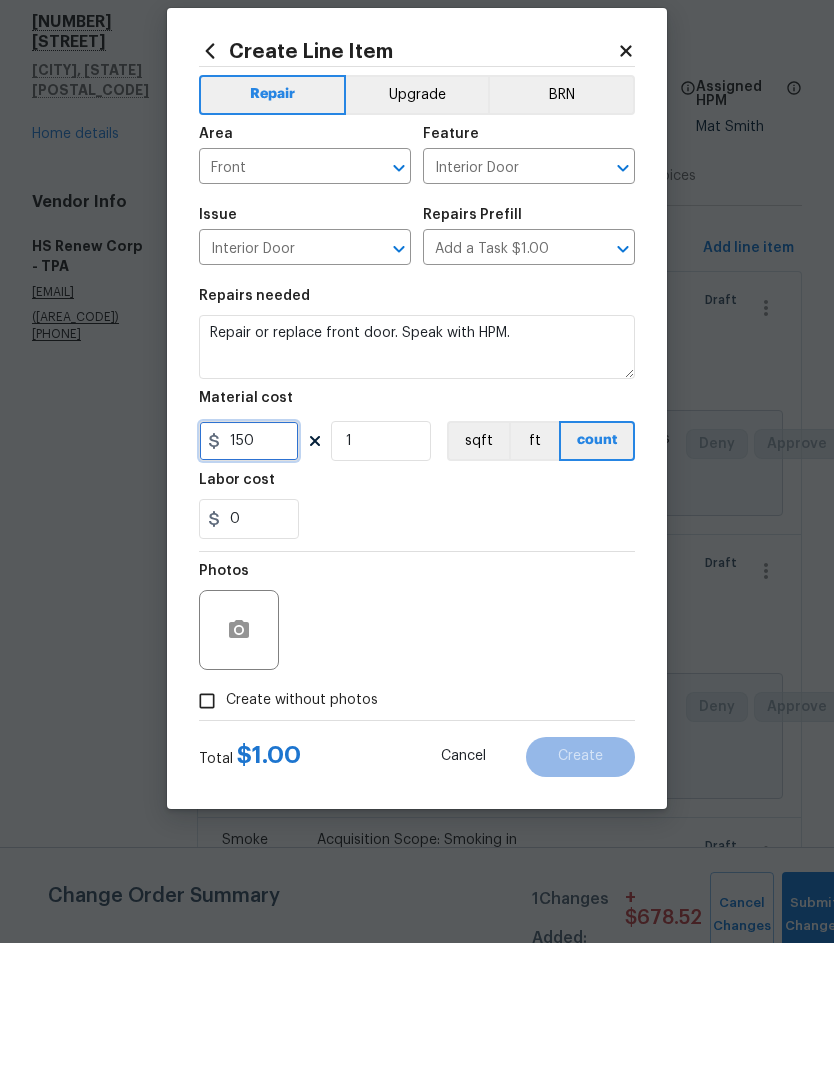 type on "150" 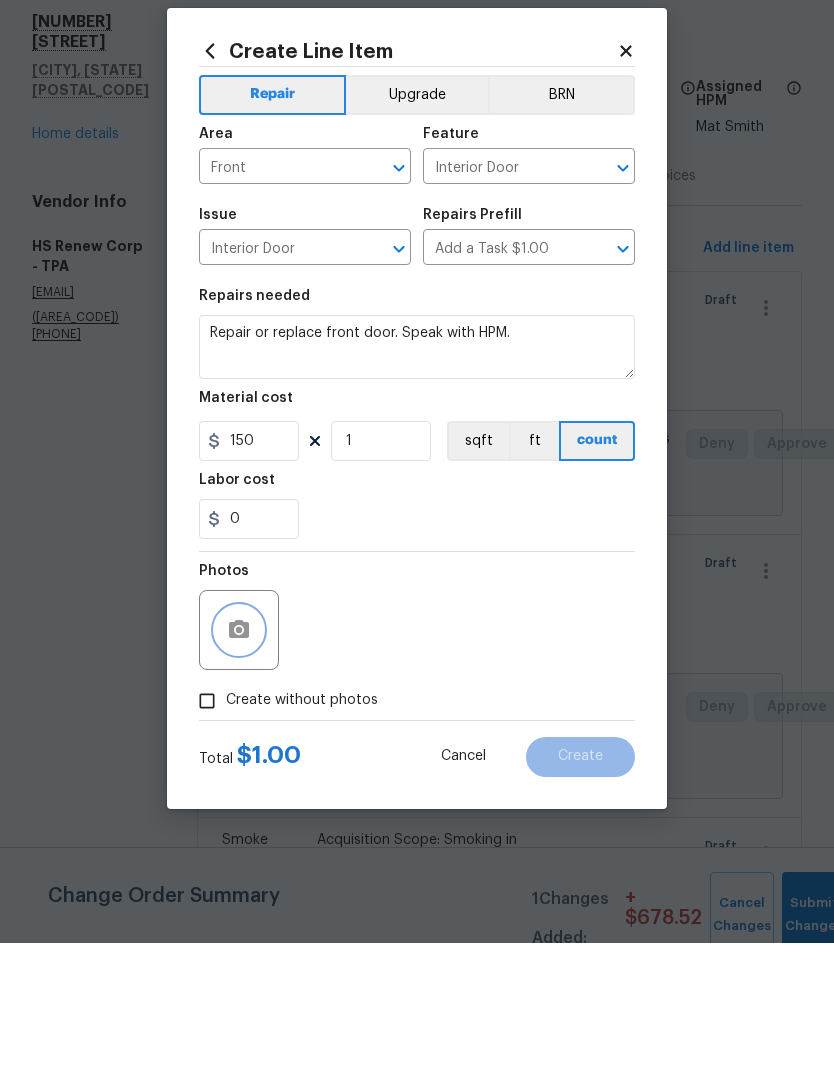 click at bounding box center [239, 757] 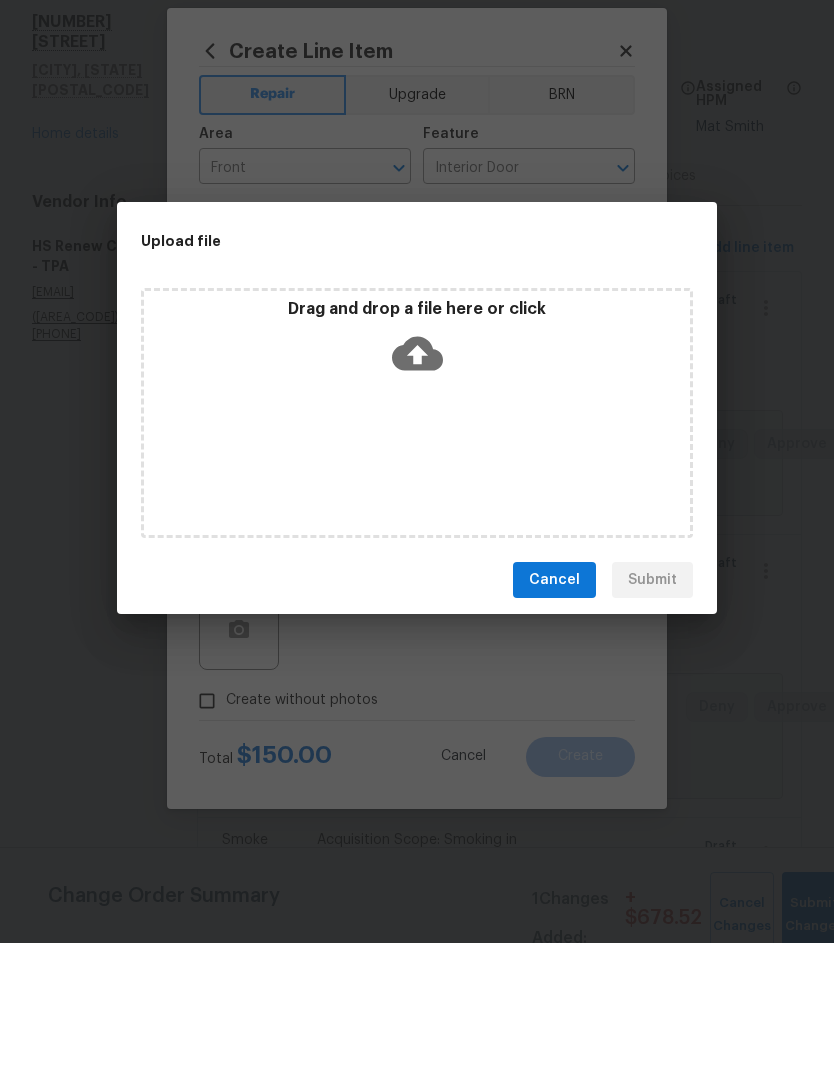 scroll, scrollTop: 80, scrollLeft: 0, axis: vertical 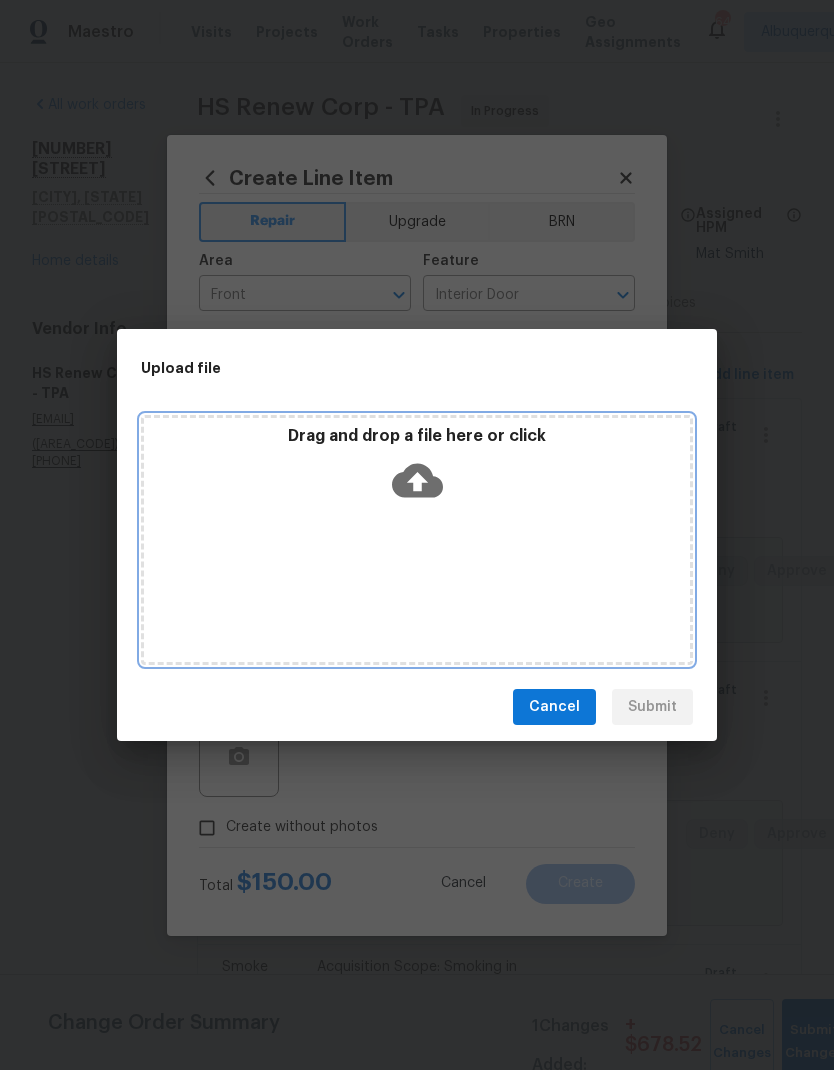 click on "Drag and drop a file here or click" at bounding box center (417, 469) 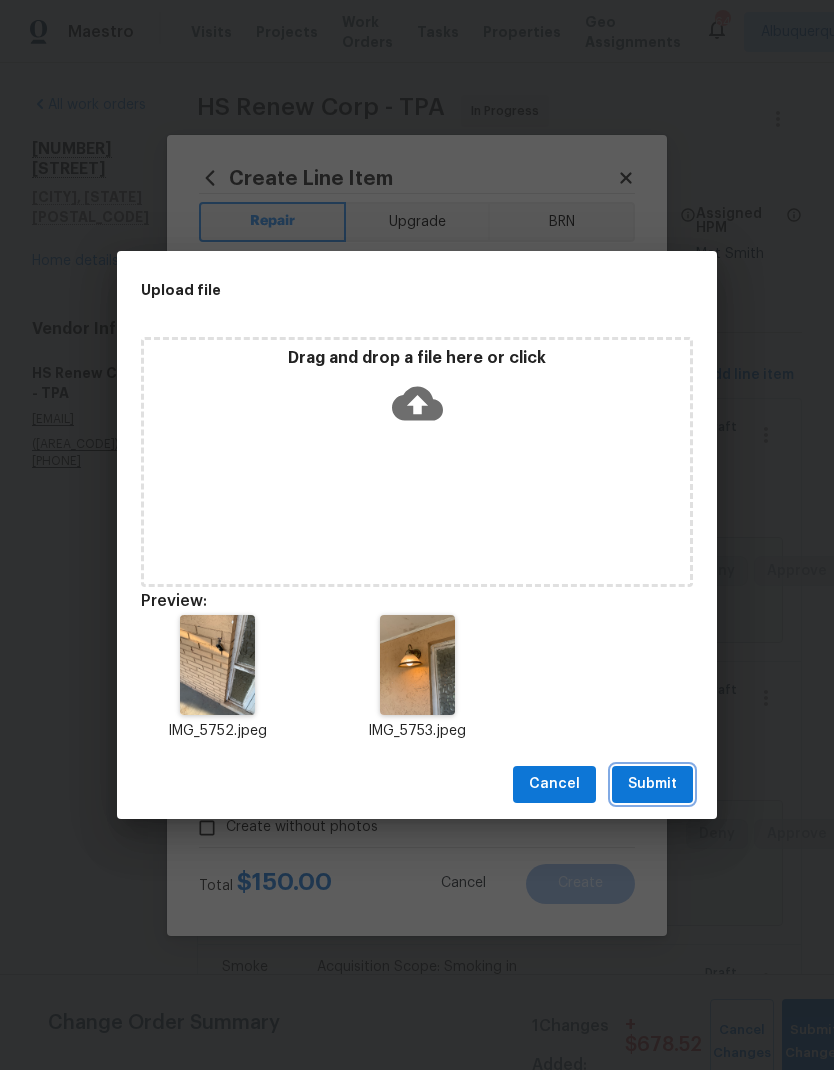 click on "Submit" at bounding box center [652, 784] 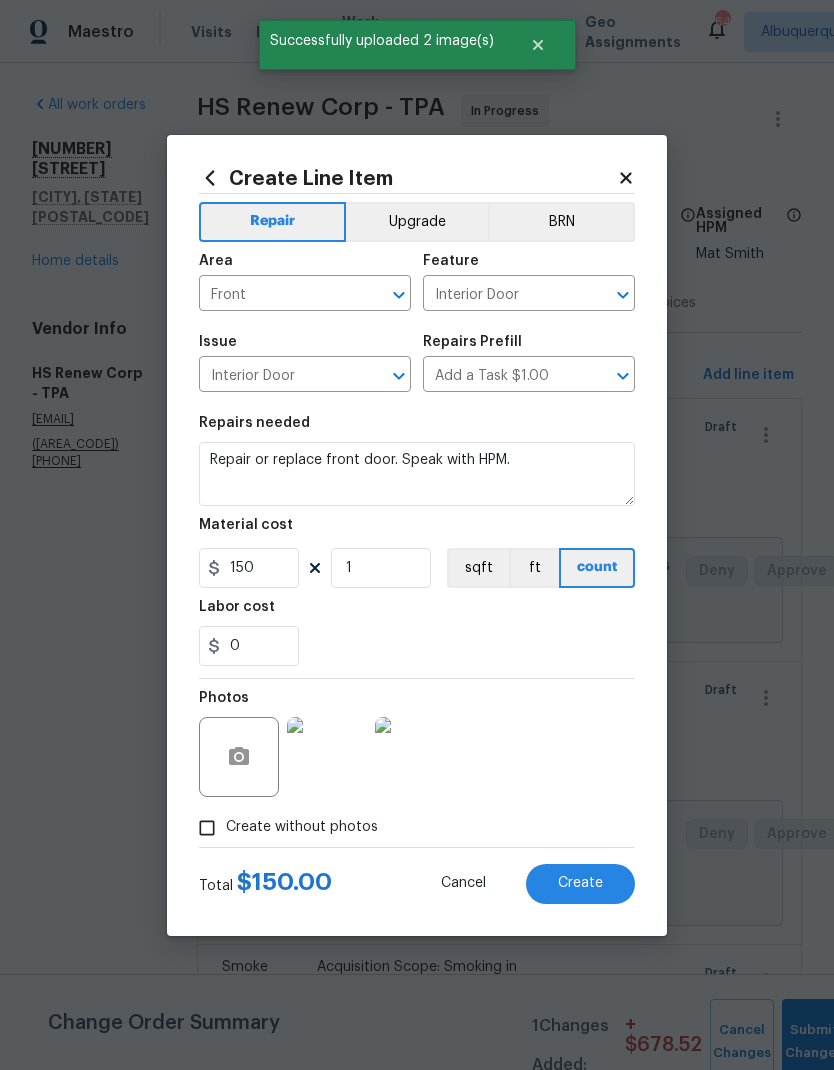 click on "Create" at bounding box center [580, 883] 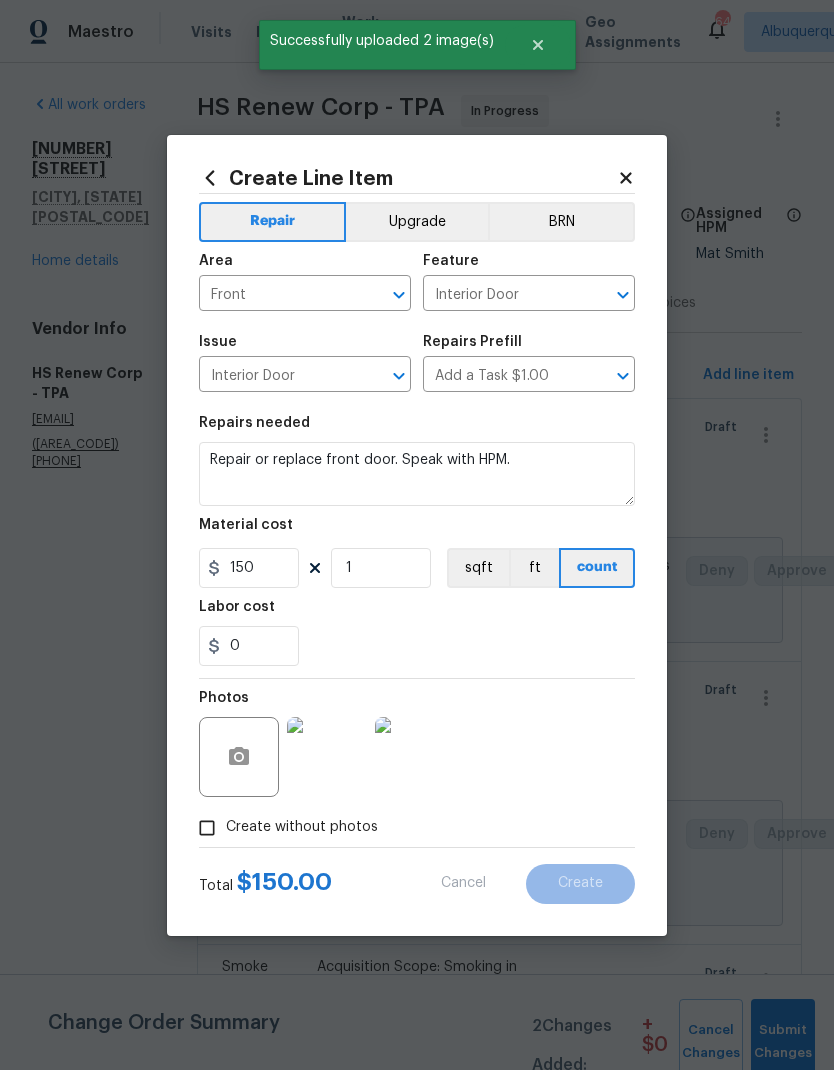 scroll, scrollTop: 0, scrollLeft: 0, axis: both 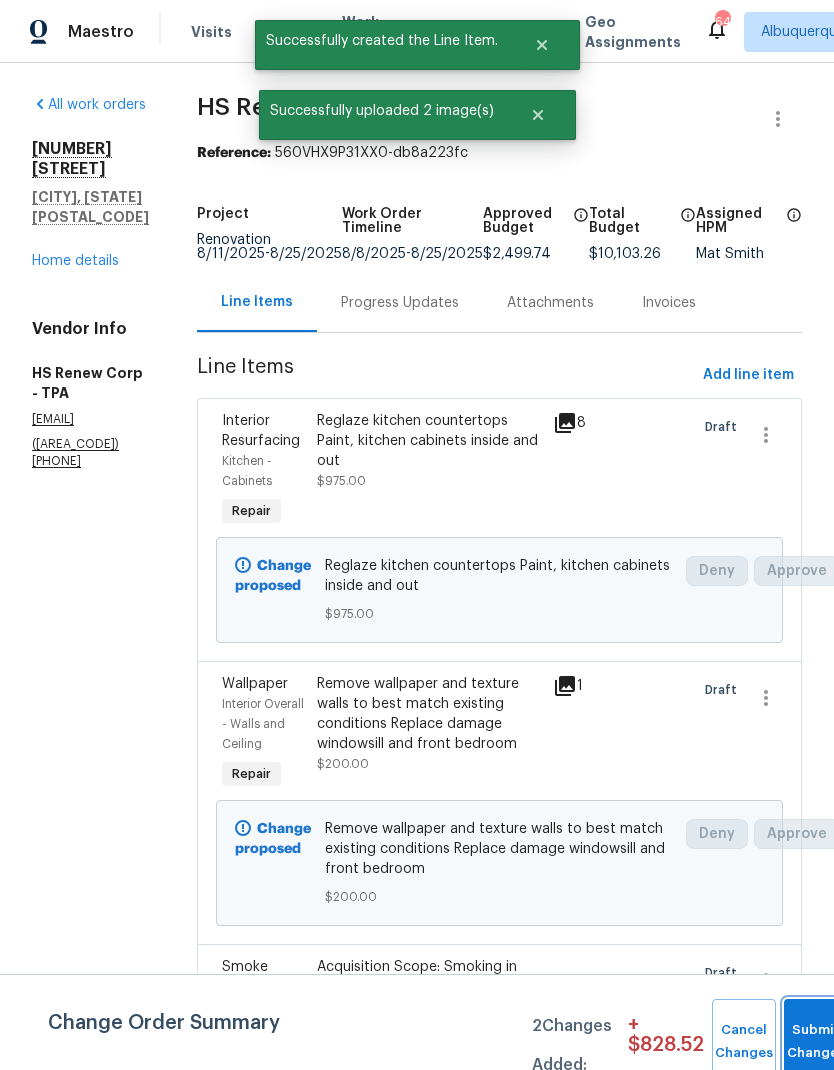 click on "Submit Changes" at bounding box center [816, 1042] 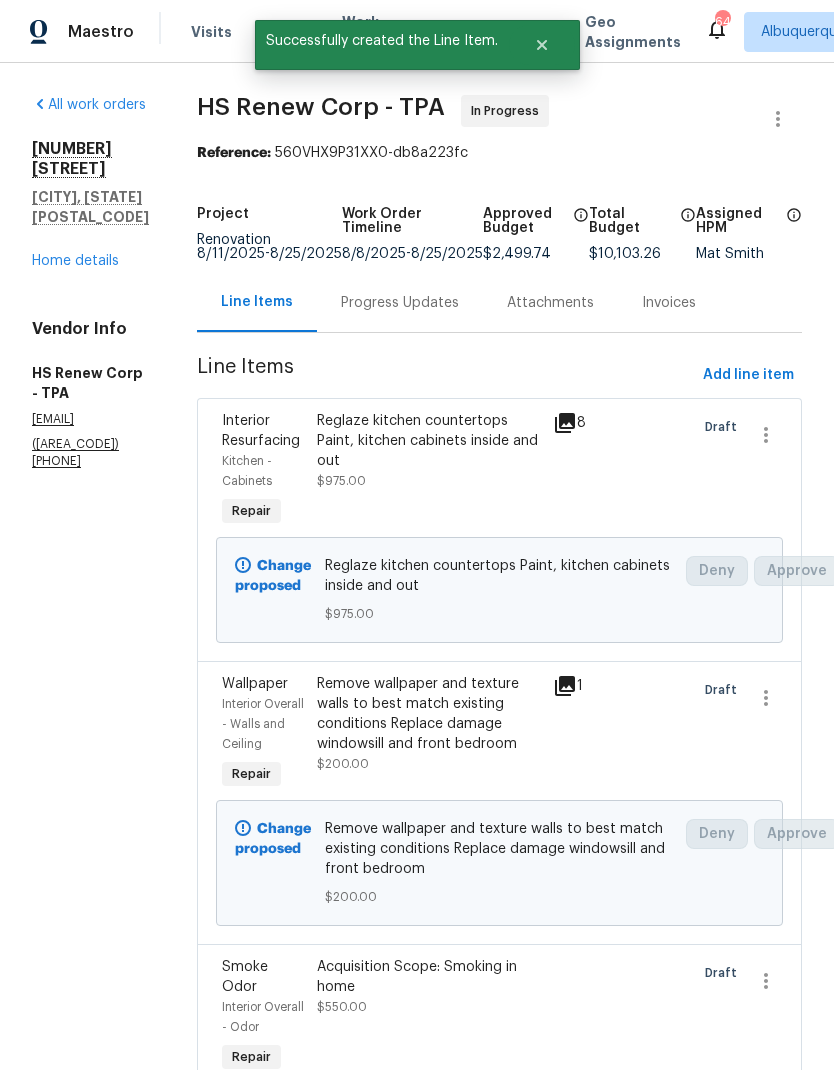 click on "Home details" at bounding box center (75, 261) 